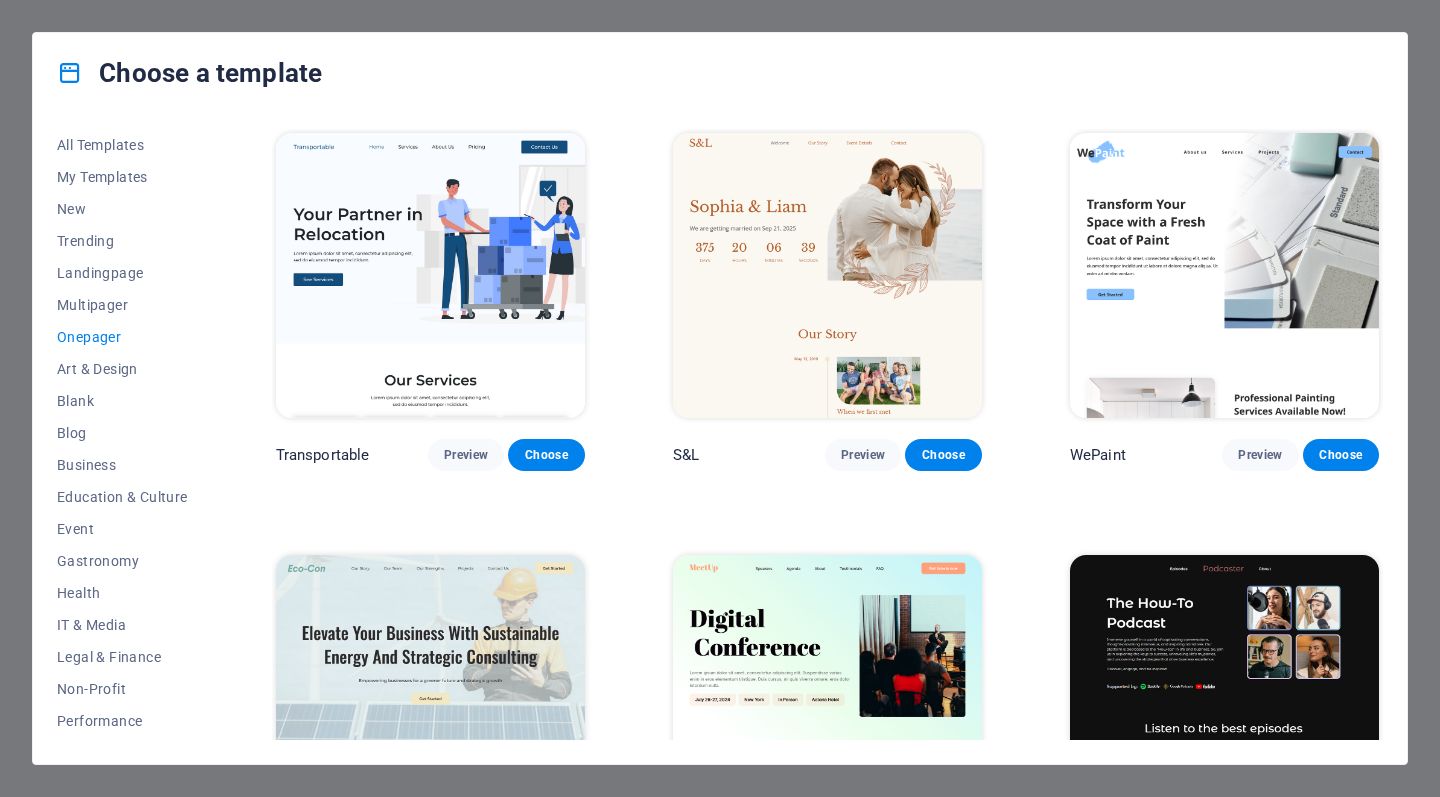 scroll, scrollTop: 0, scrollLeft: 0, axis: both 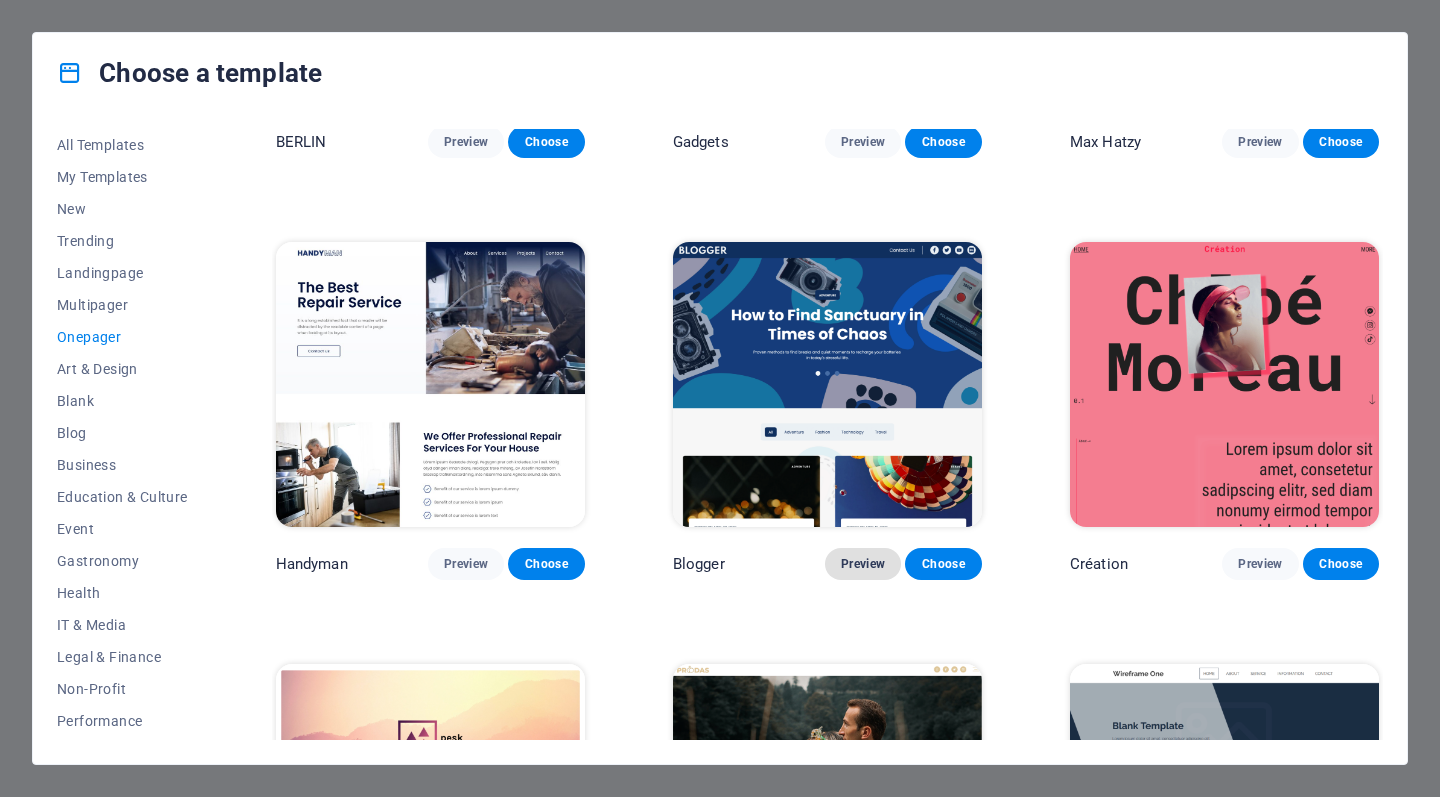 click on "Preview" at bounding box center (863, 564) 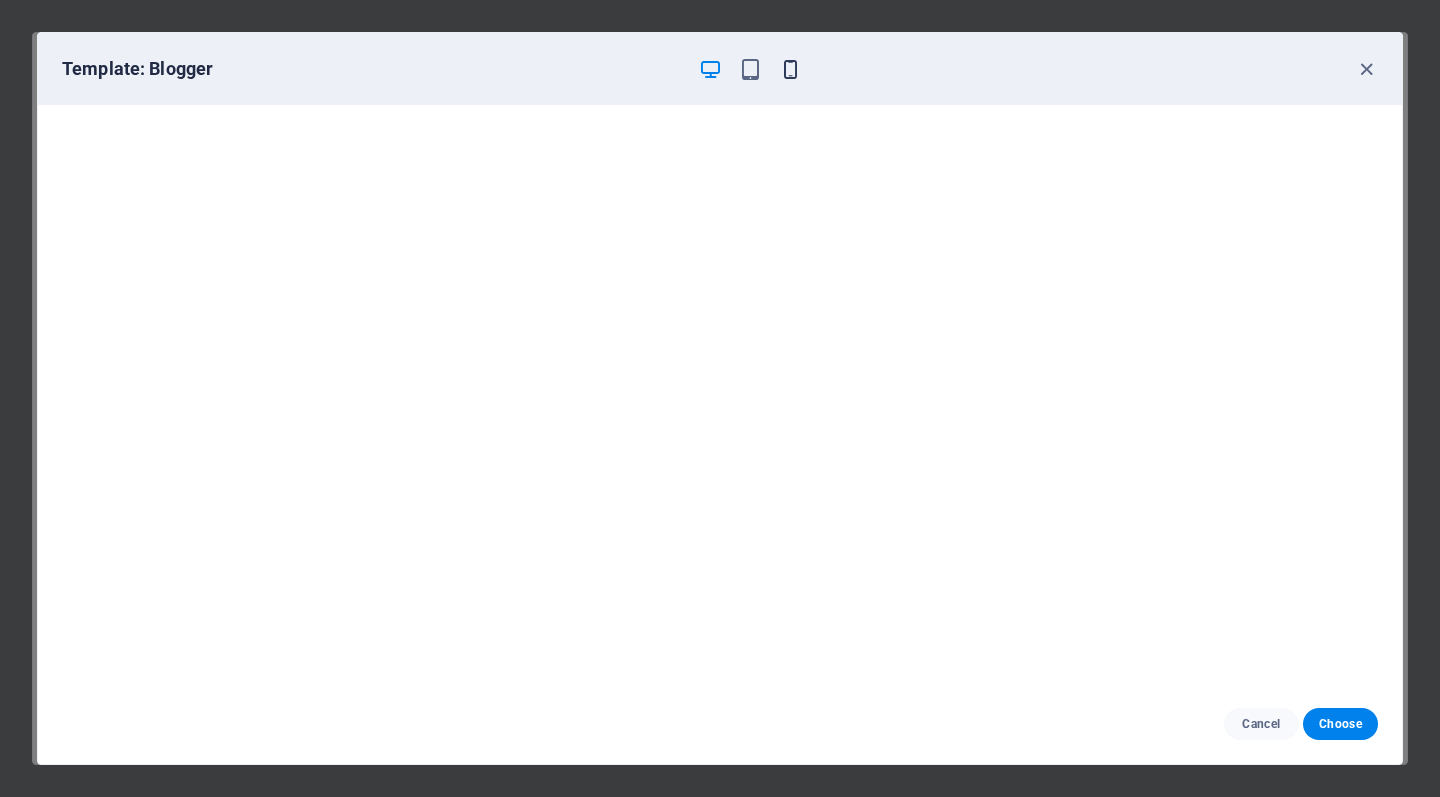 click at bounding box center (790, 69) 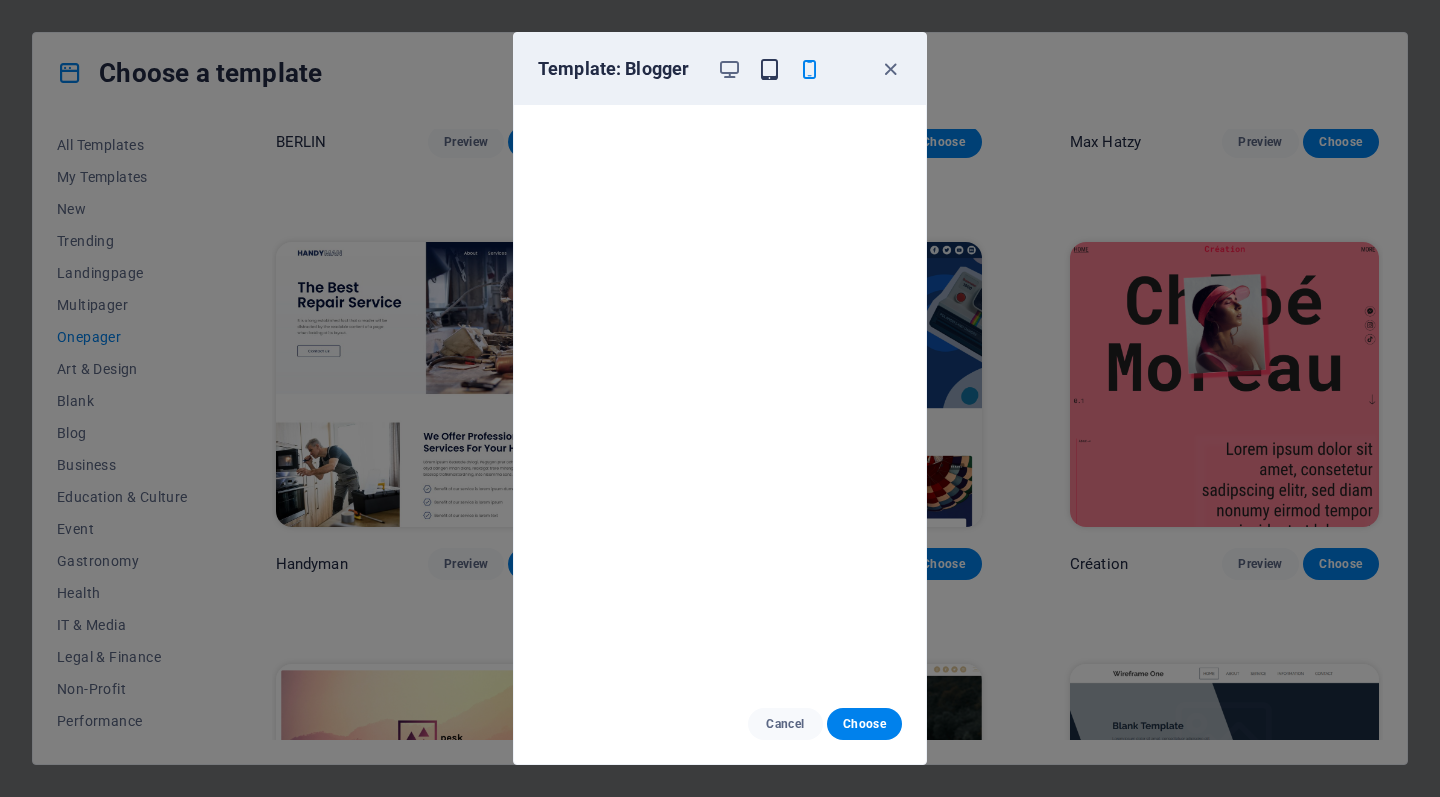 click at bounding box center [769, 69] 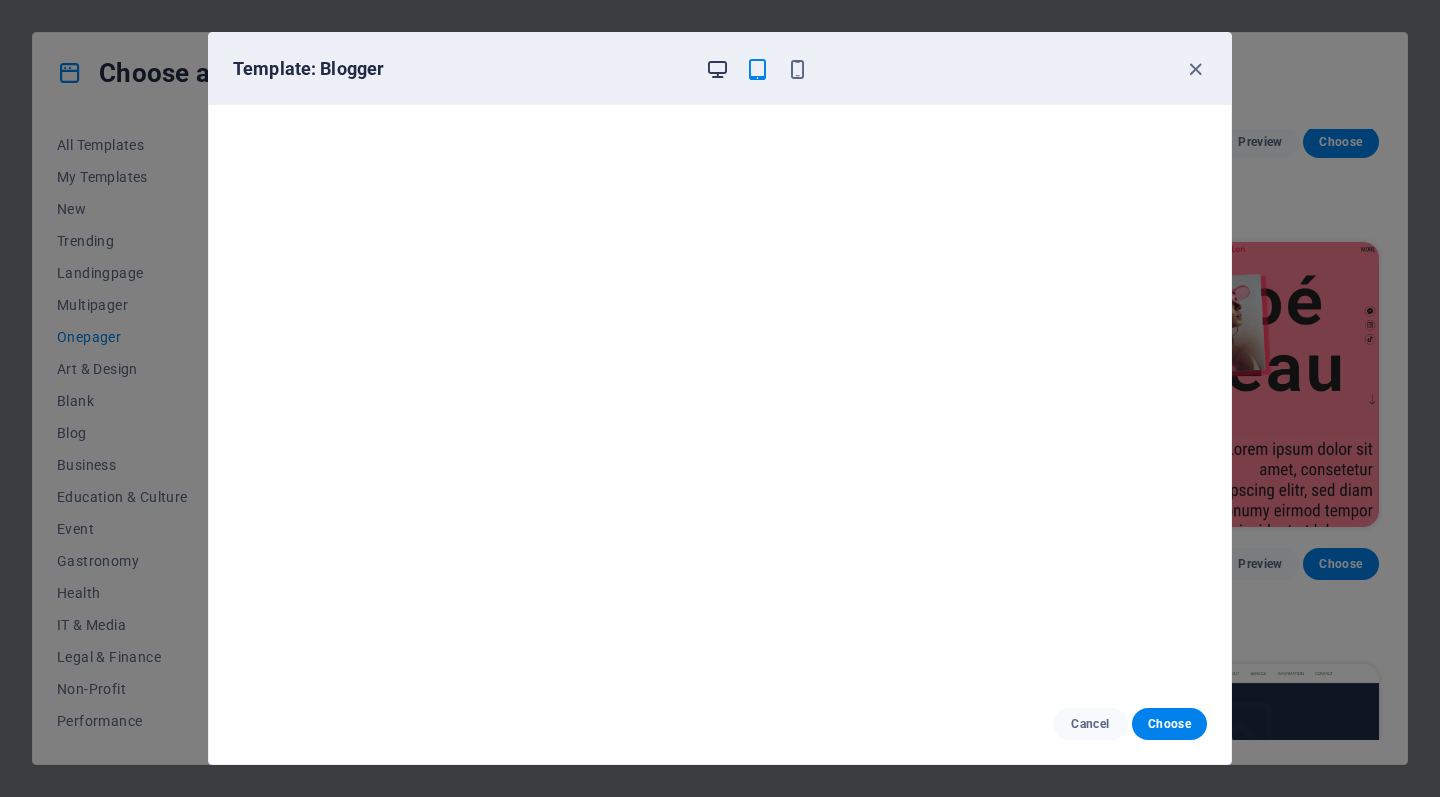 click at bounding box center [717, 69] 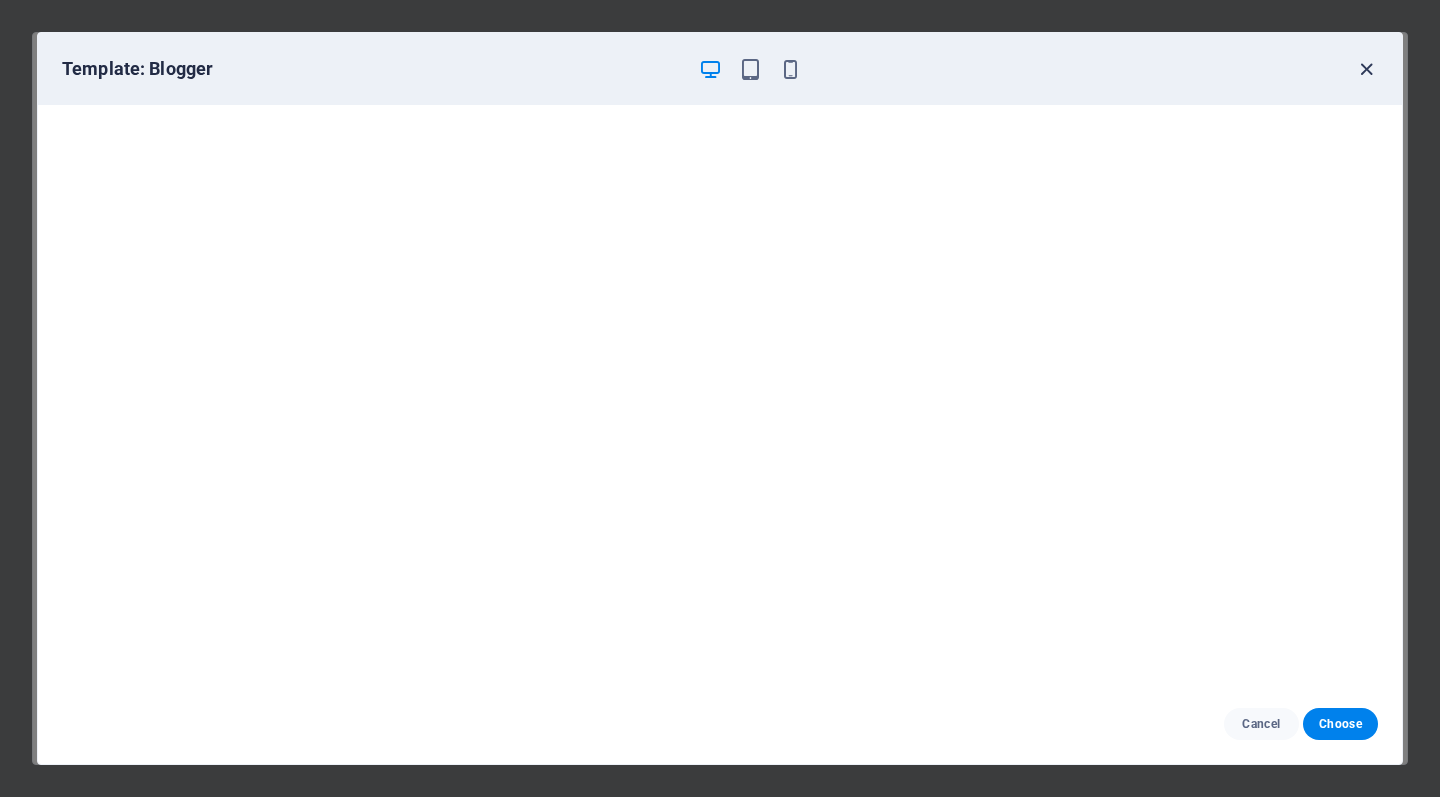 click at bounding box center [1366, 69] 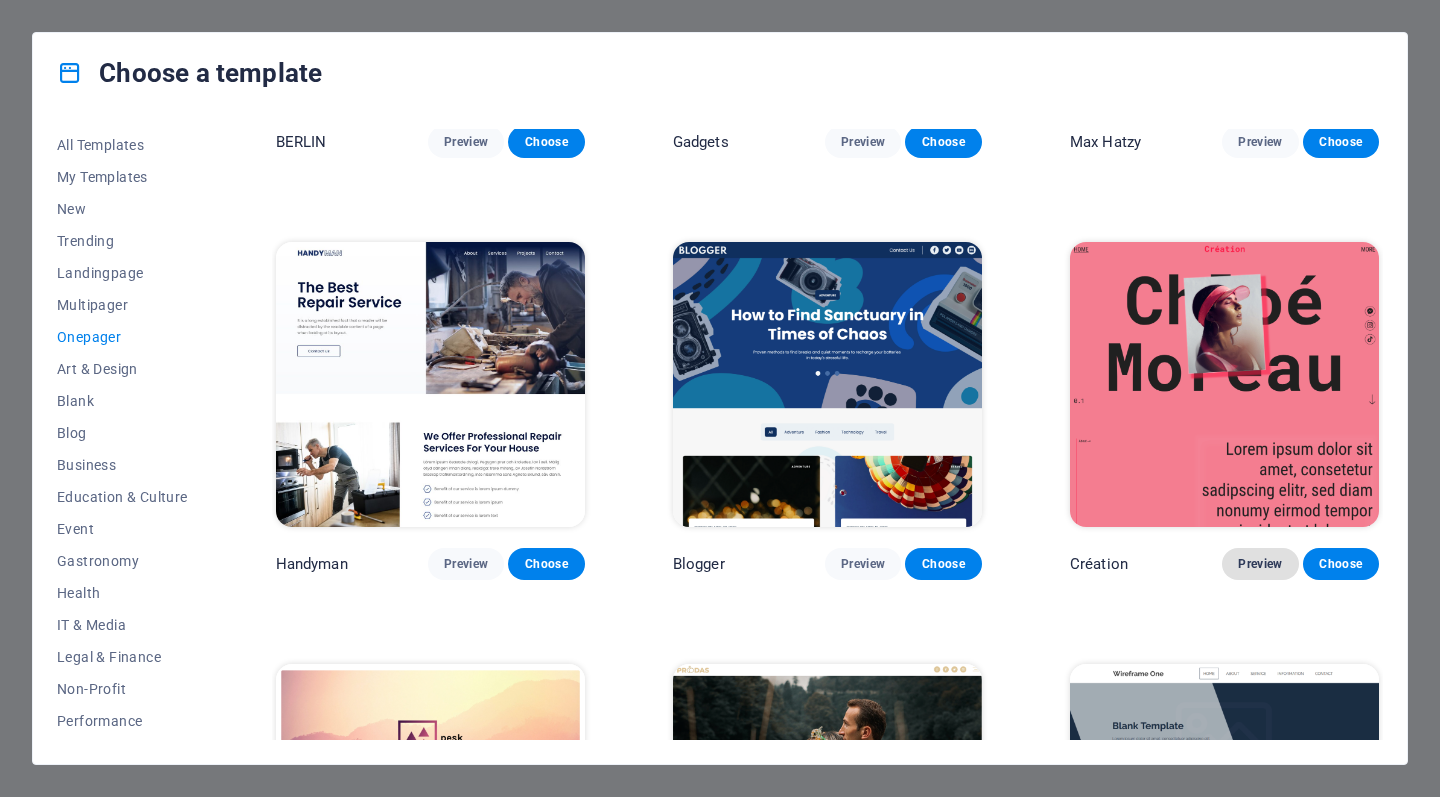 click on "Preview" at bounding box center (1260, 564) 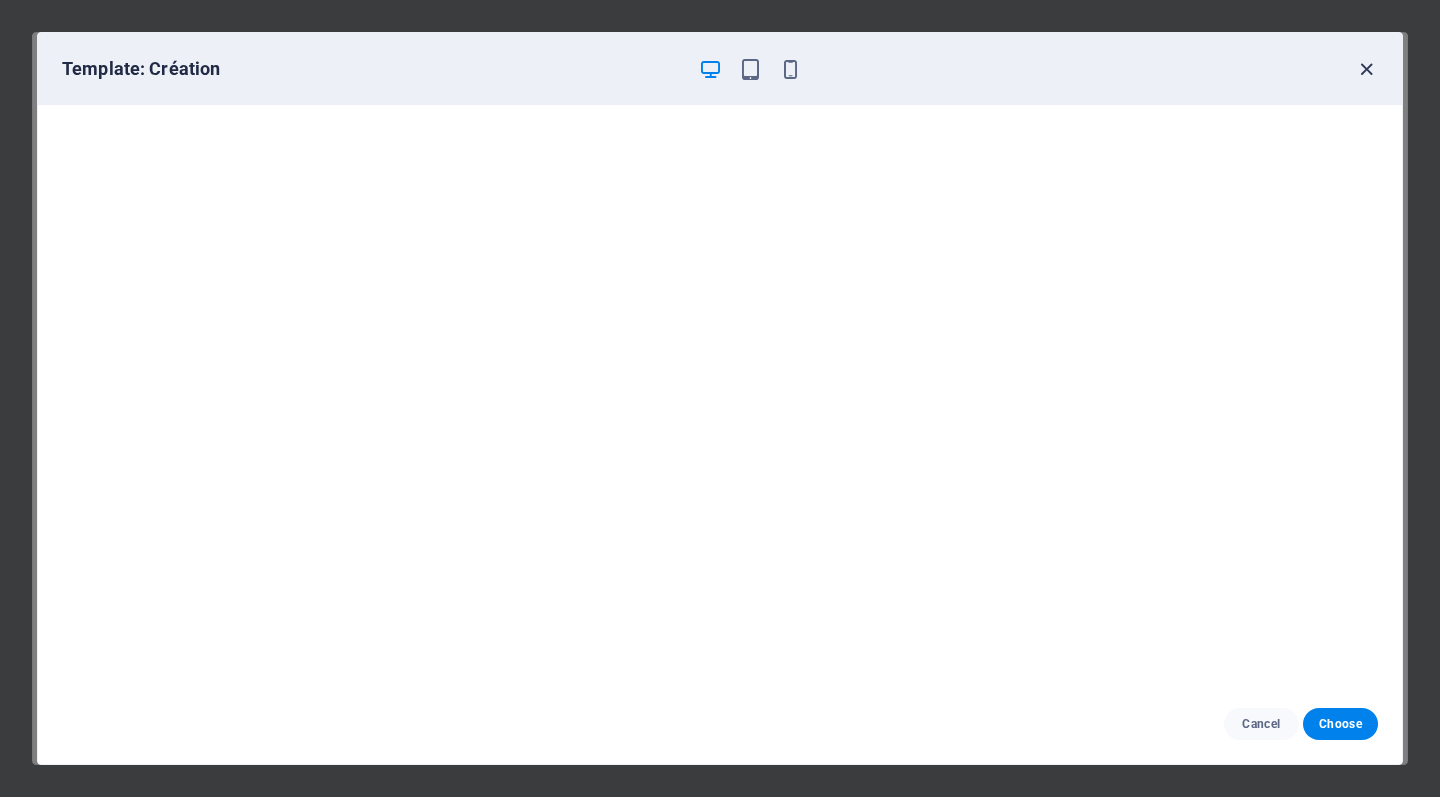 click at bounding box center [1366, 69] 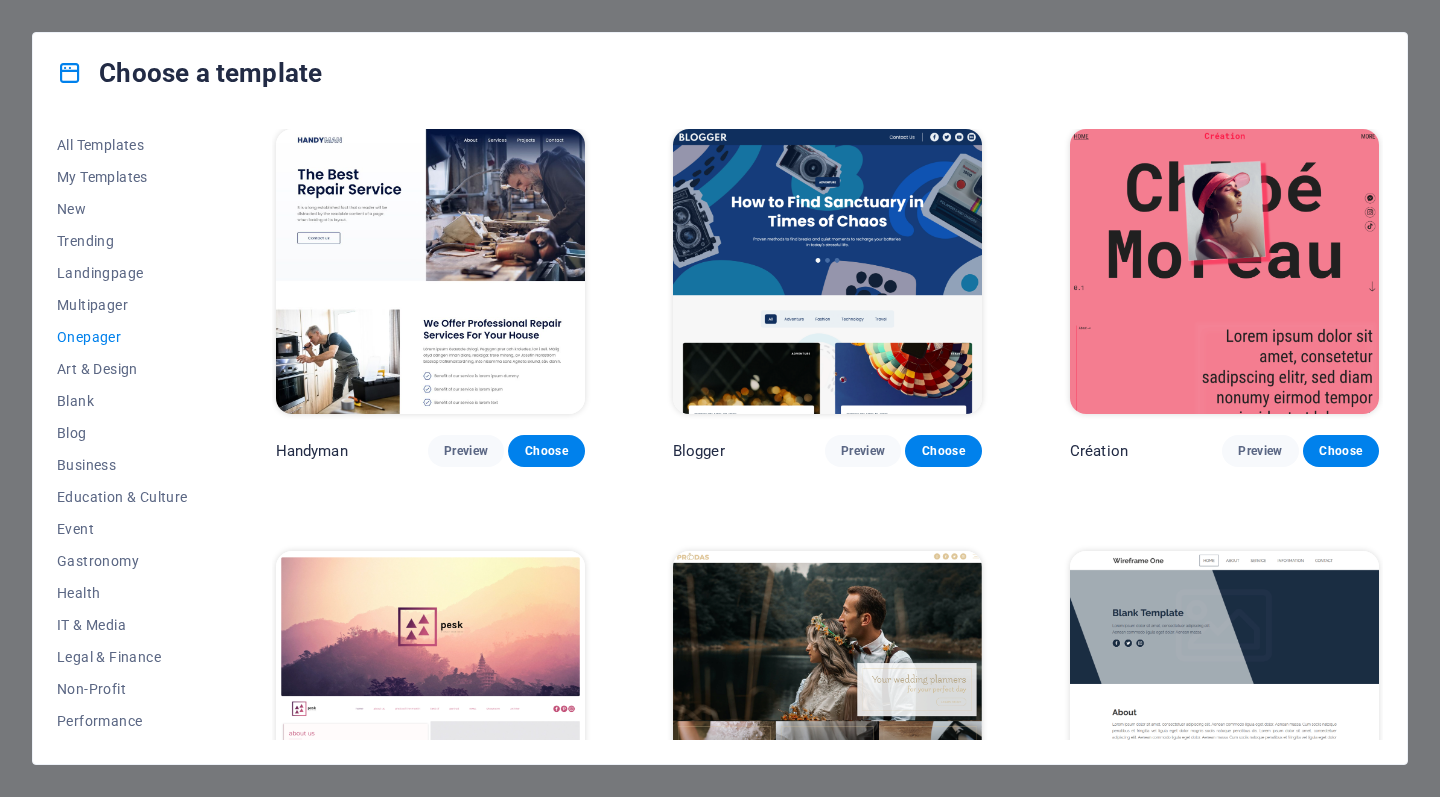 scroll, scrollTop: 2115, scrollLeft: 0, axis: vertical 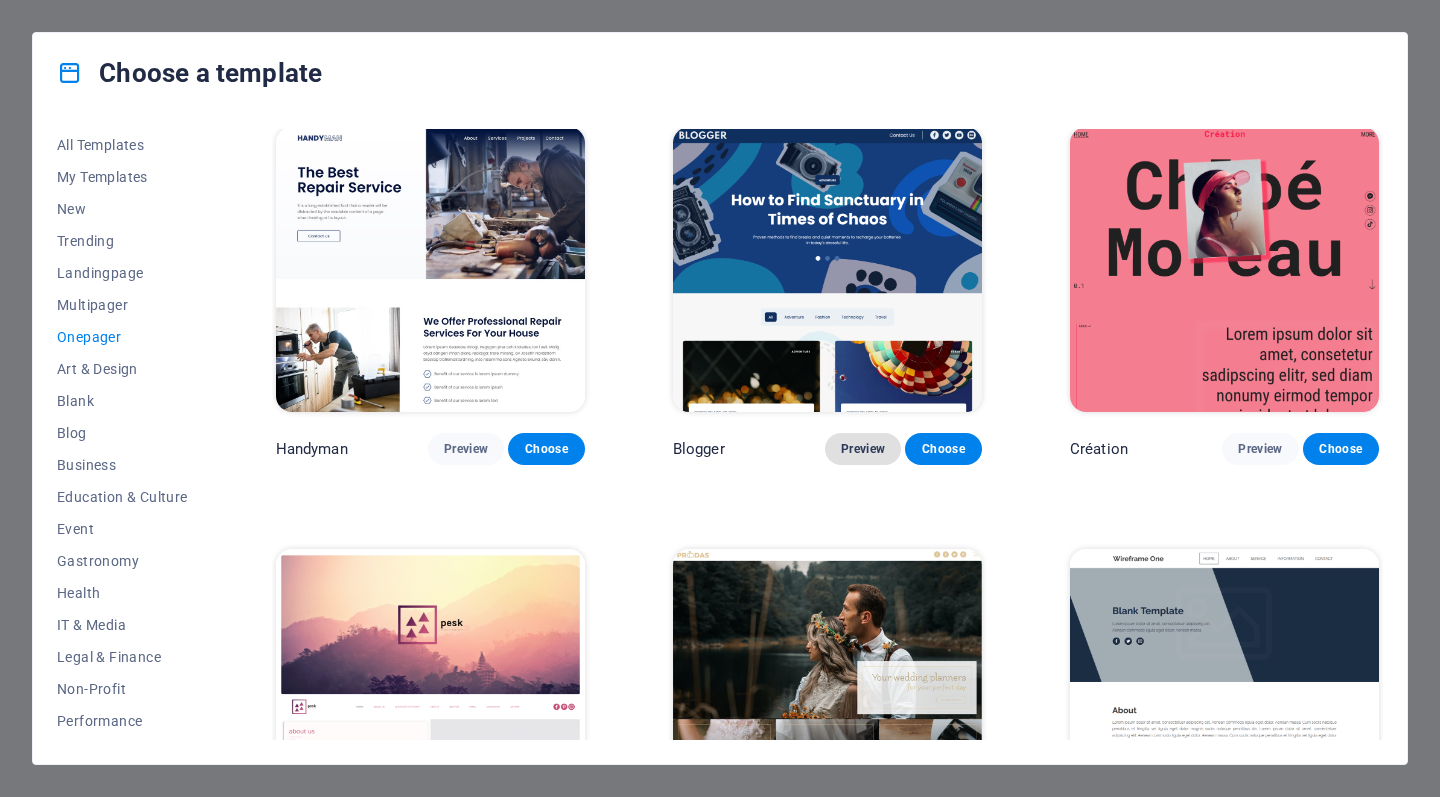 click on "Preview" at bounding box center (863, 449) 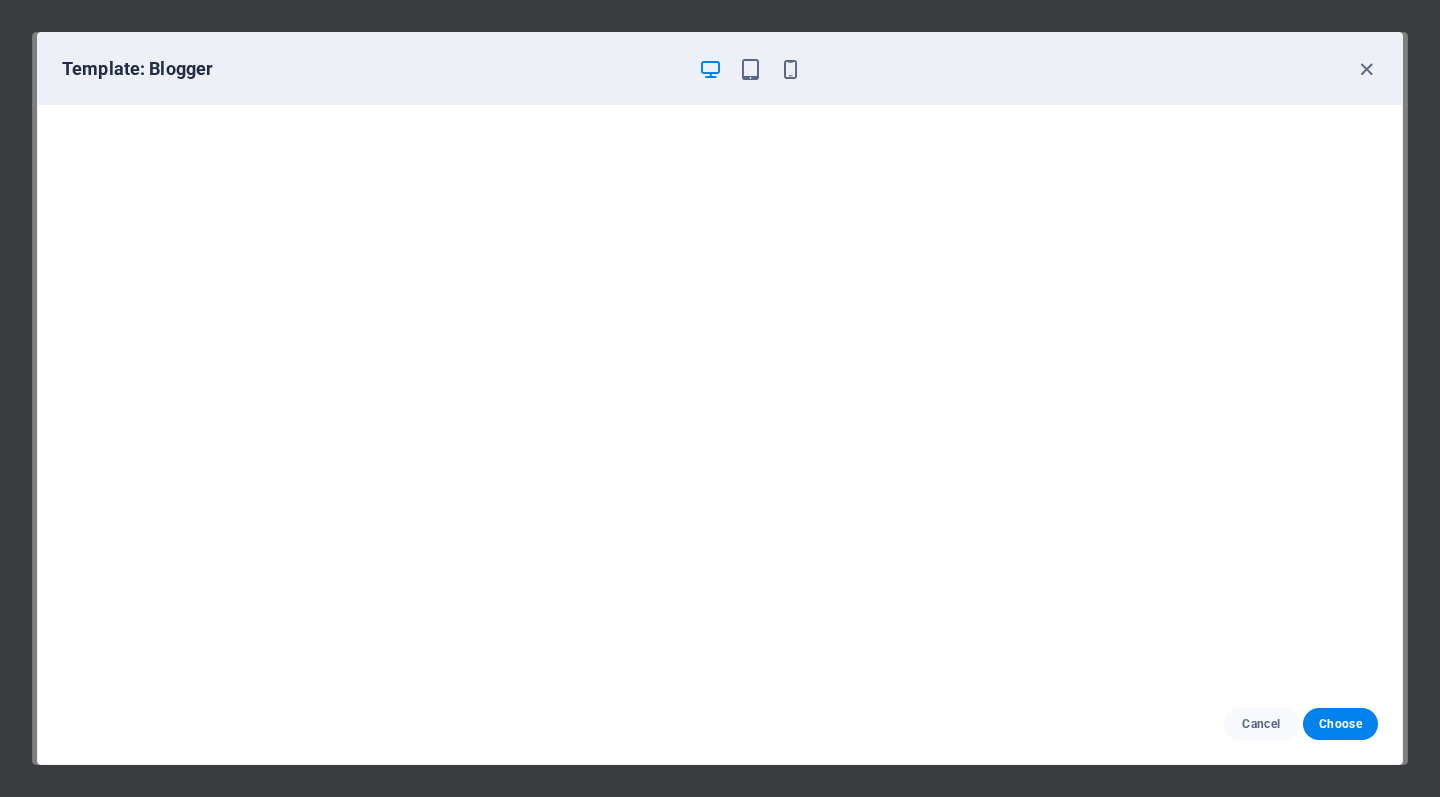 scroll, scrollTop: 5, scrollLeft: 0, axis: vertical 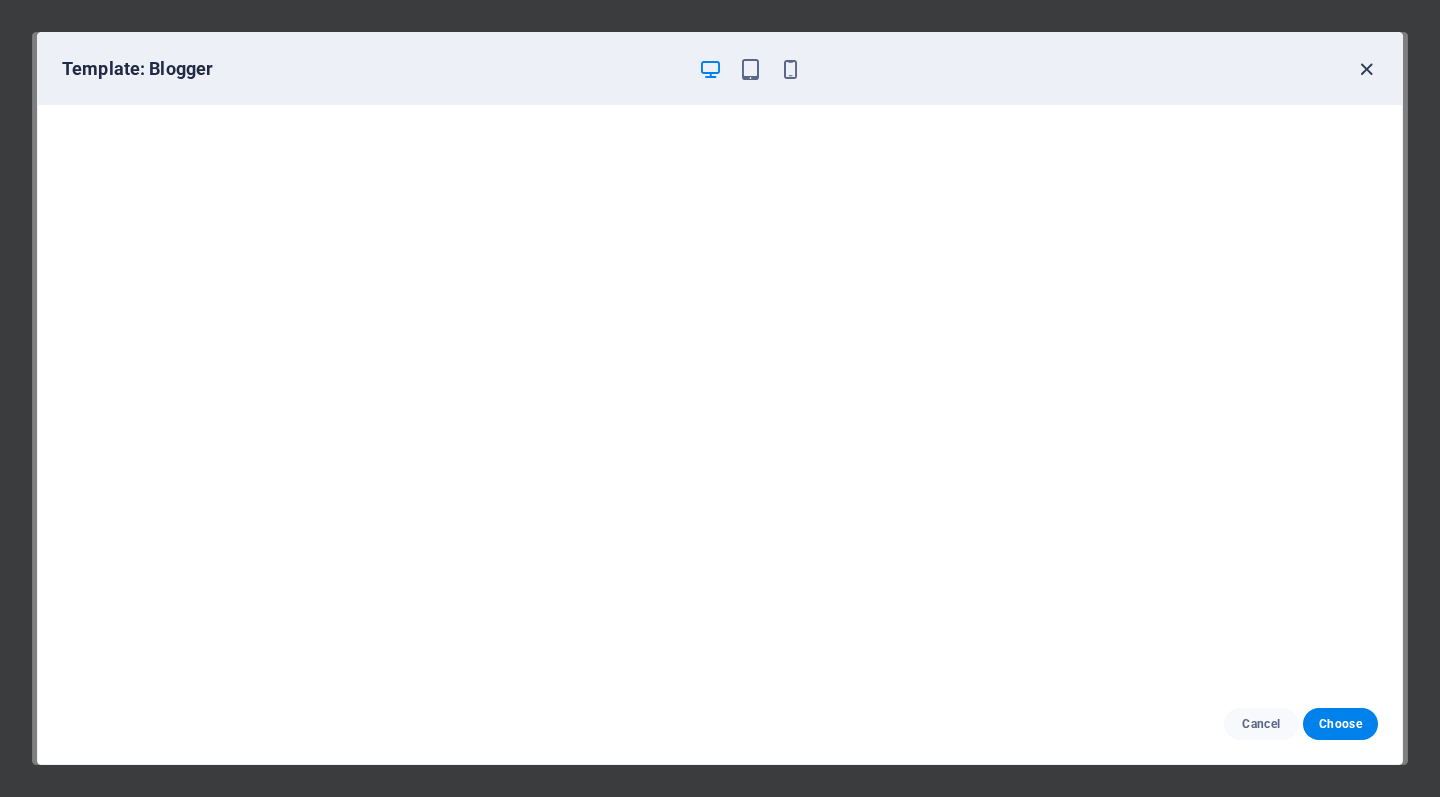 click at bounding box center (1366, 69) 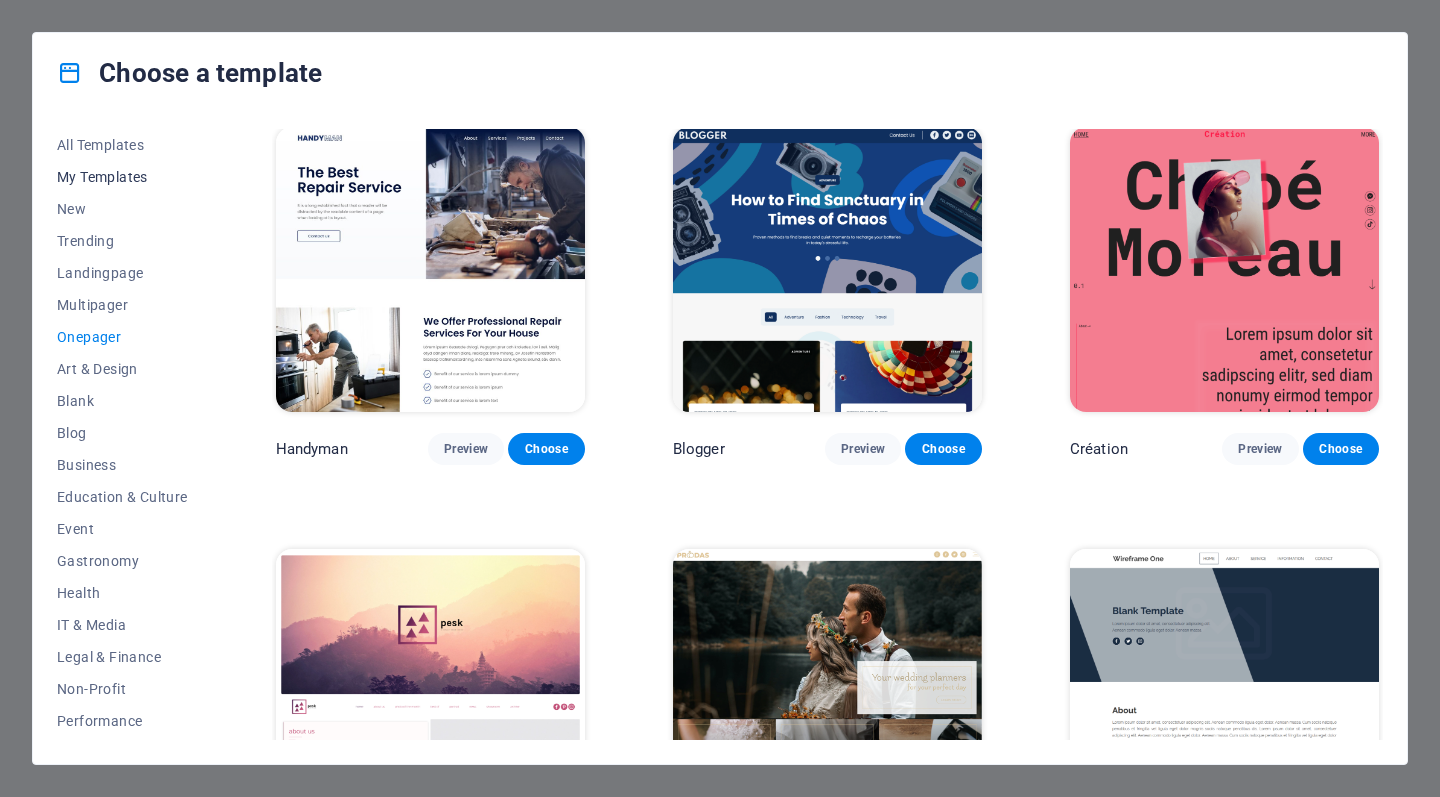 click on "My Templates" at bounding box center [122, 177] 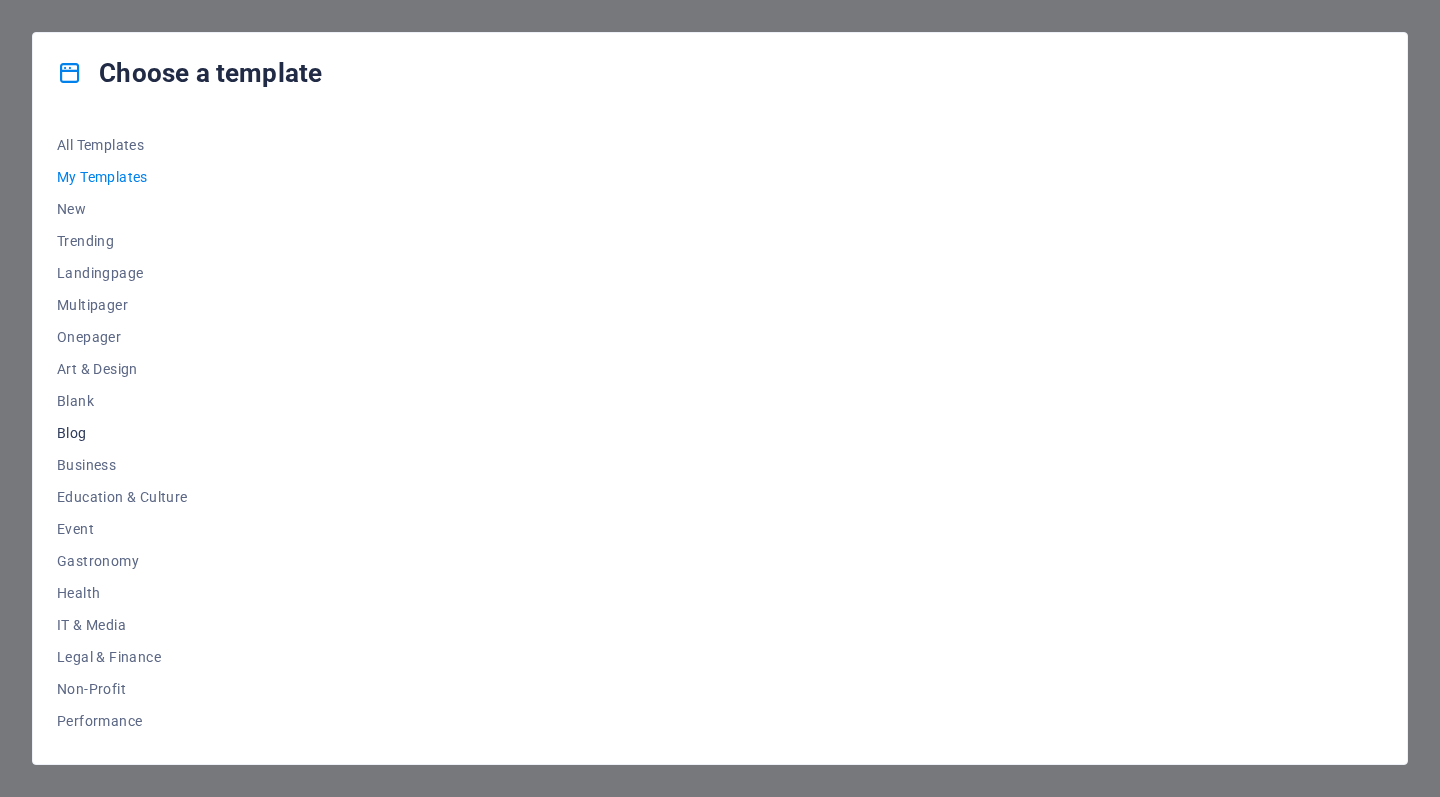 click on "Blog" at bounding box center [122, 433] 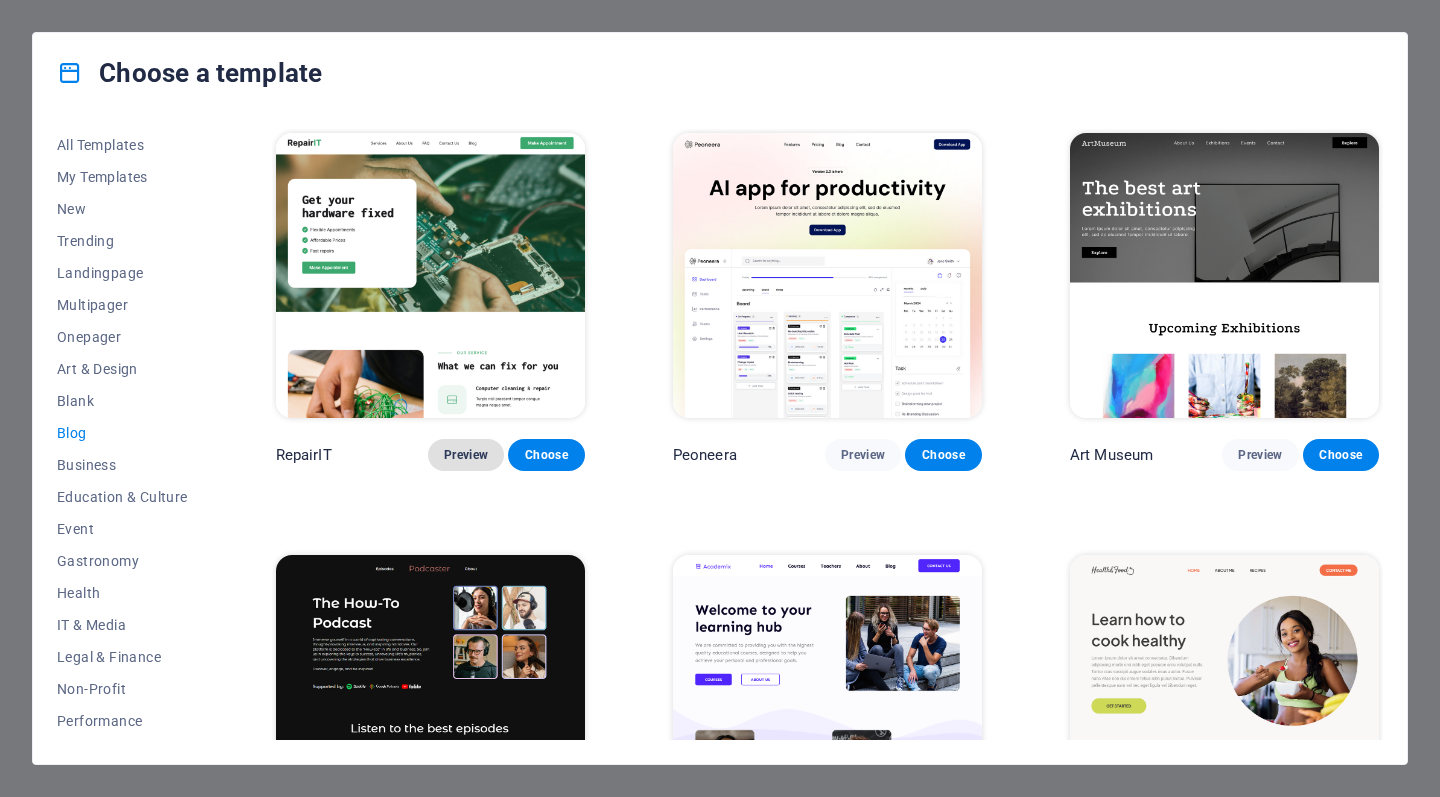 click on "Preview" at bounding box center (466, 455) 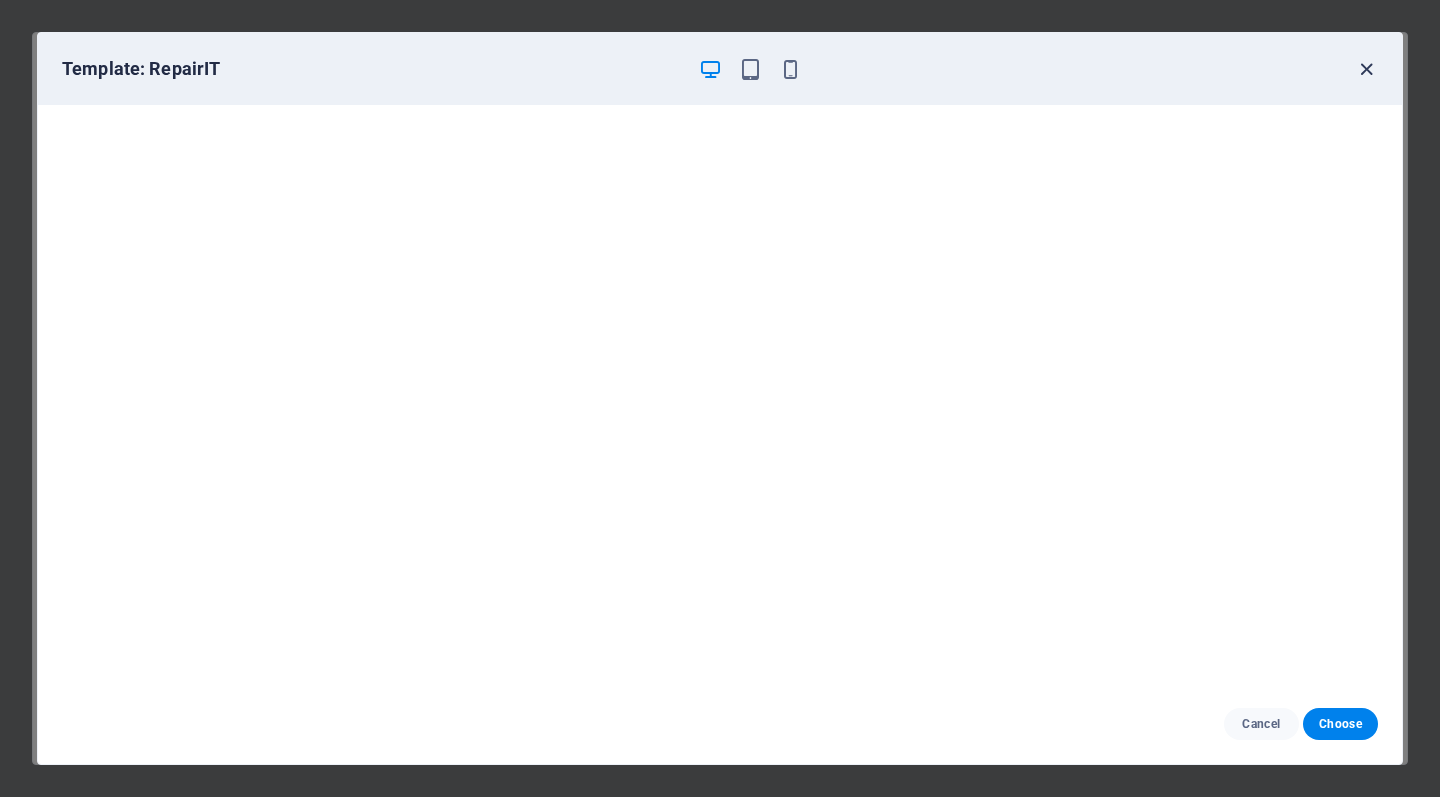 click at bounding box center [1366, 69] 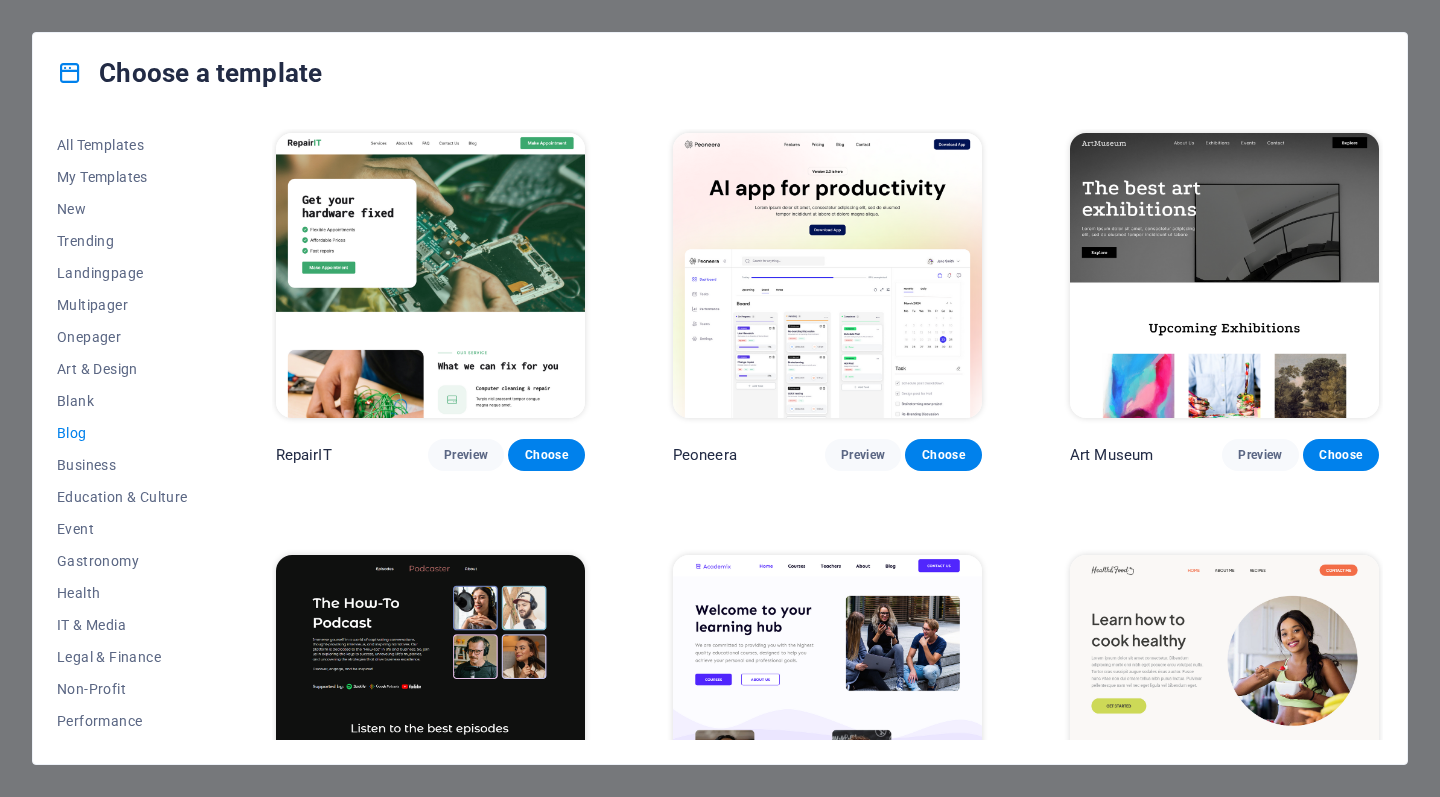click at bounding box center (1224, 697) 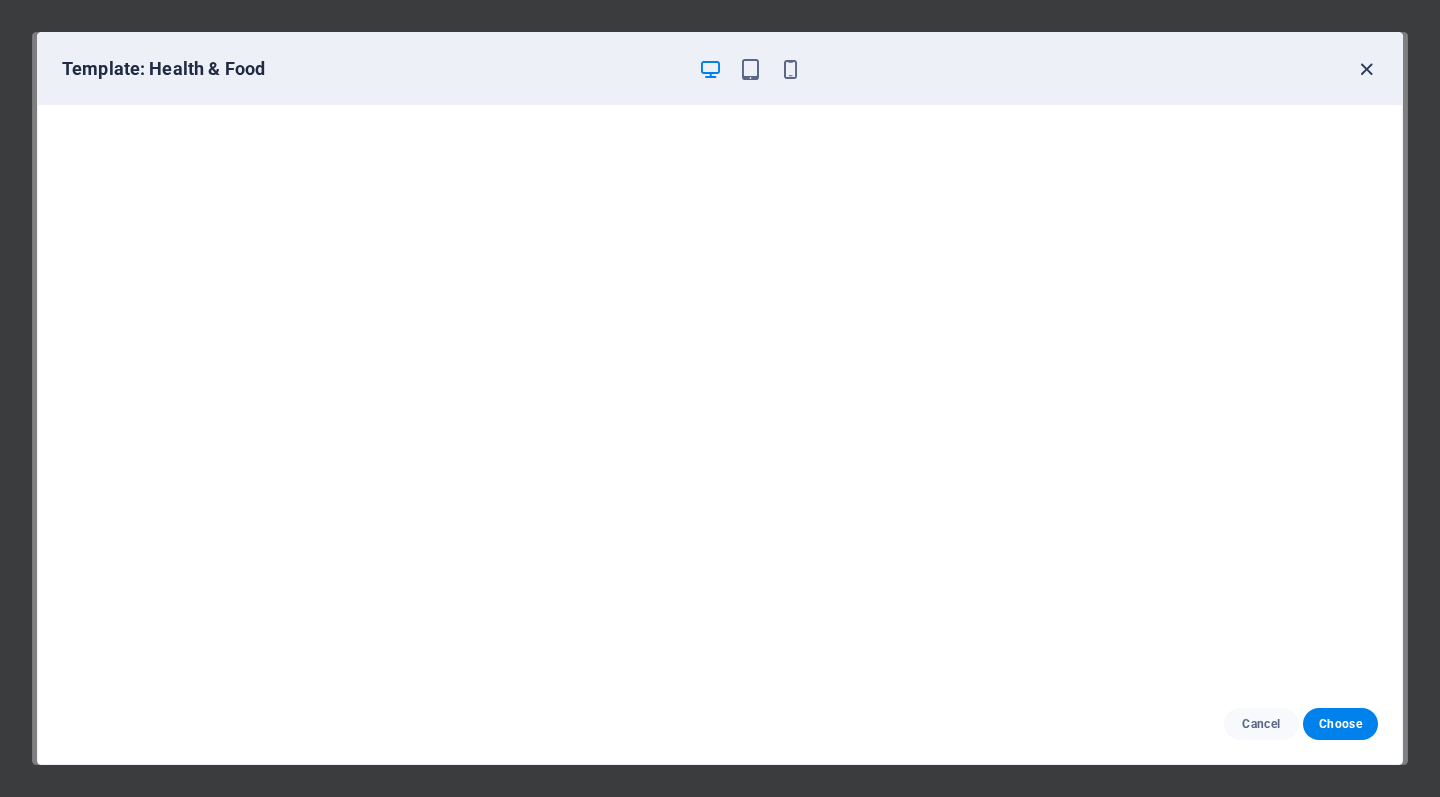 click at bounding box center (1366, 69) 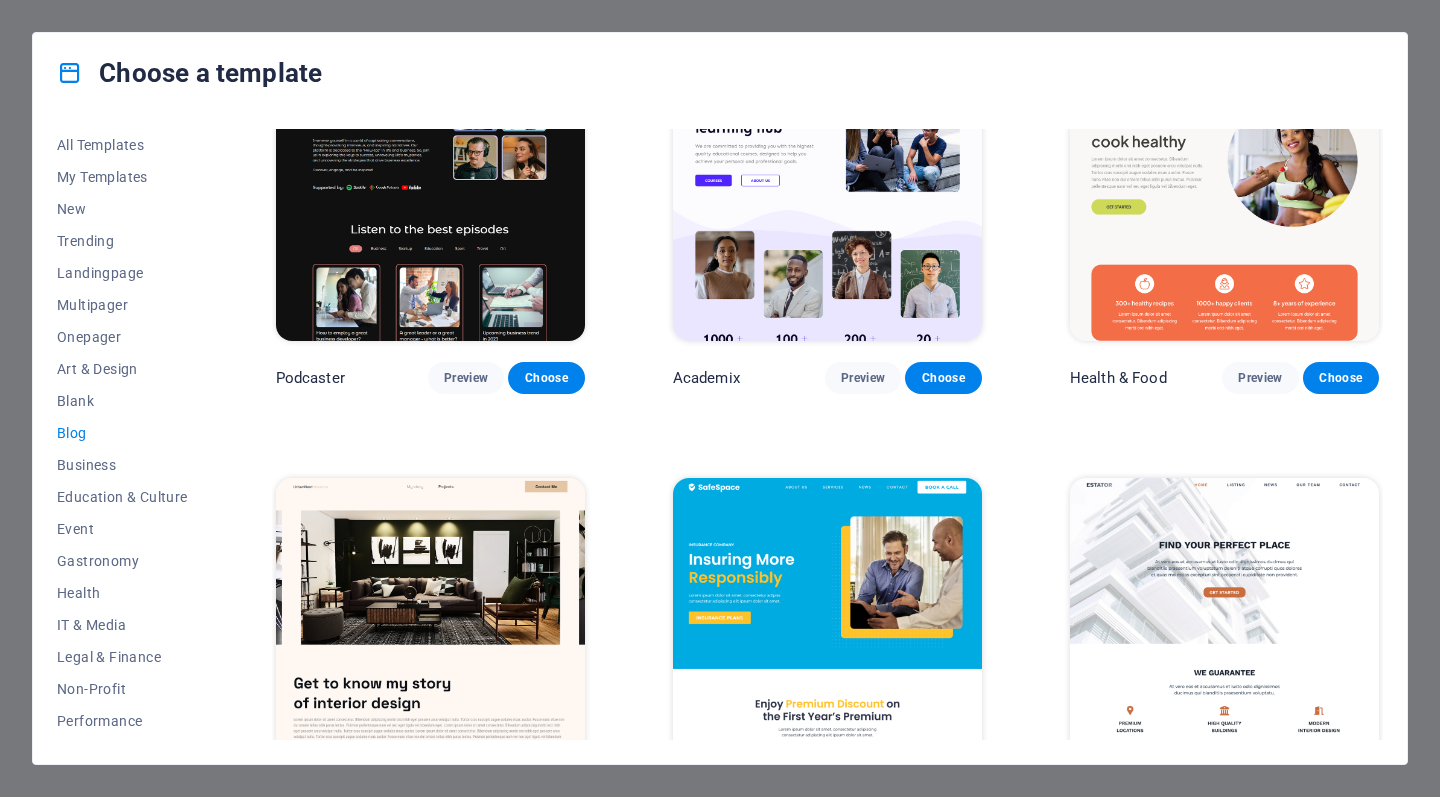 scroll, scrollTop: 577, scrollLeft: 0, axis: vertical 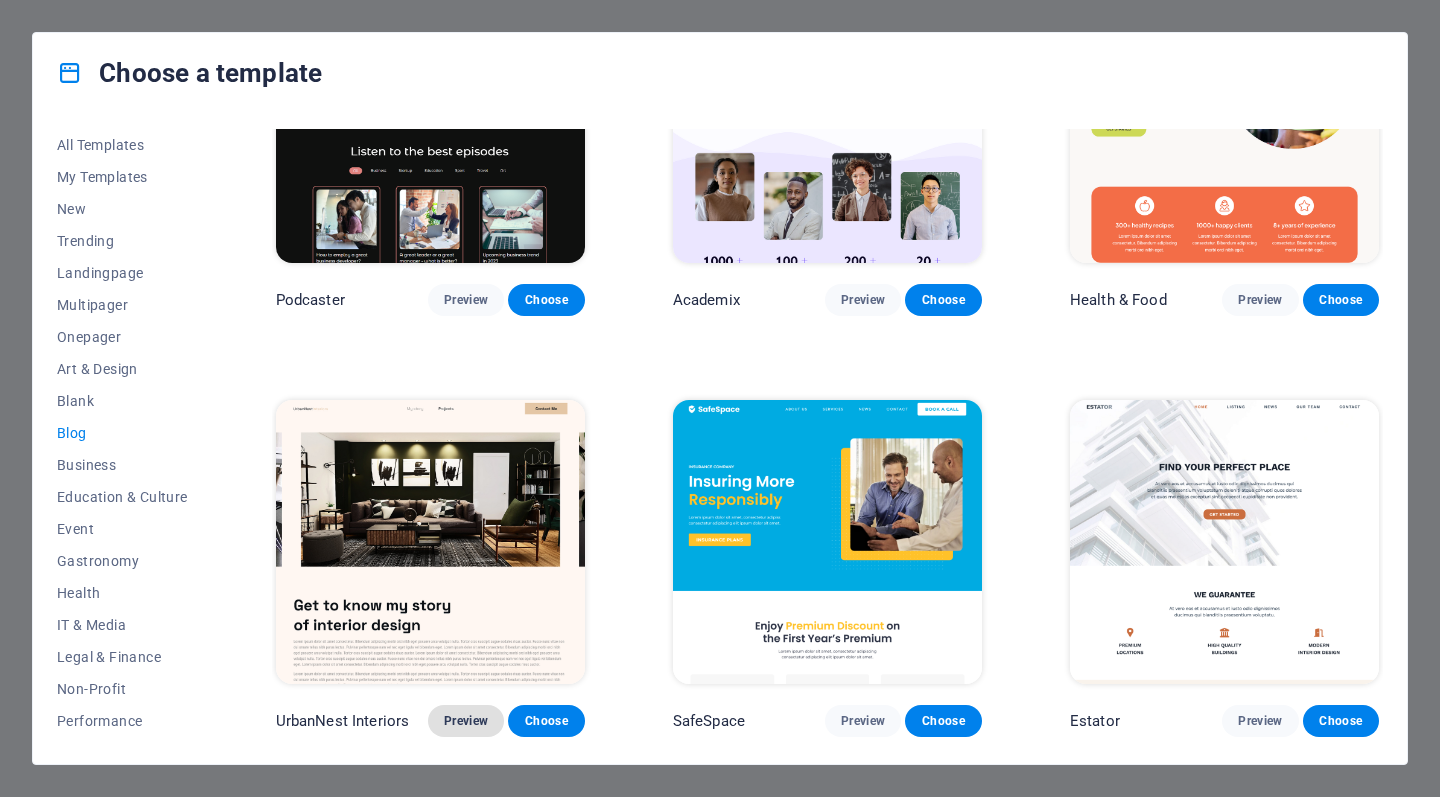 click on "Preview" at bounding box center [466, 721] 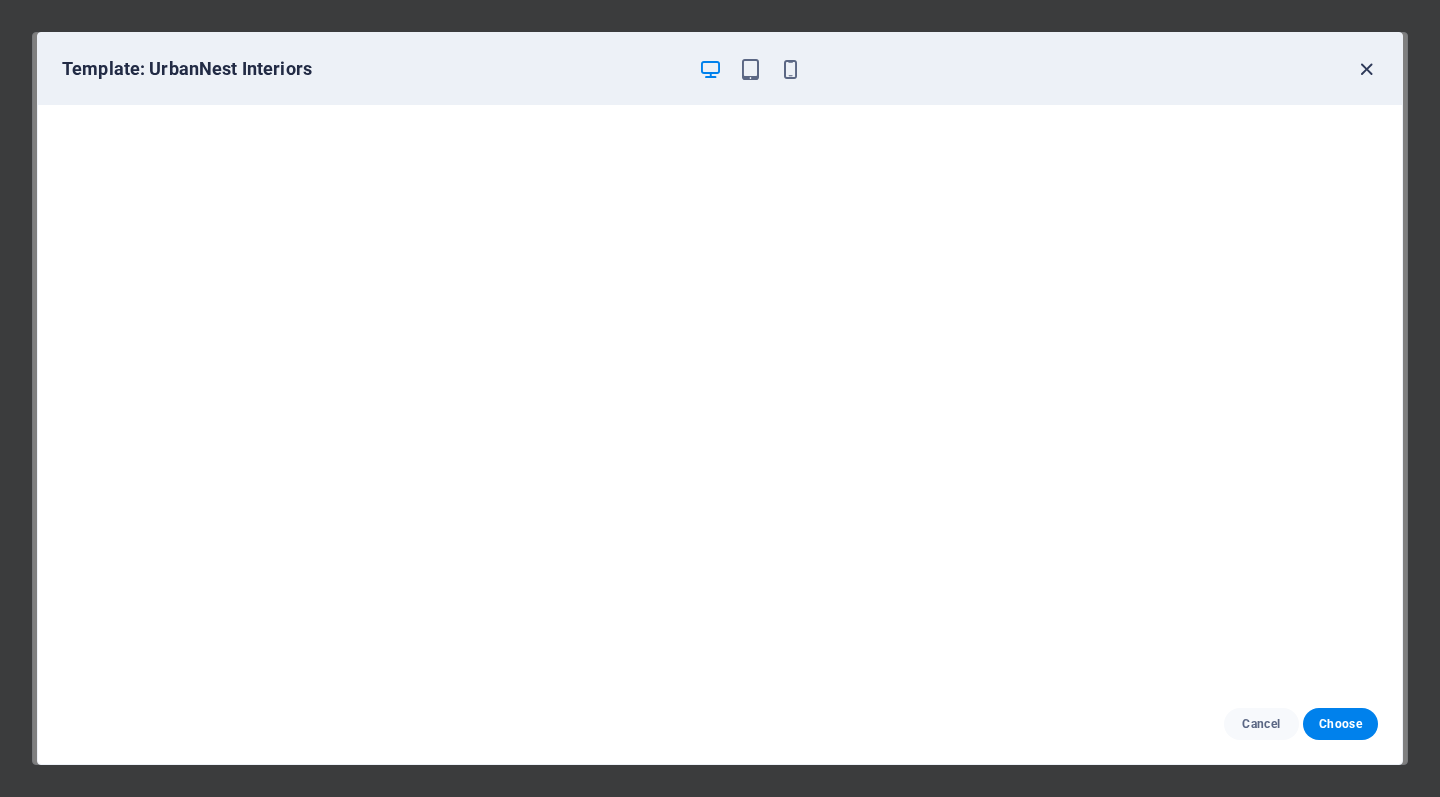 click at bounding box center [1366, 69] 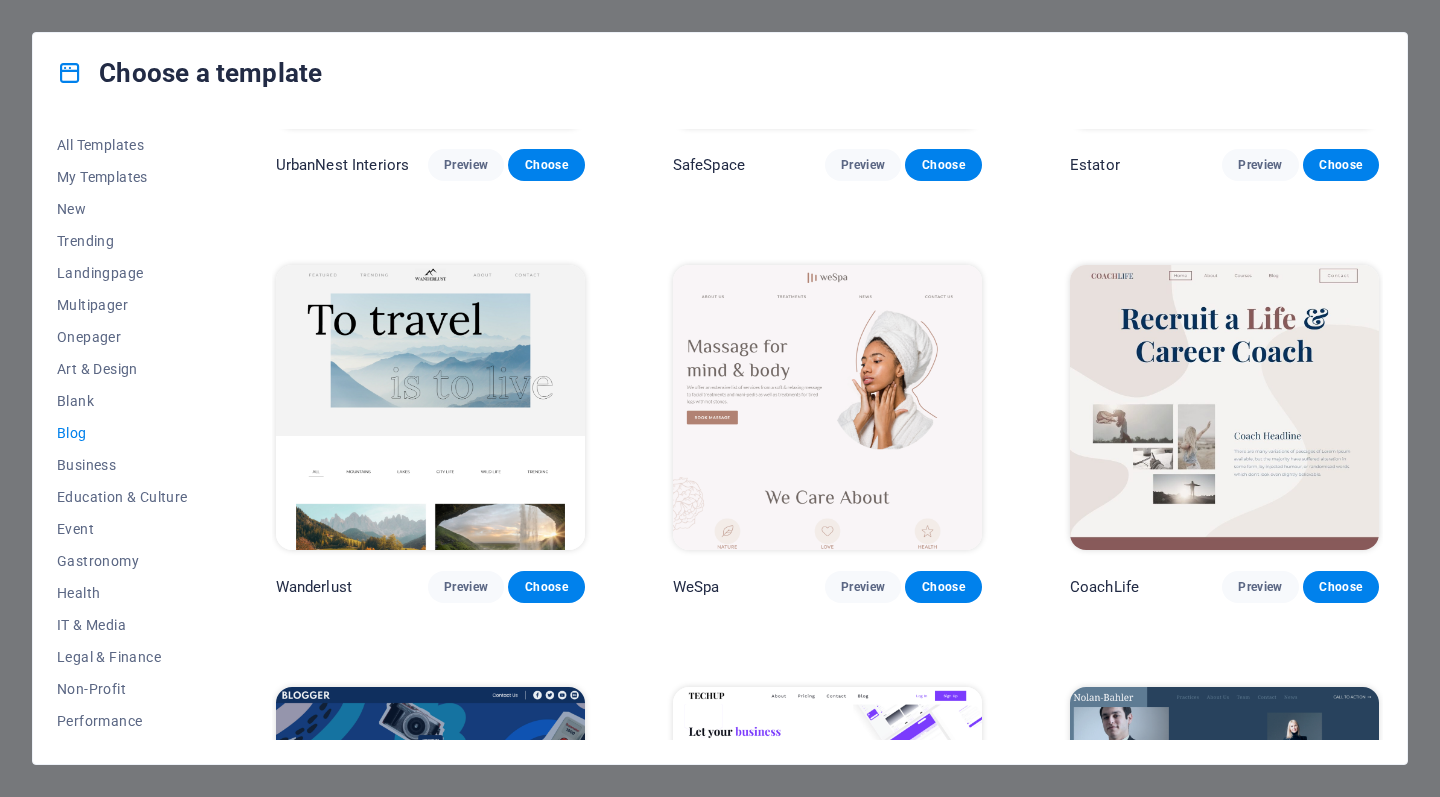 scroll, scrollTop: 1136, scrollLeft: 0, axis: vertical 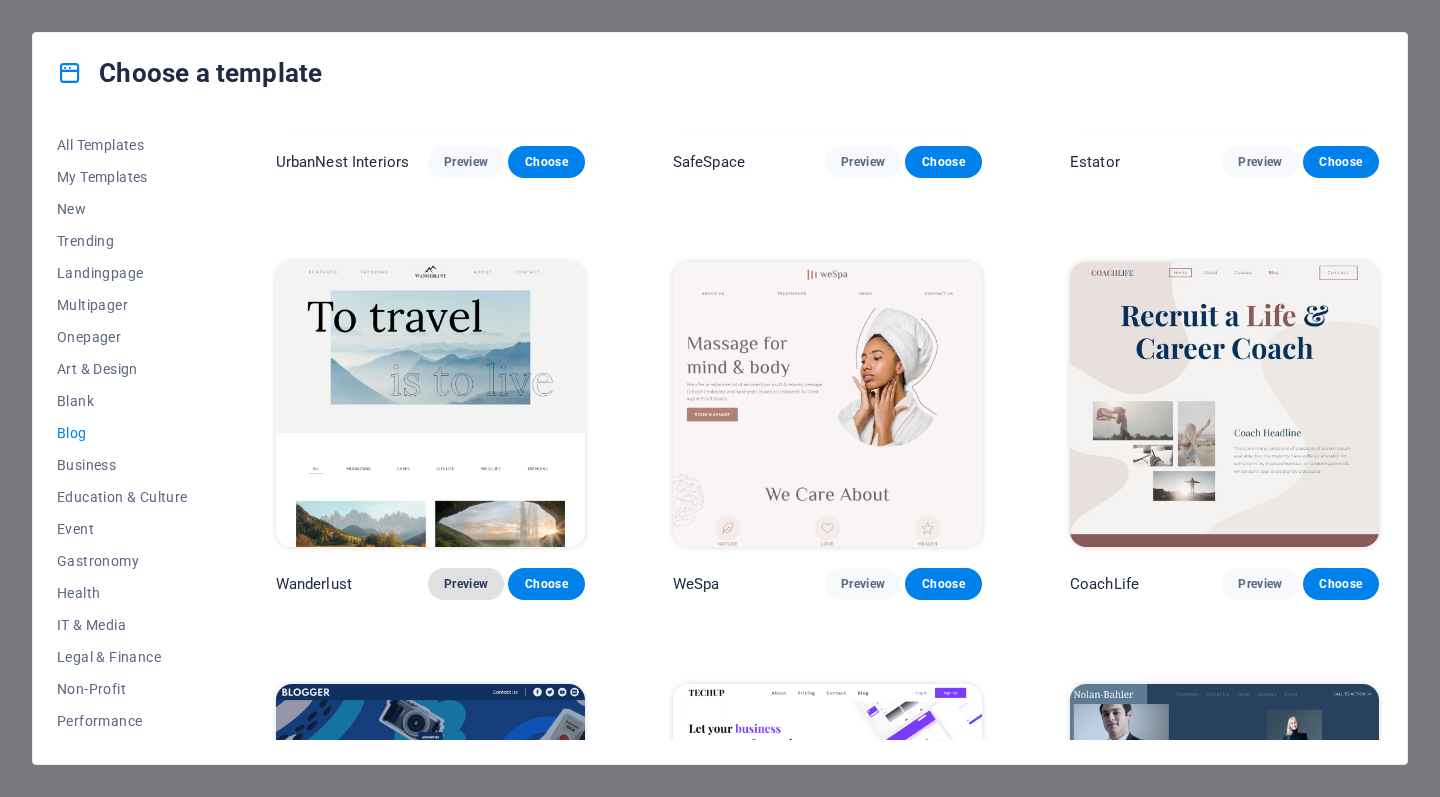 click on "Preview" at bounding box center [466, 584] 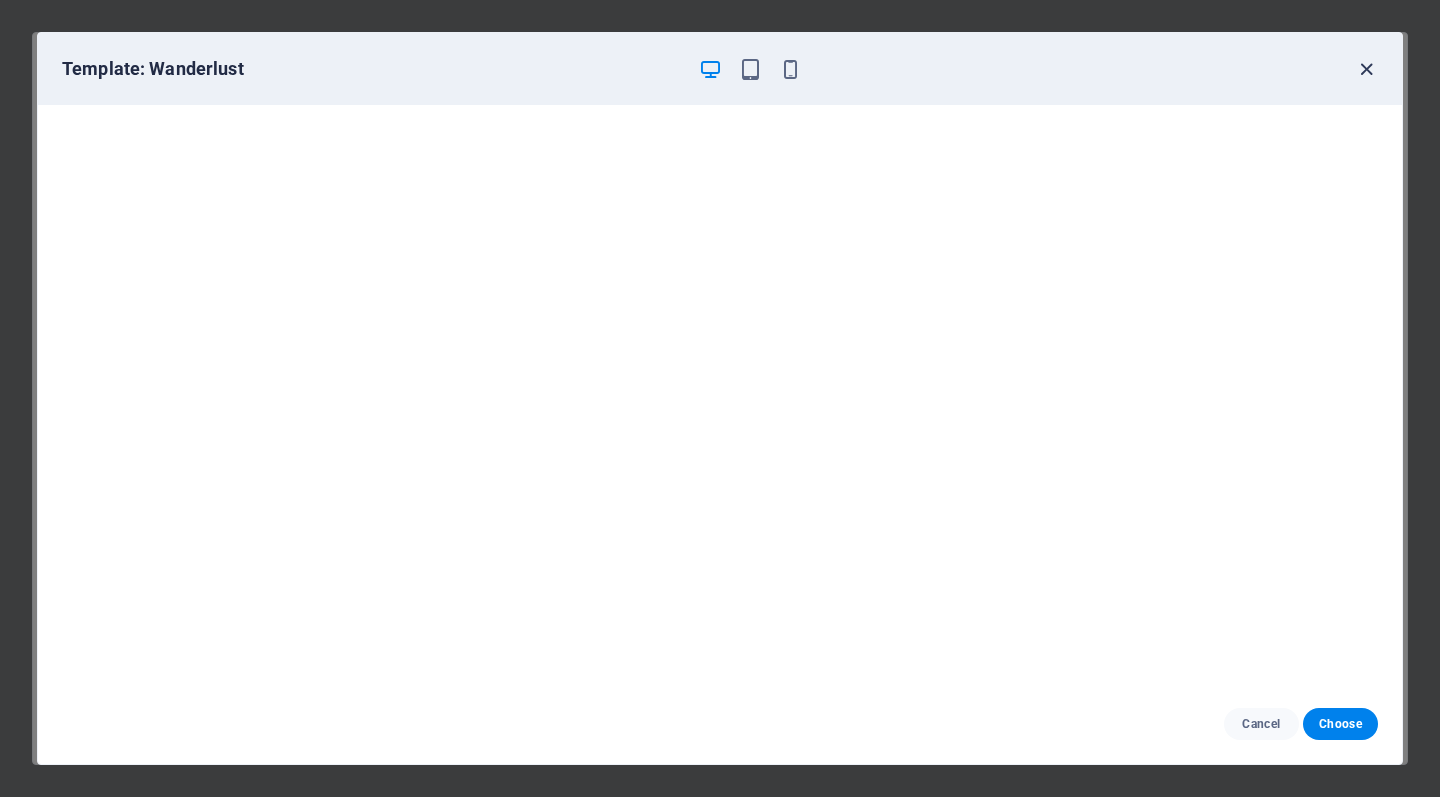 click at bounding box center (1366, 69) 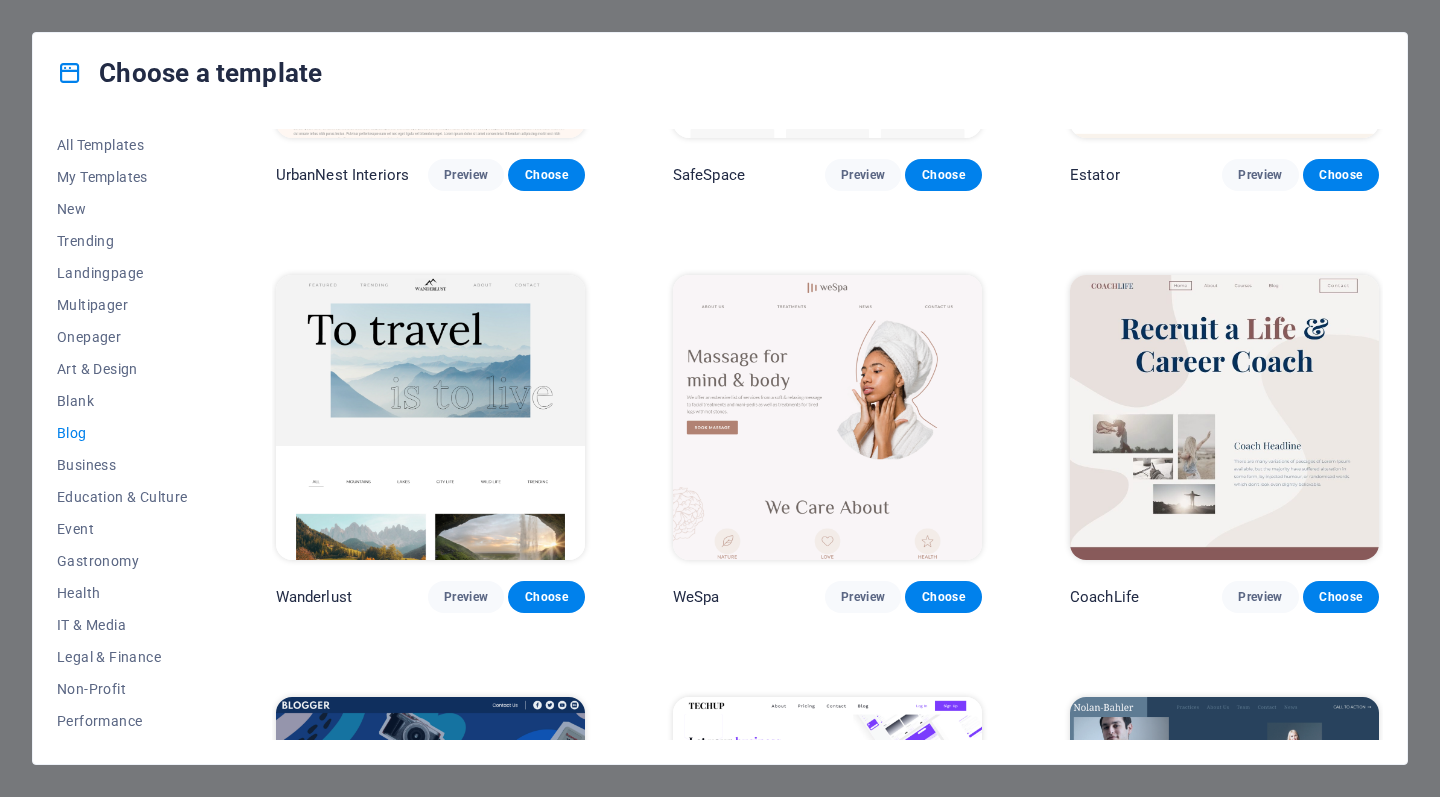 scroll, scrollTop: 1127, scrollLeft: 0, axis: vertical 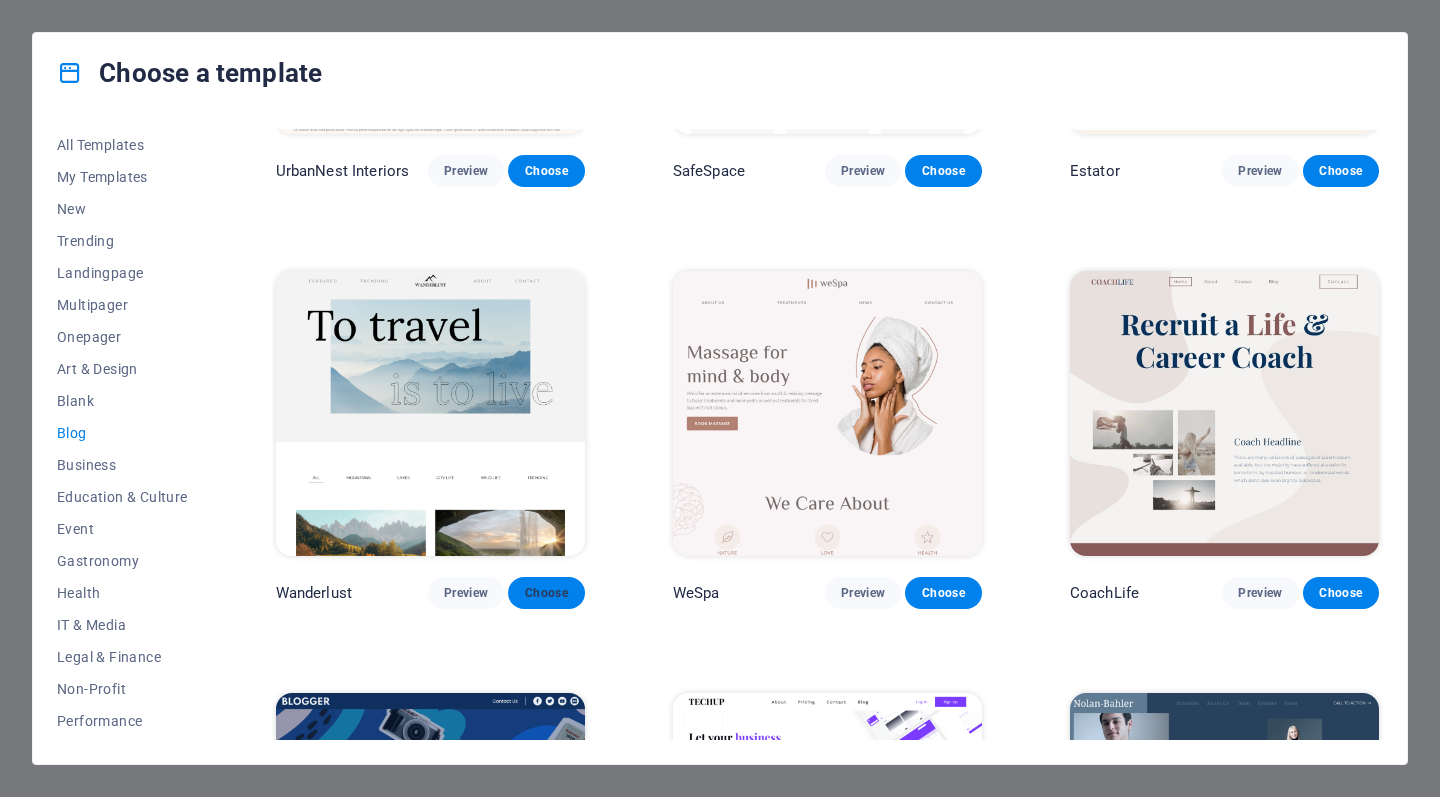 click on "Choose" at bounding box center (546, 593) 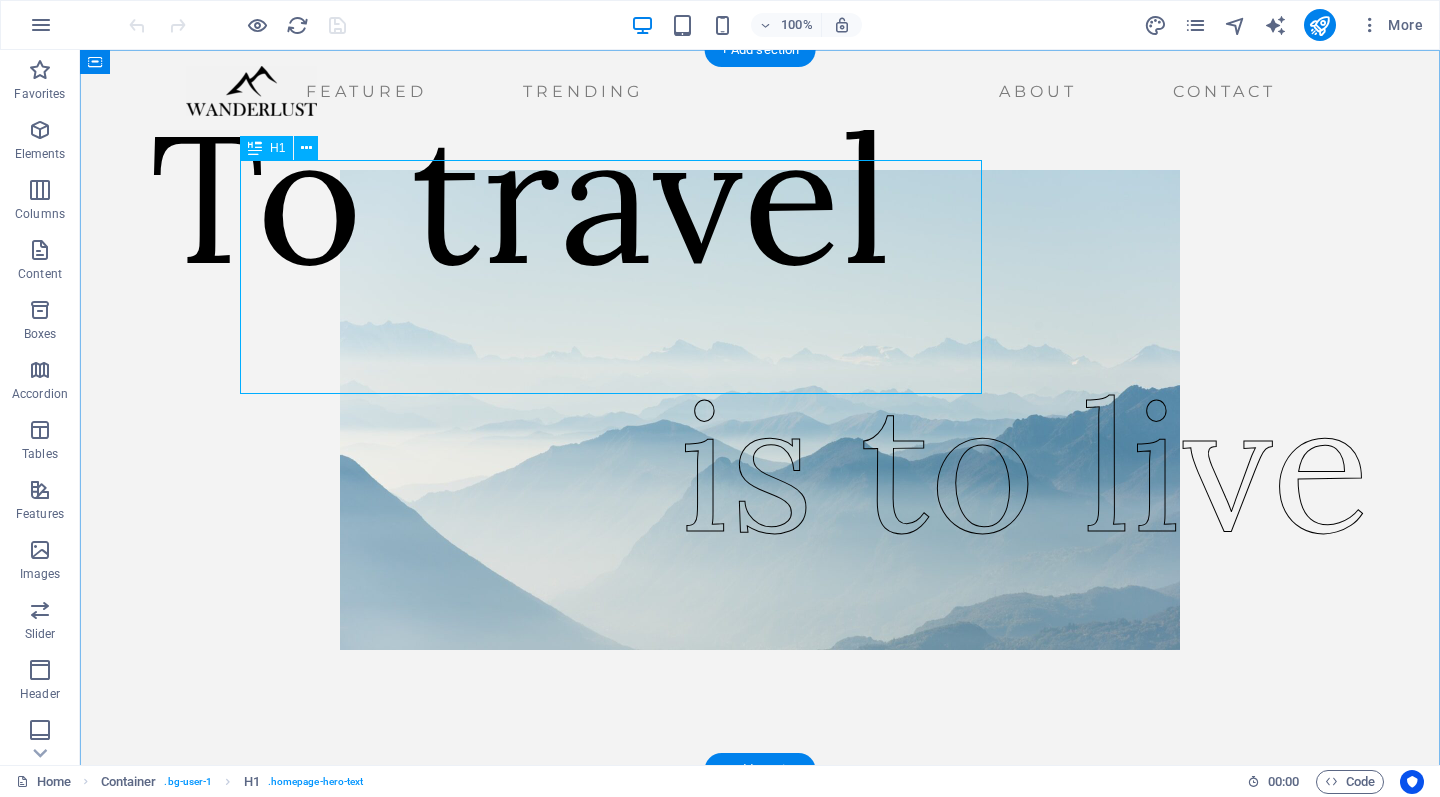scroll, scrollTop: 0, scrollLeft: 0, axis: both 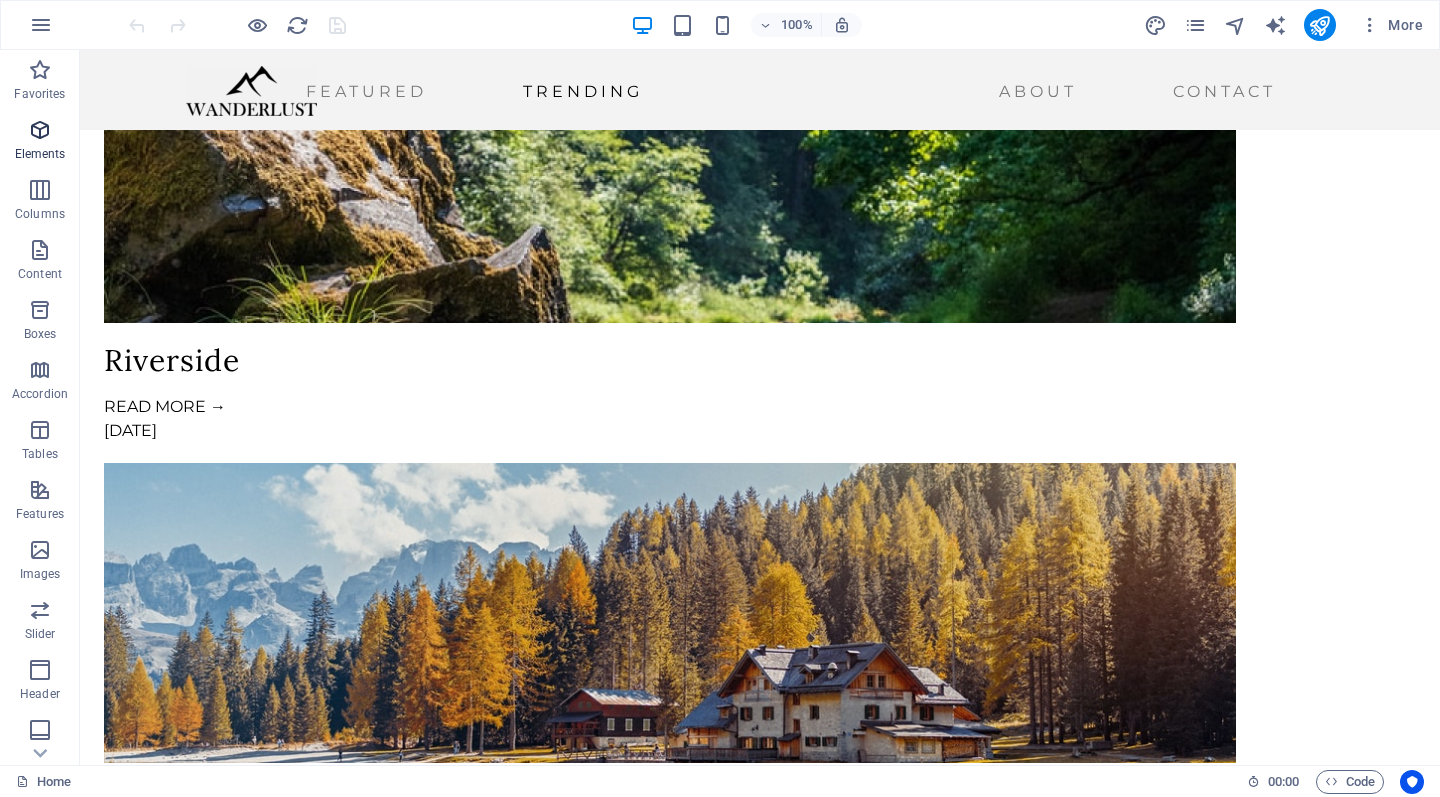 click on "Elements" at bounding box center [40, 142] 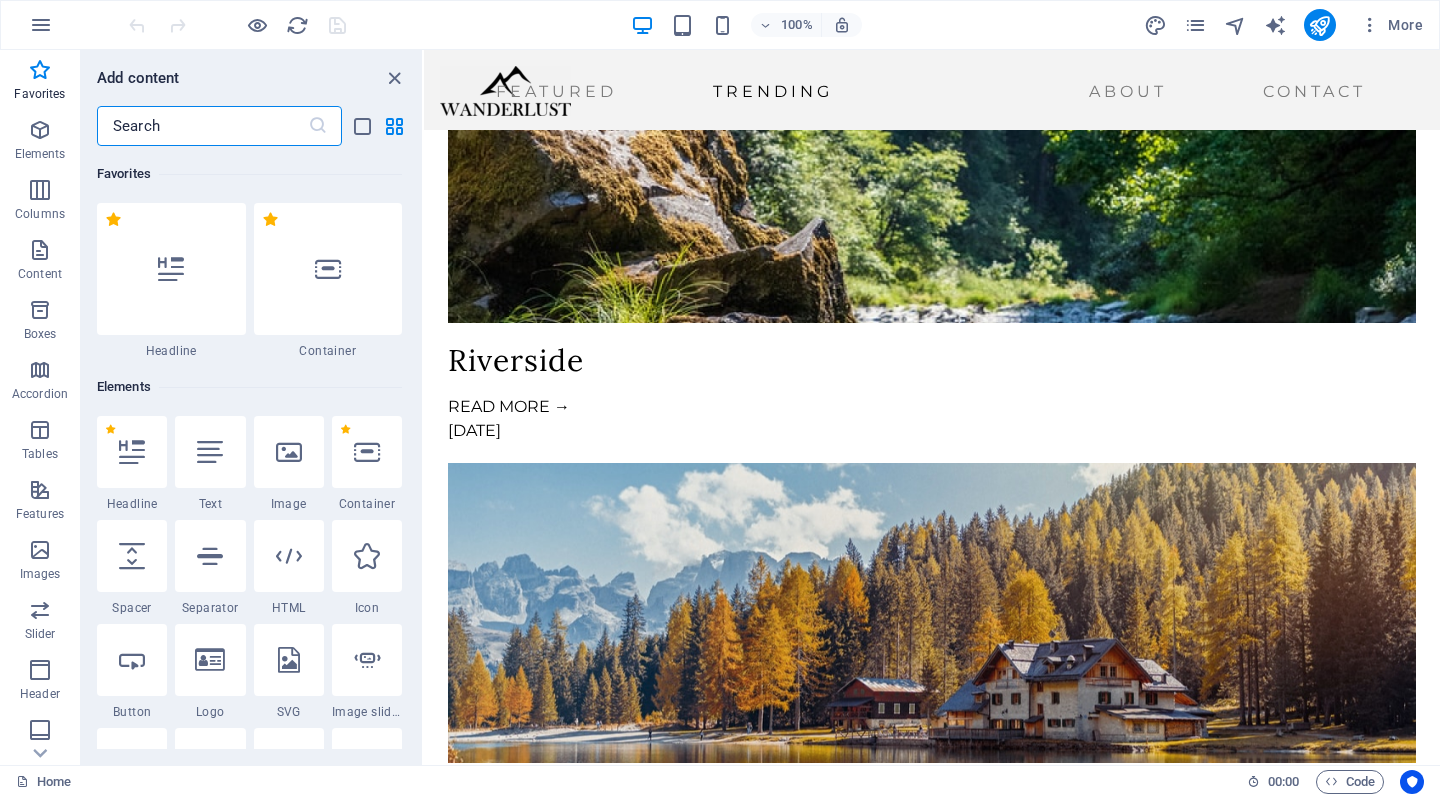 scroll, scrollTop: 0, scrollLeft: 0, axis: both 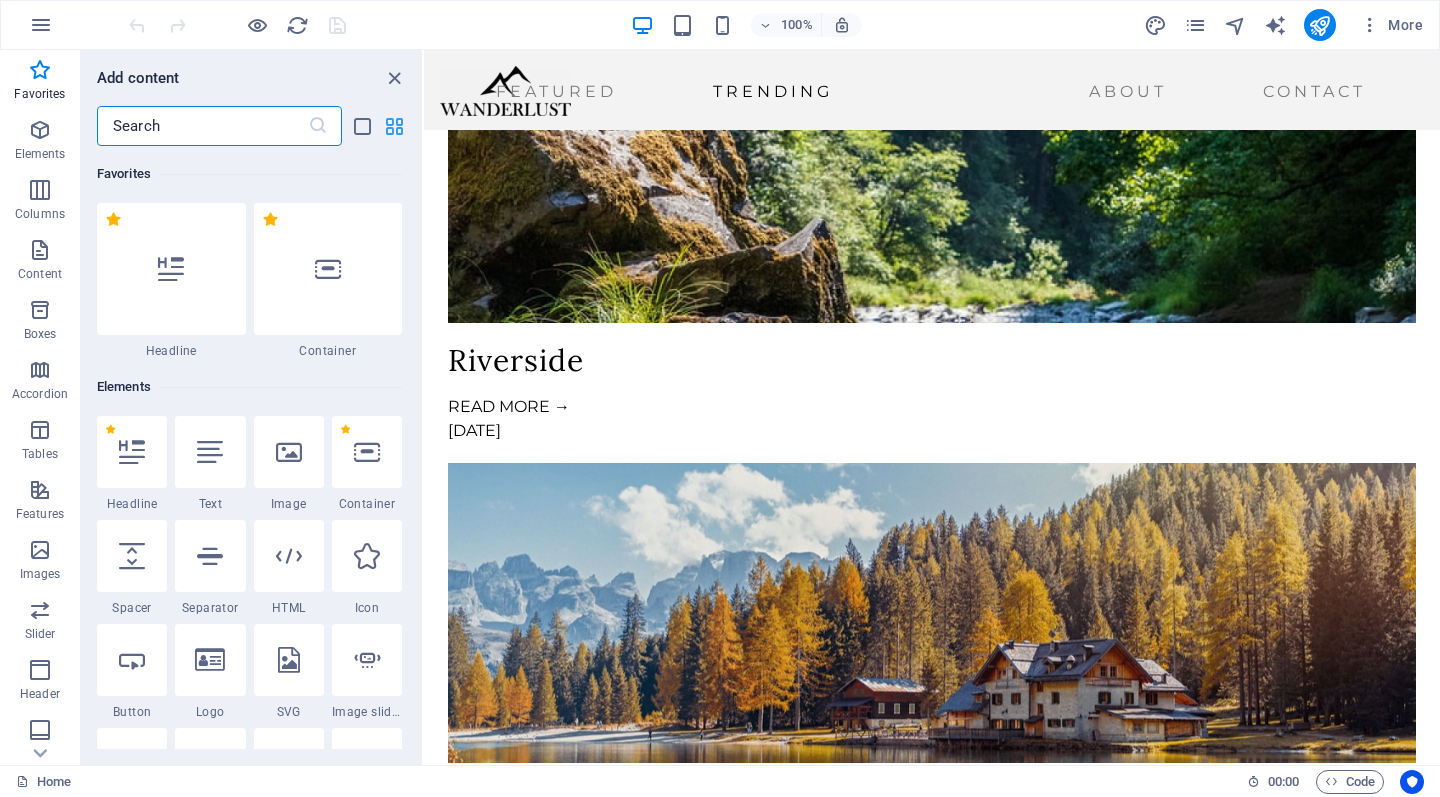click at bounding box center (394, 126) 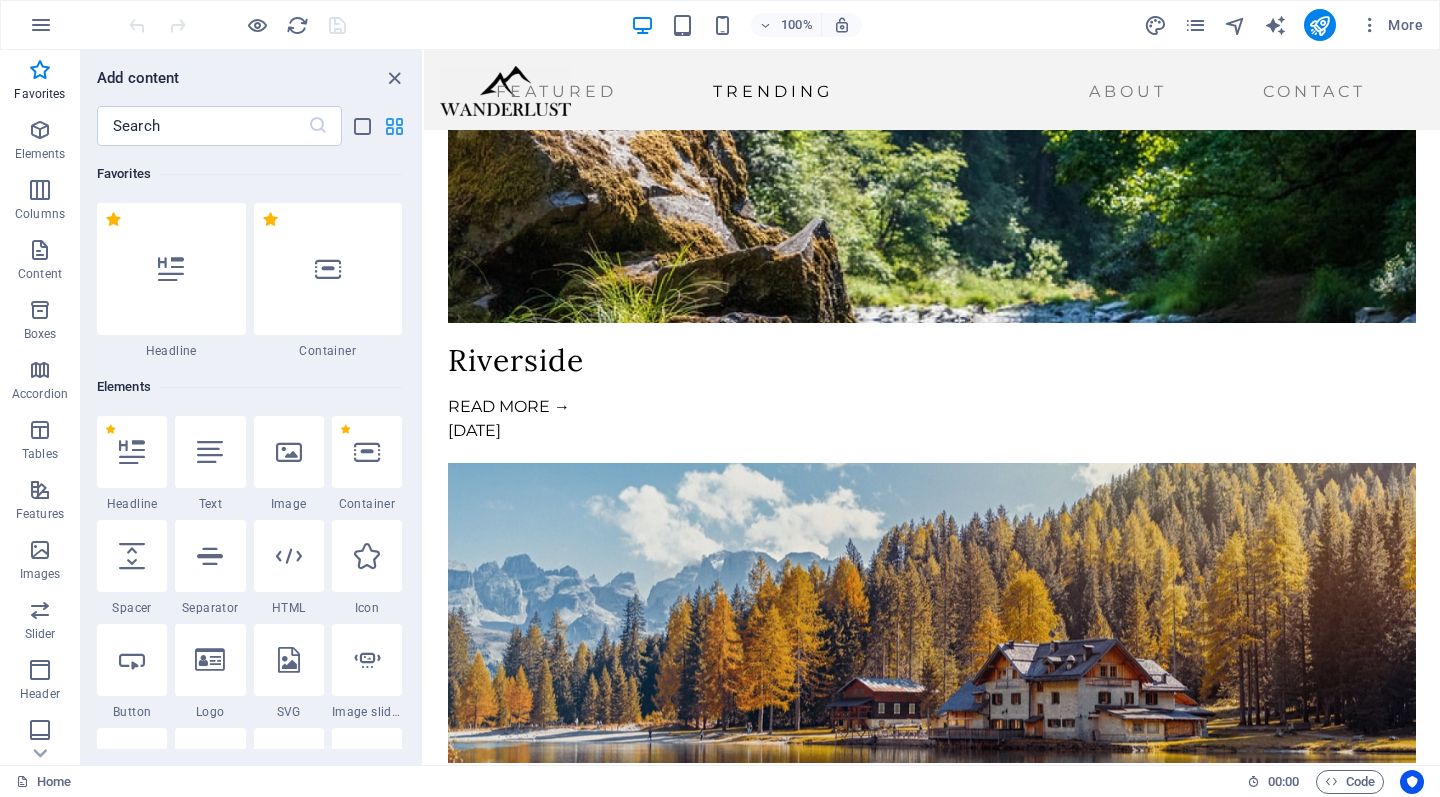 click at bounding box center (394, 126) 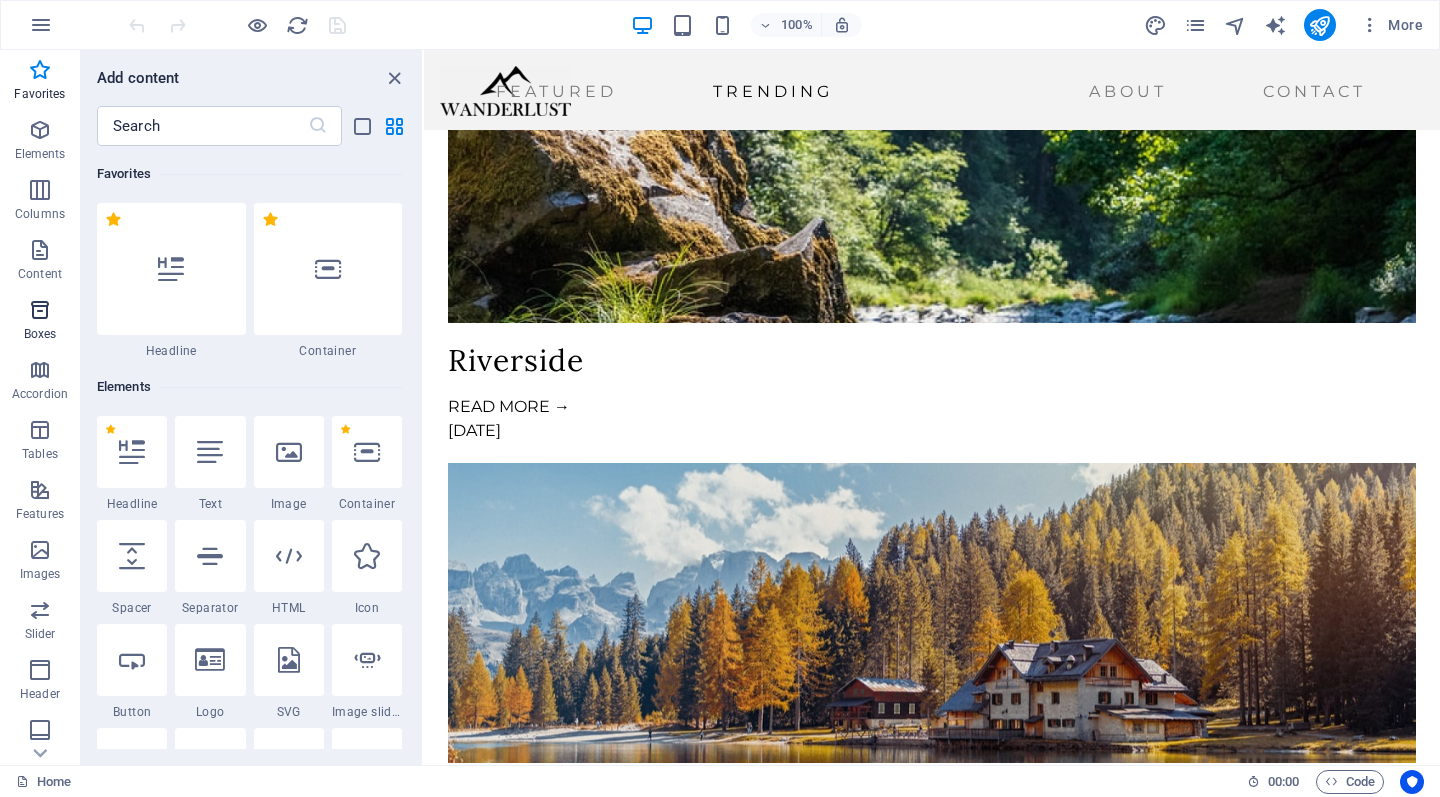 click at bounding box center (40, 310) 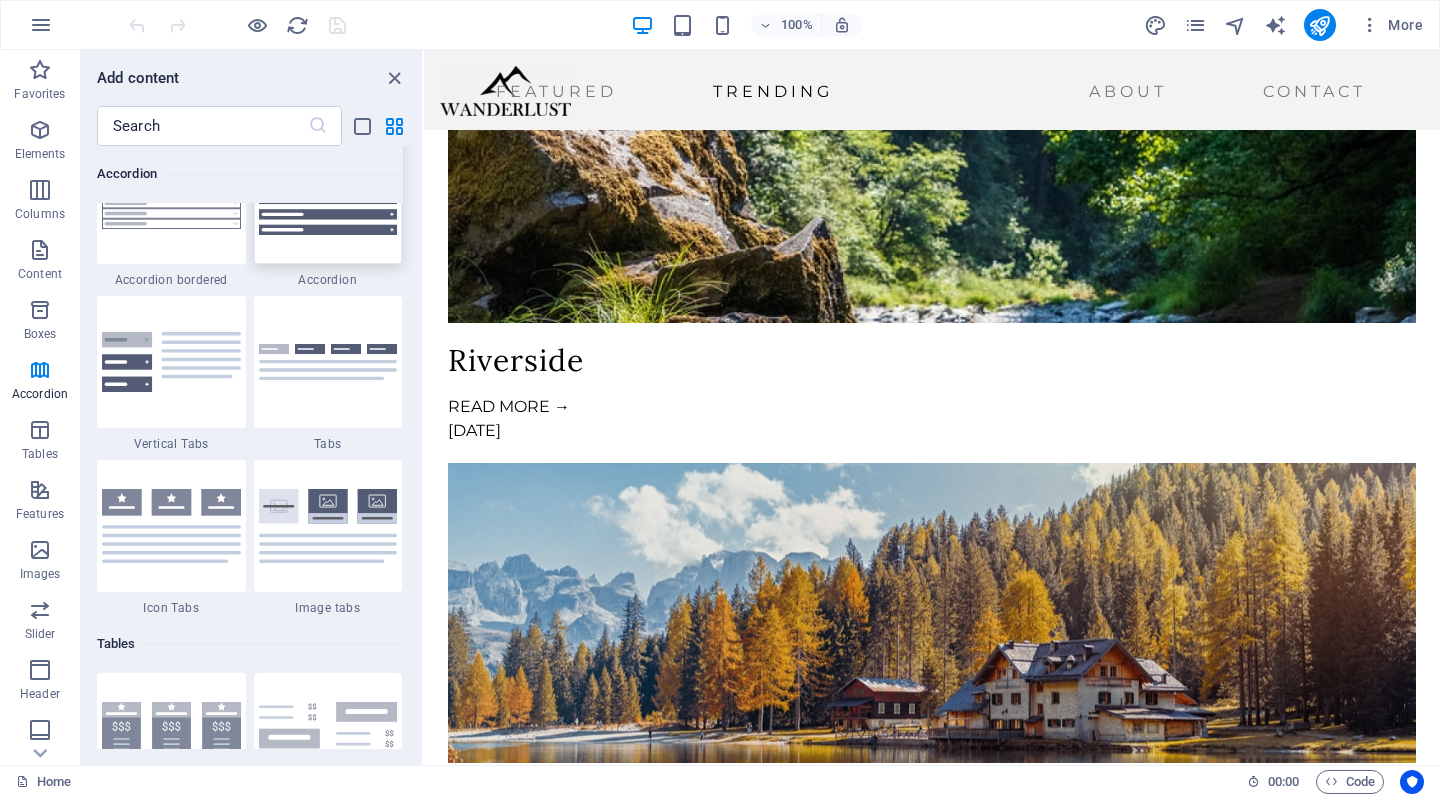 scroll, scrollTop: 6465, scrollLeft: 0, axis: vertical 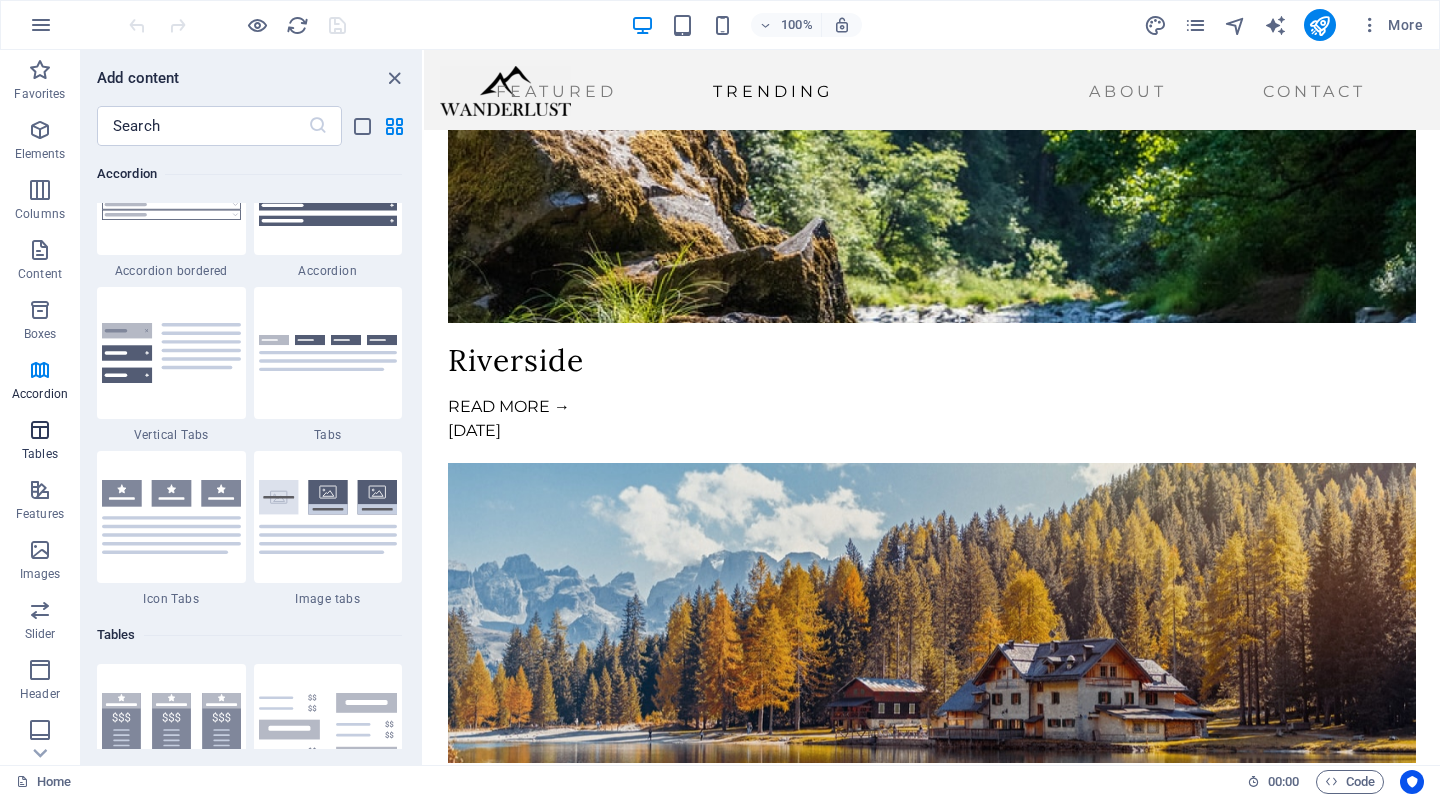 click at bounding box center [40, 430] 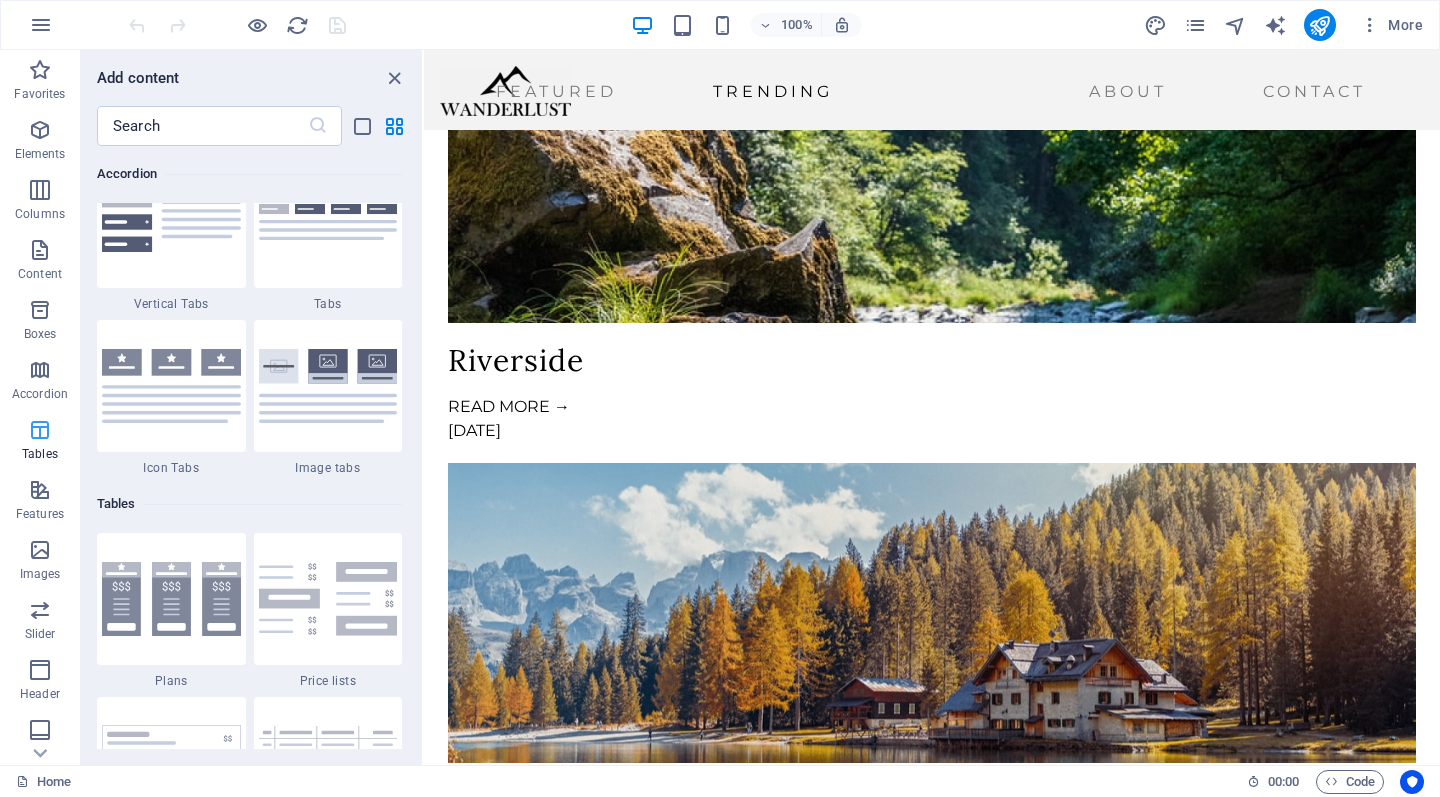 scroll, scrollTop: 6926, scrollLeft: 0, axis: vertical 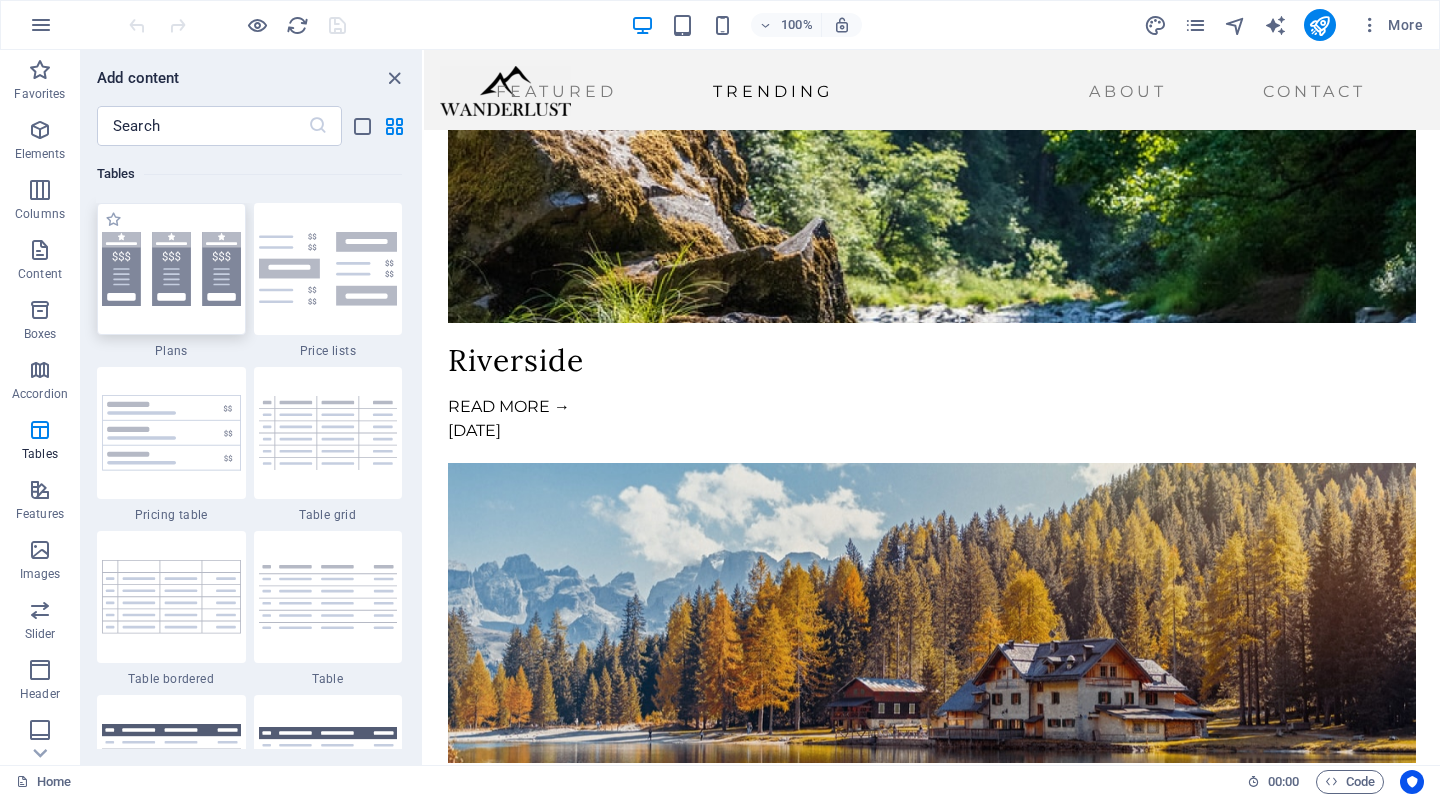 click at bounding box center [171, 269] 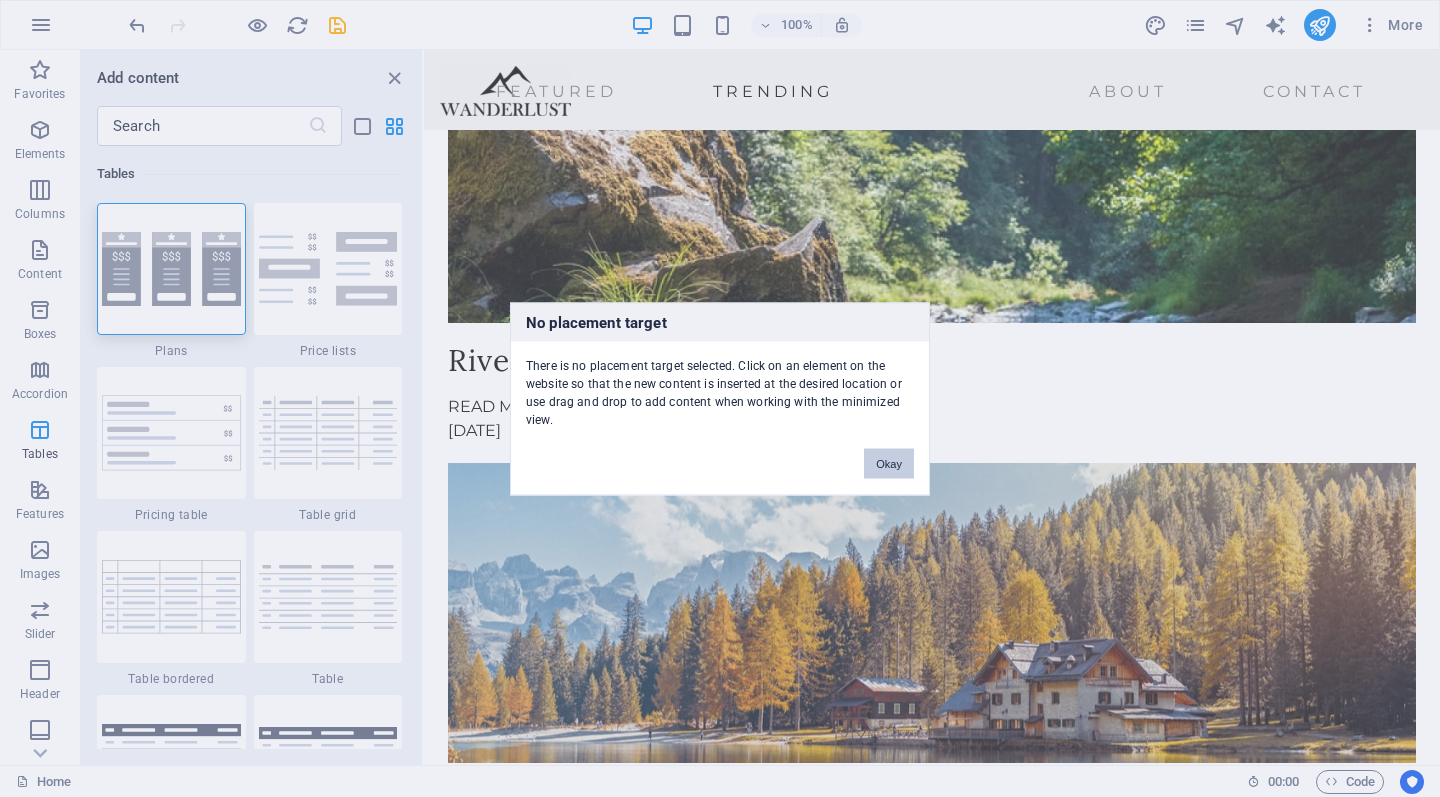 click on "Okay" at bounding box center (889, 463) 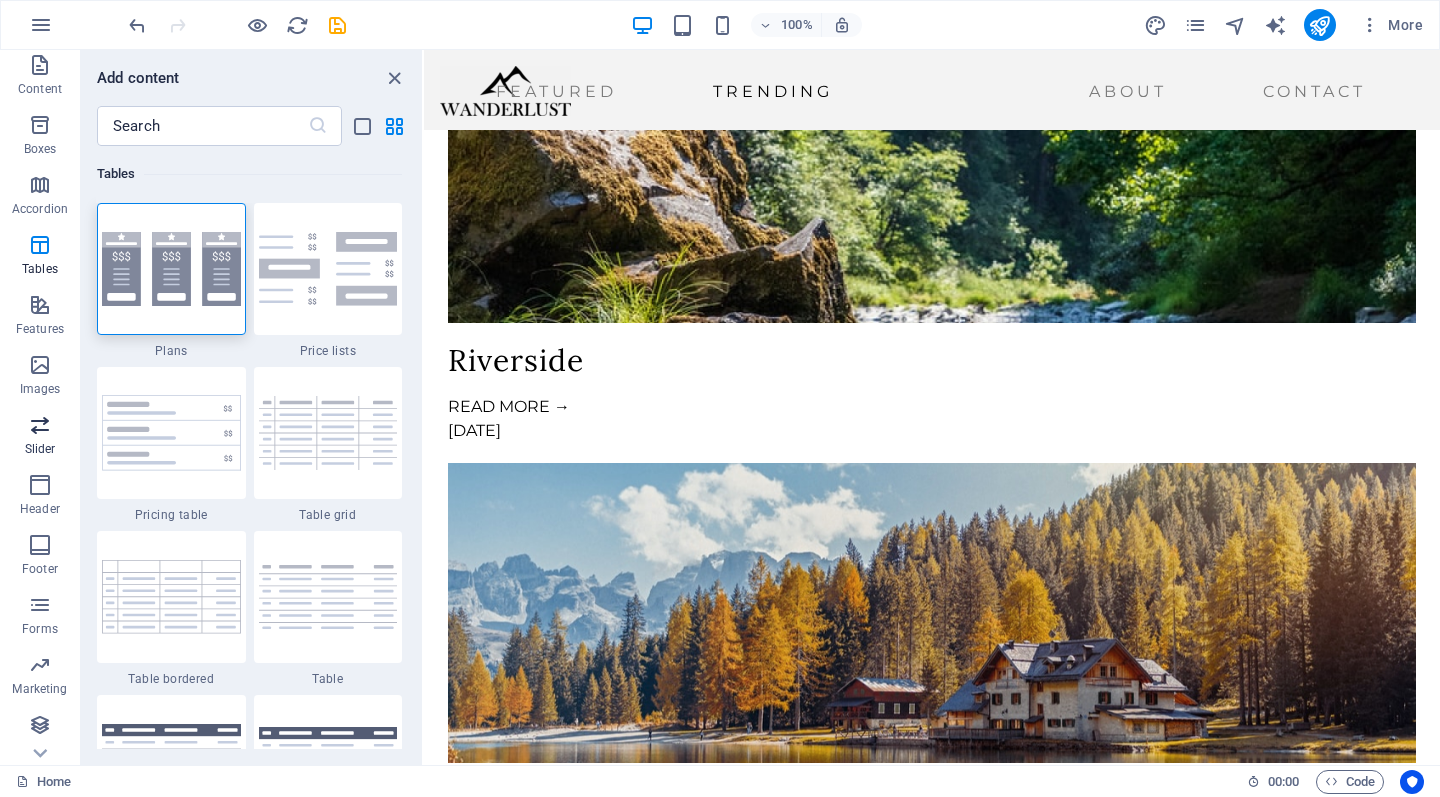 scroll, scrollTop: 185, scrollLeft: 0, axis: vertical 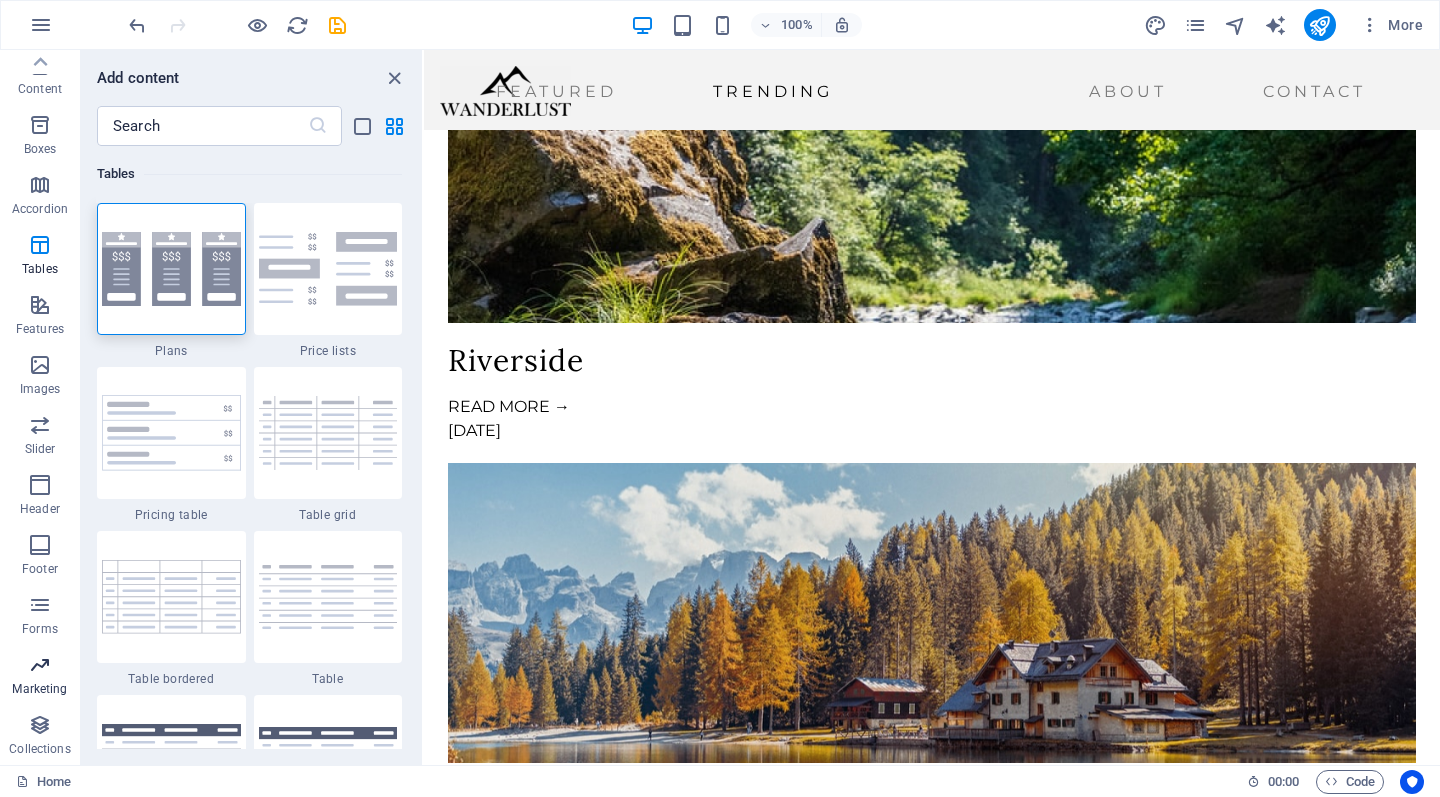 click at bounding box center (40, 665) 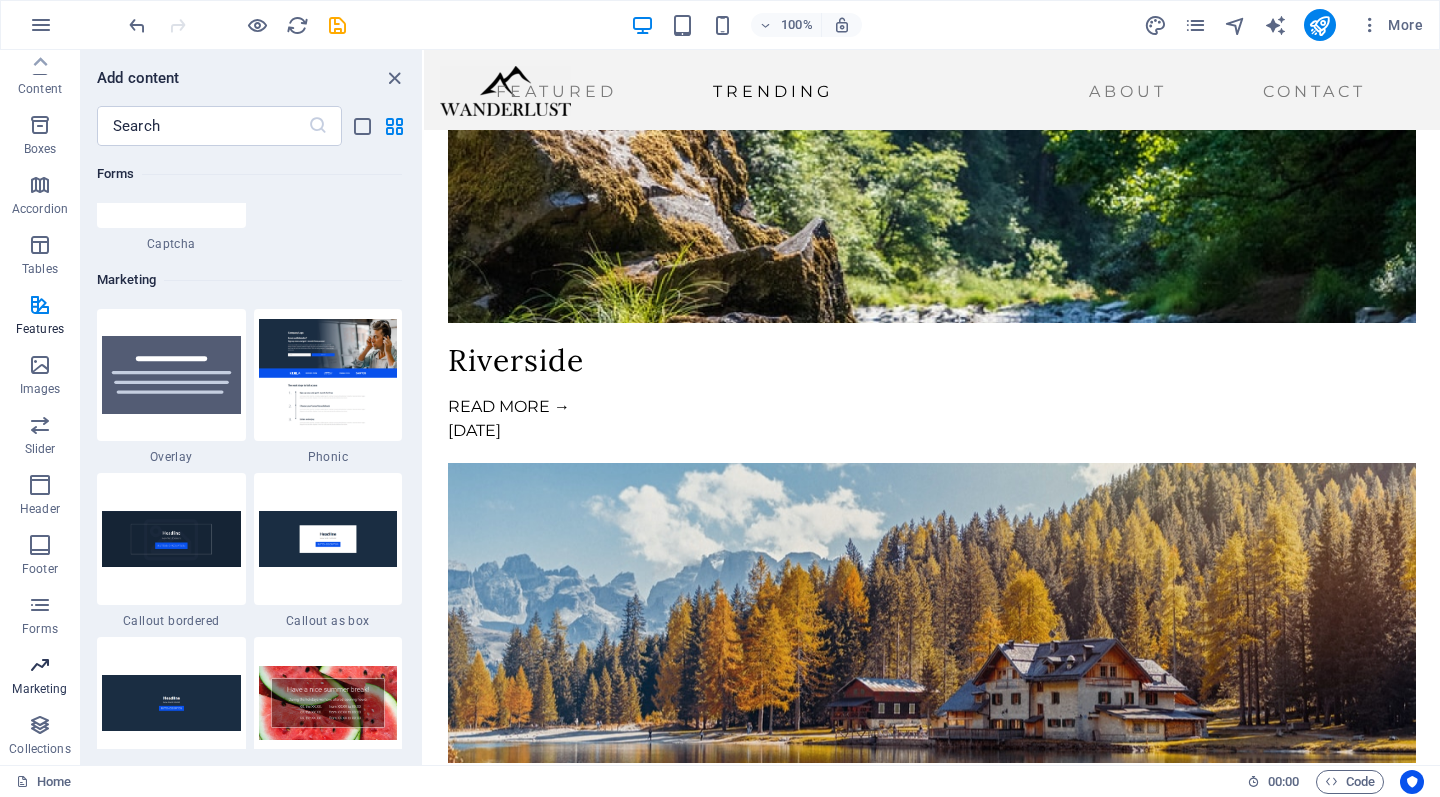 scroll, scrollTop: 16289, scrollLeft: 0, axis: vertical 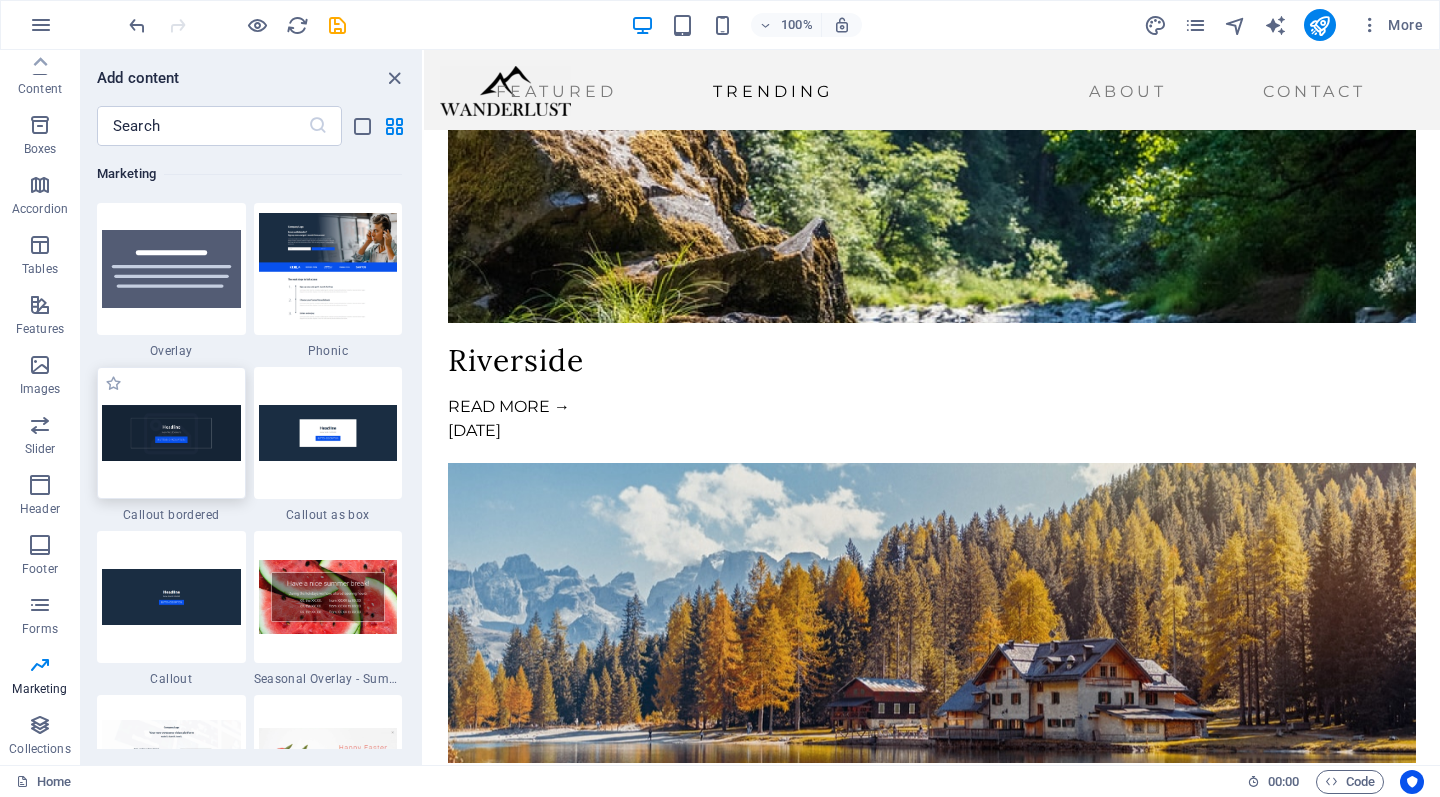 click at bounding box center [171, 432] 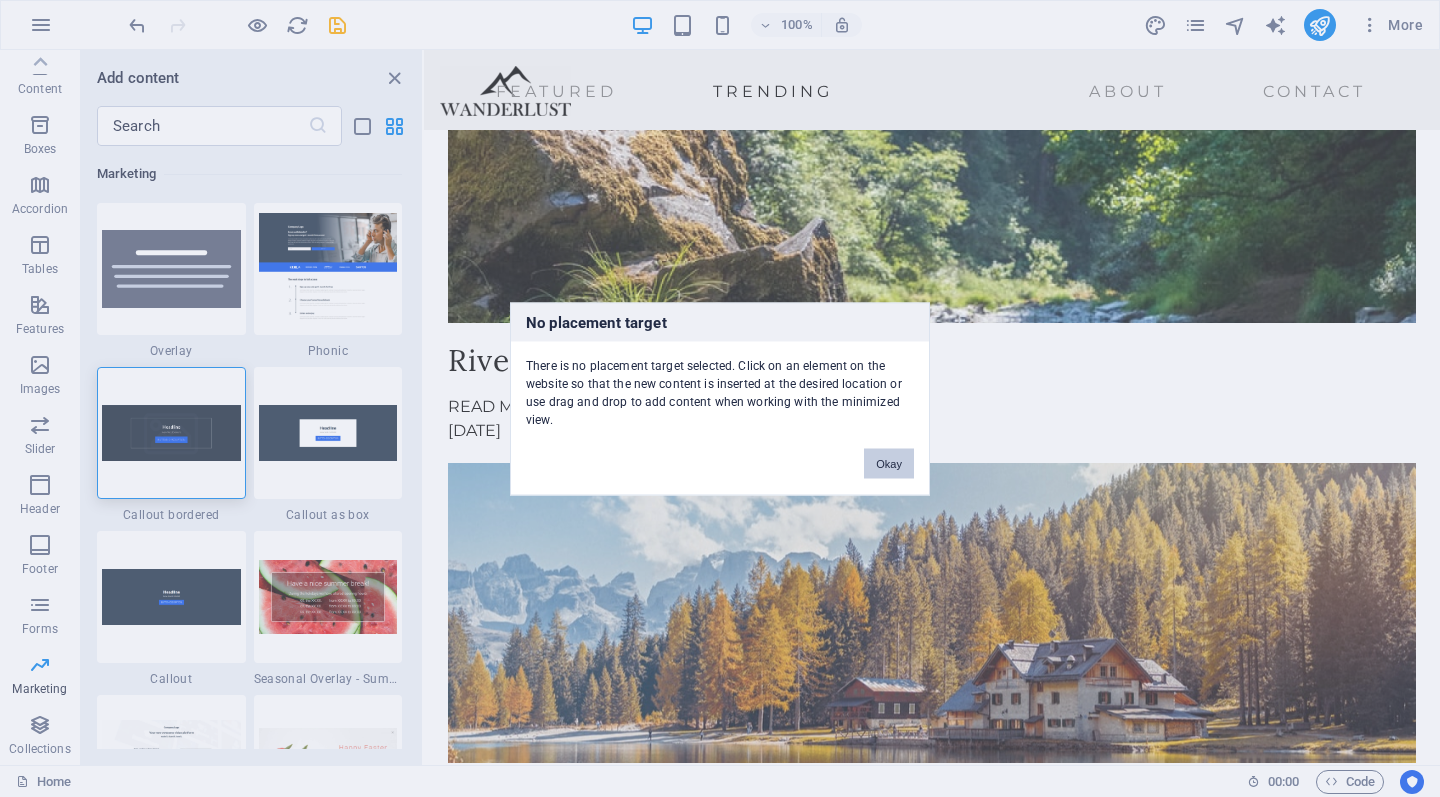 click on "Okay" at bounding box center [889, 463] 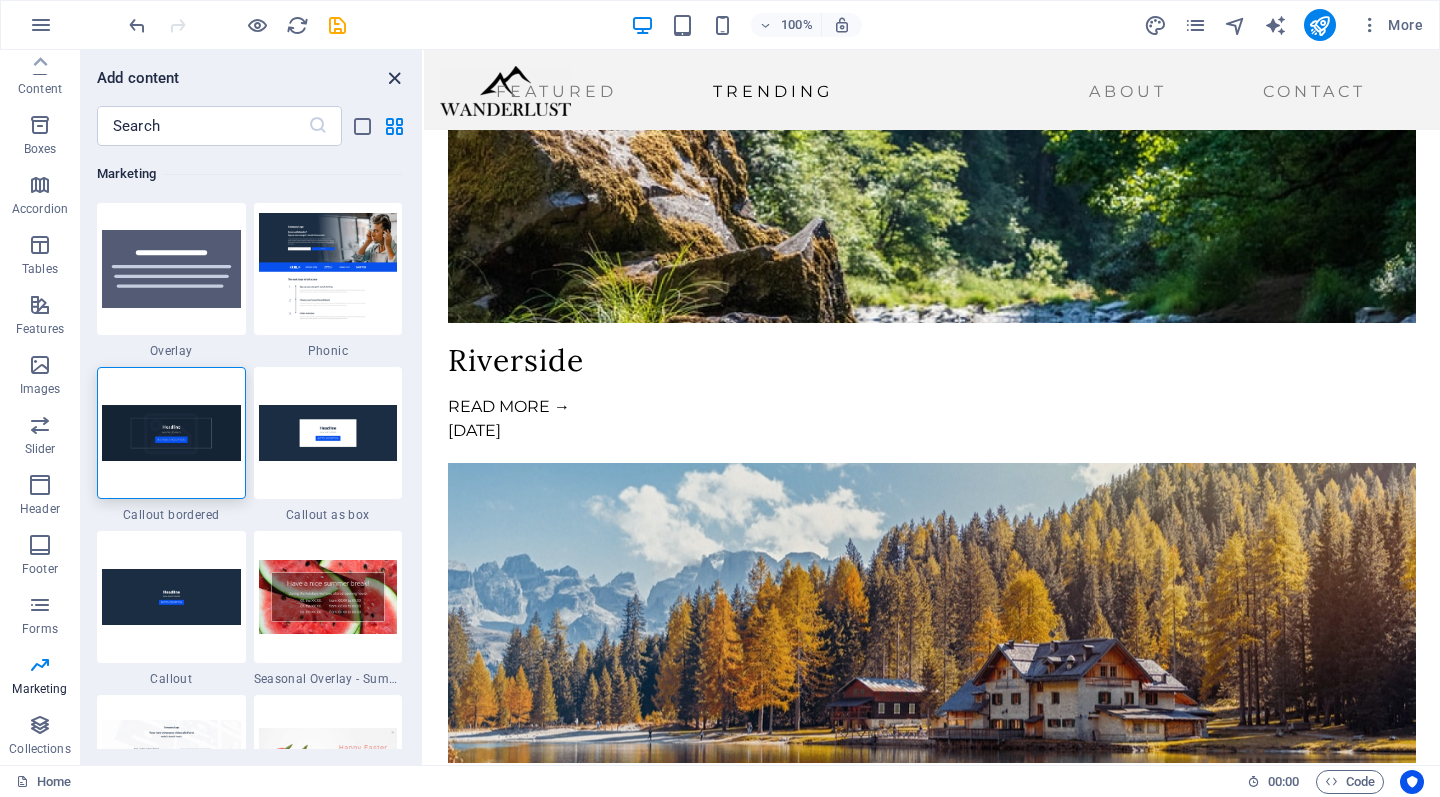 click at bounding box center [394, 78] 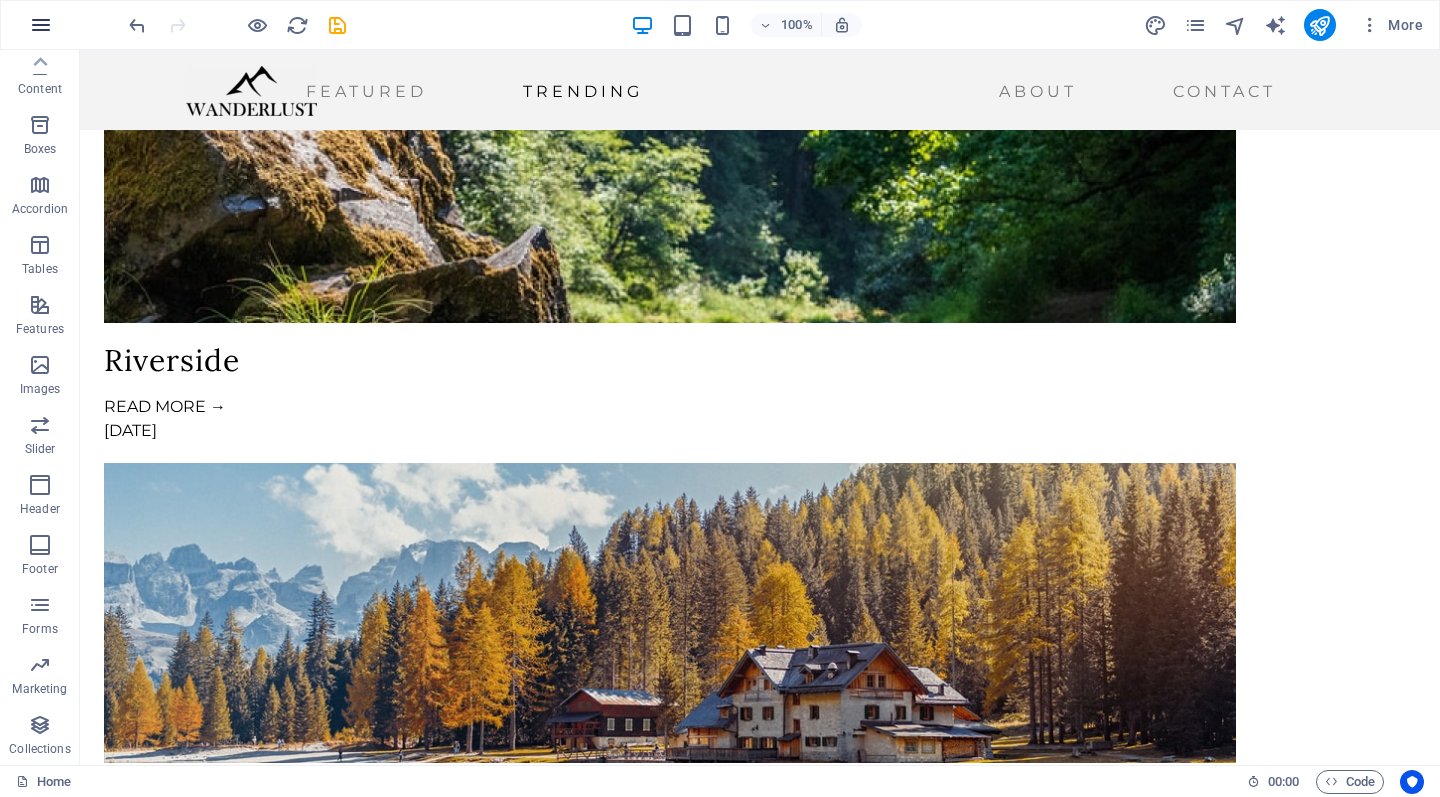 click at bounding box center (41, 25) 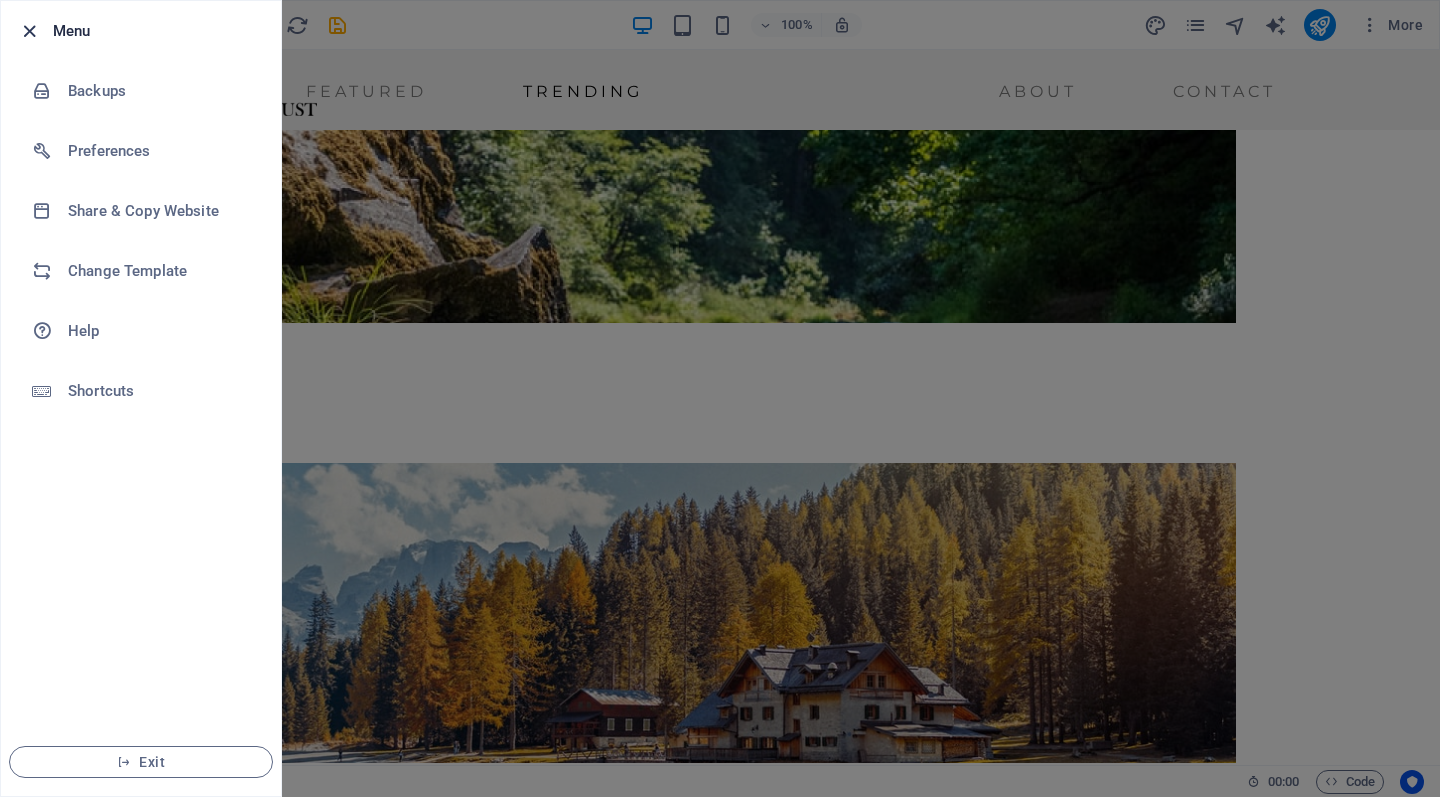 click at bounding box center (29, 31) 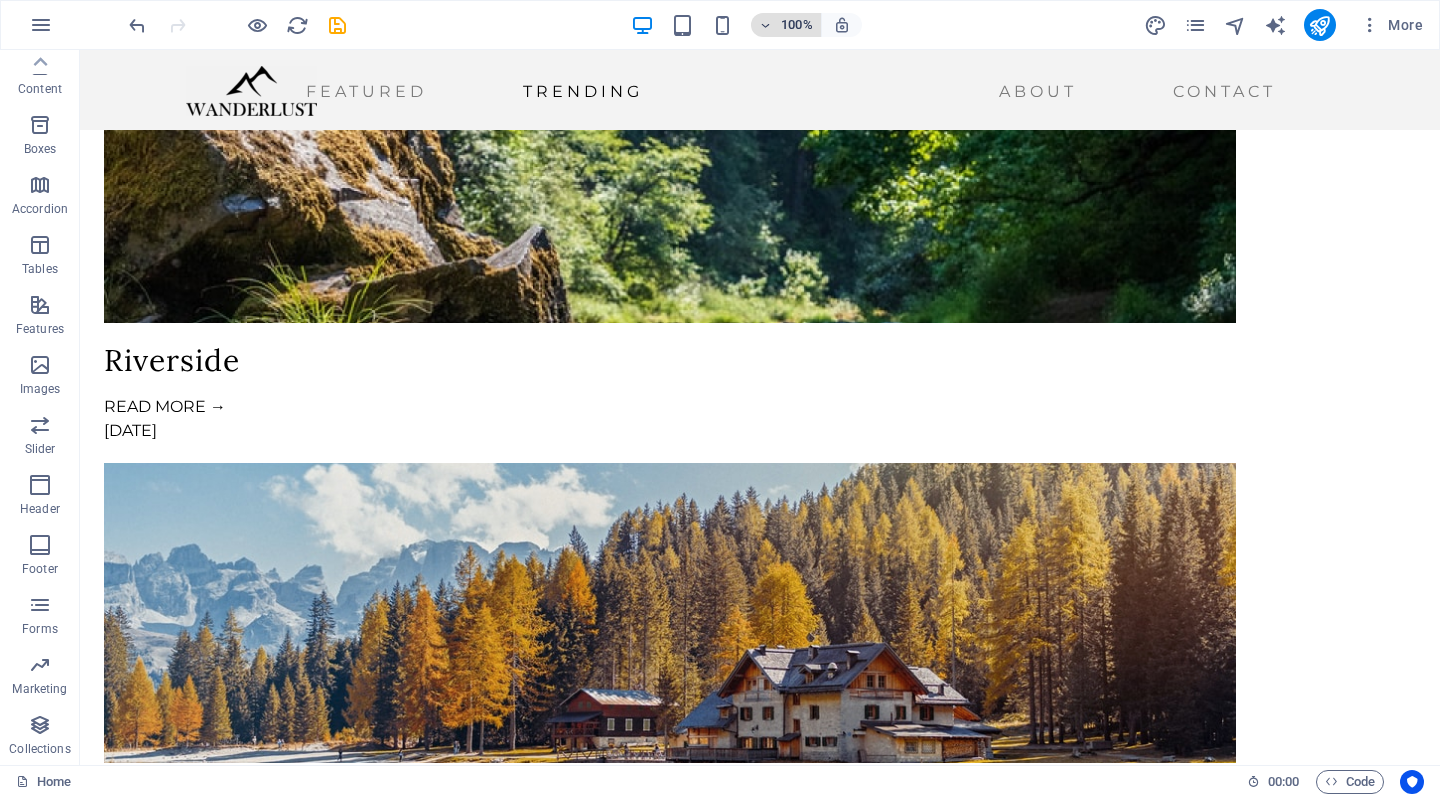 click at bounding box center (766, 25) 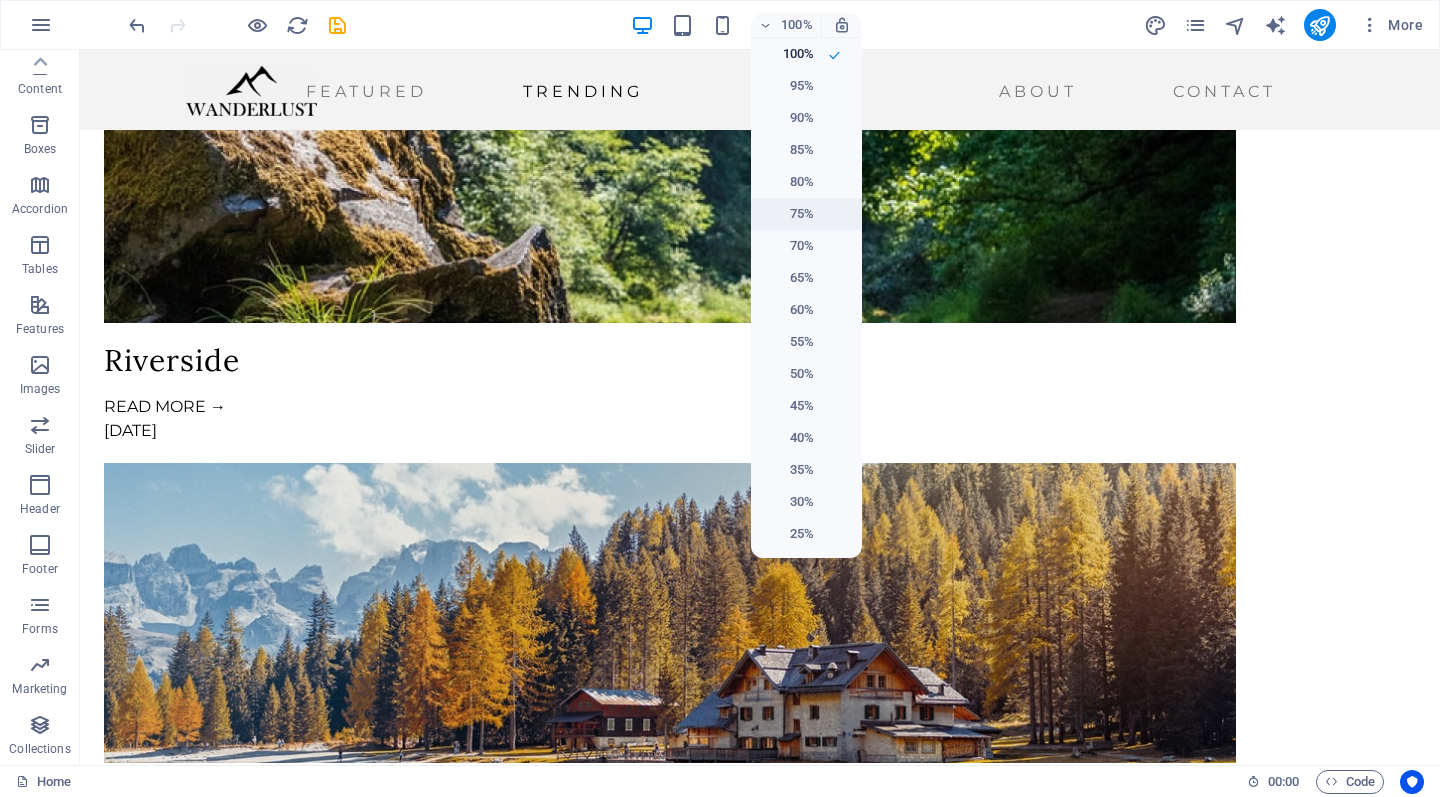 click on "75%" at bounding box center [788, 214] 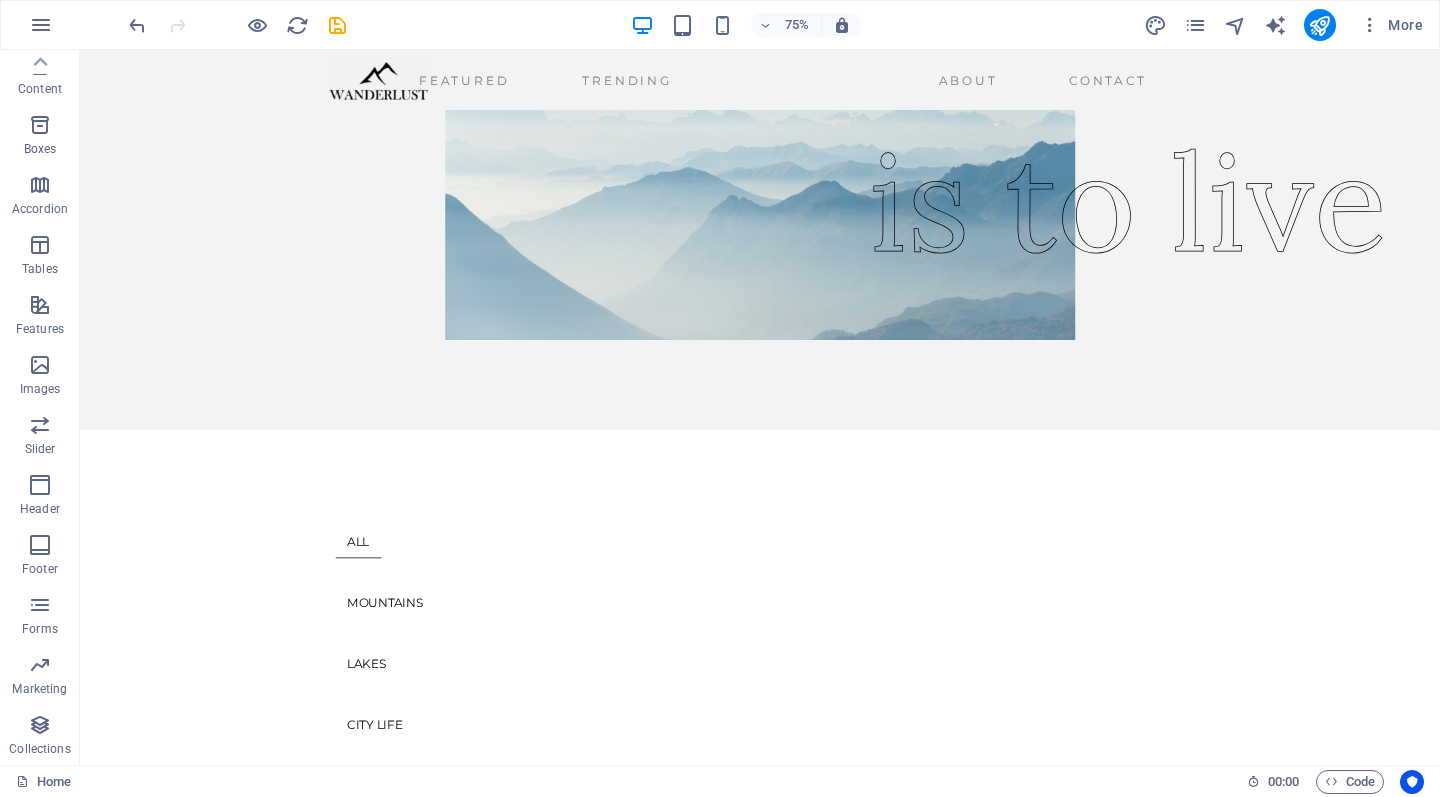 scroll, scrollTop: 117, scrollLeft: 0, axis: vertical 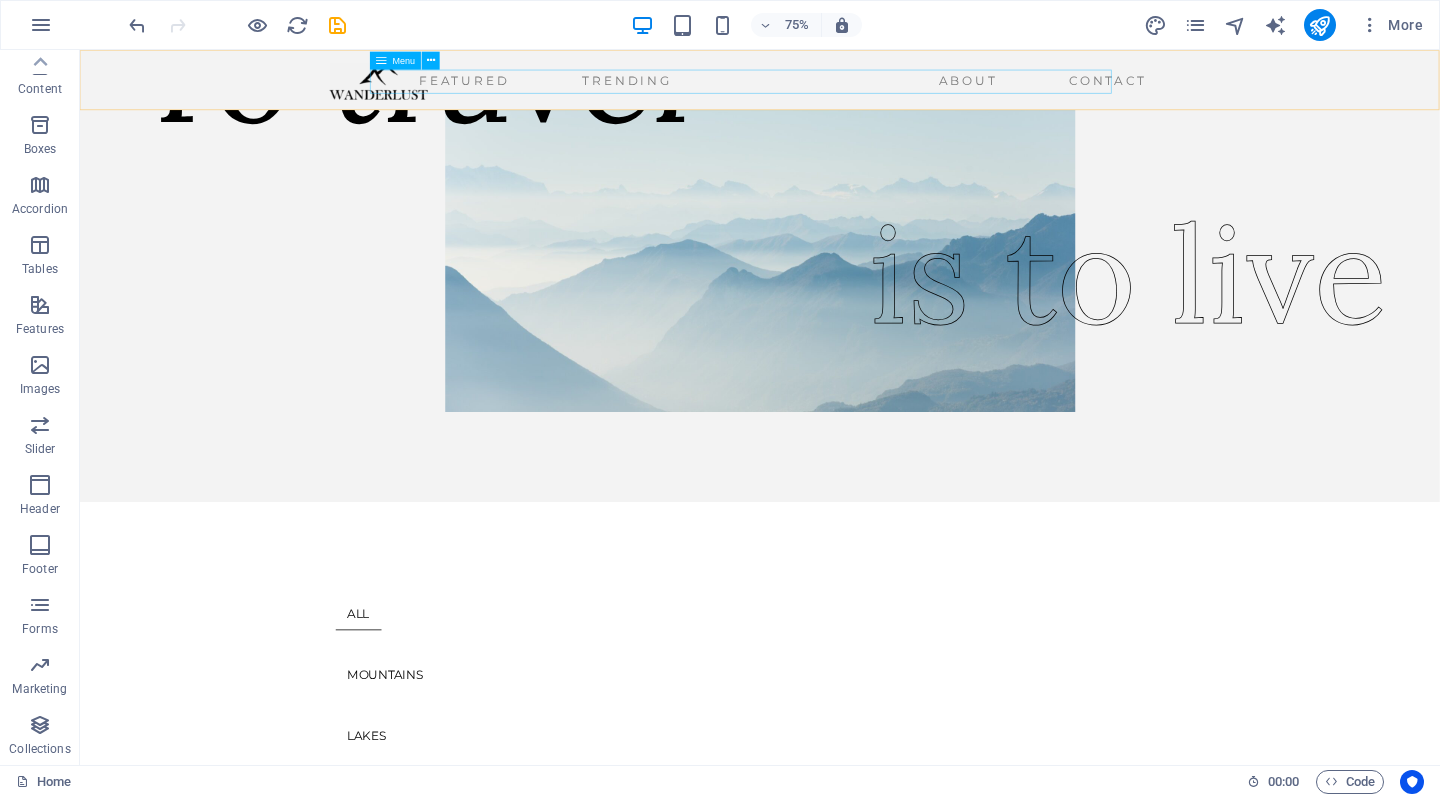 click on "Featured Trending About Contact" at bounding box center [962, 92] 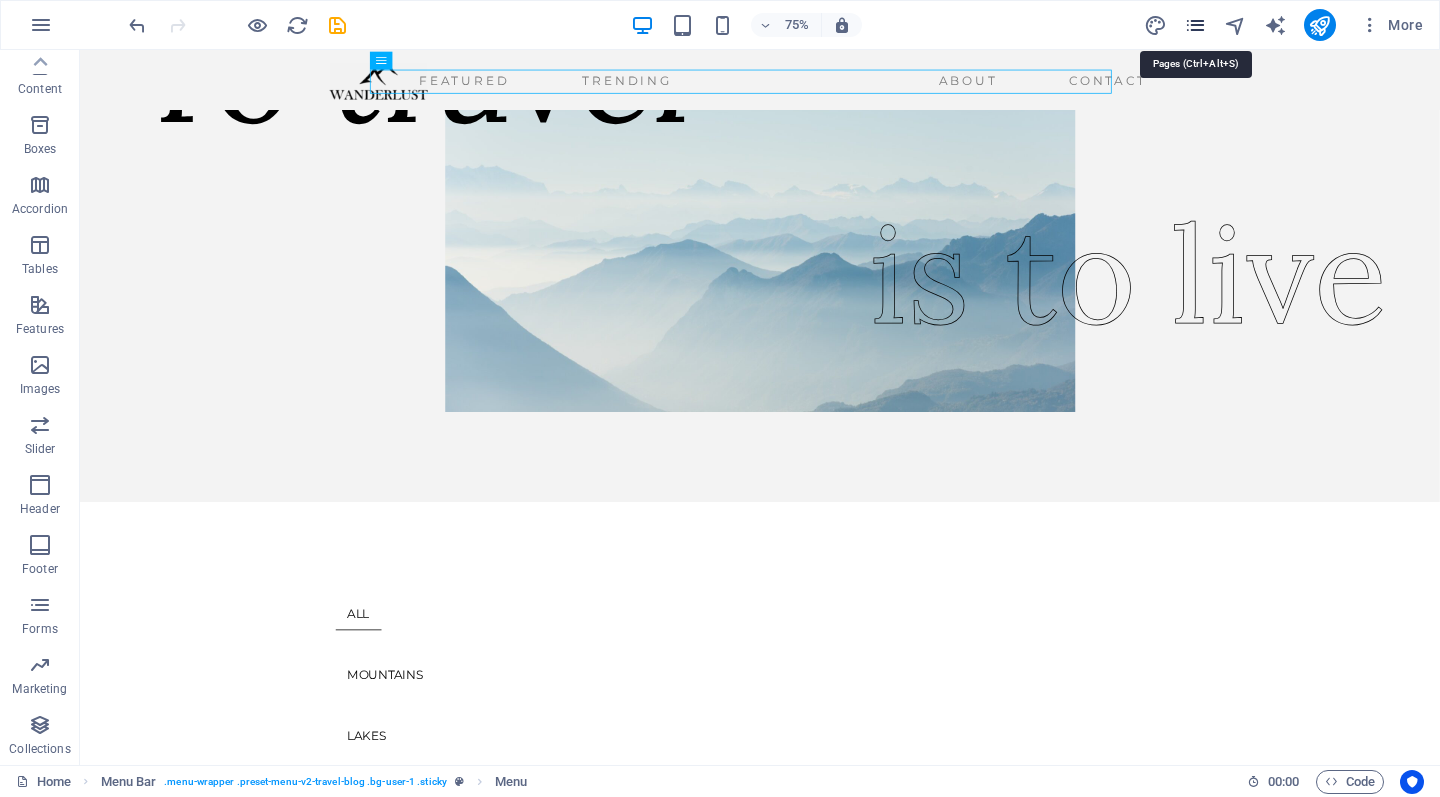 click at bounding box center [1195, 25] 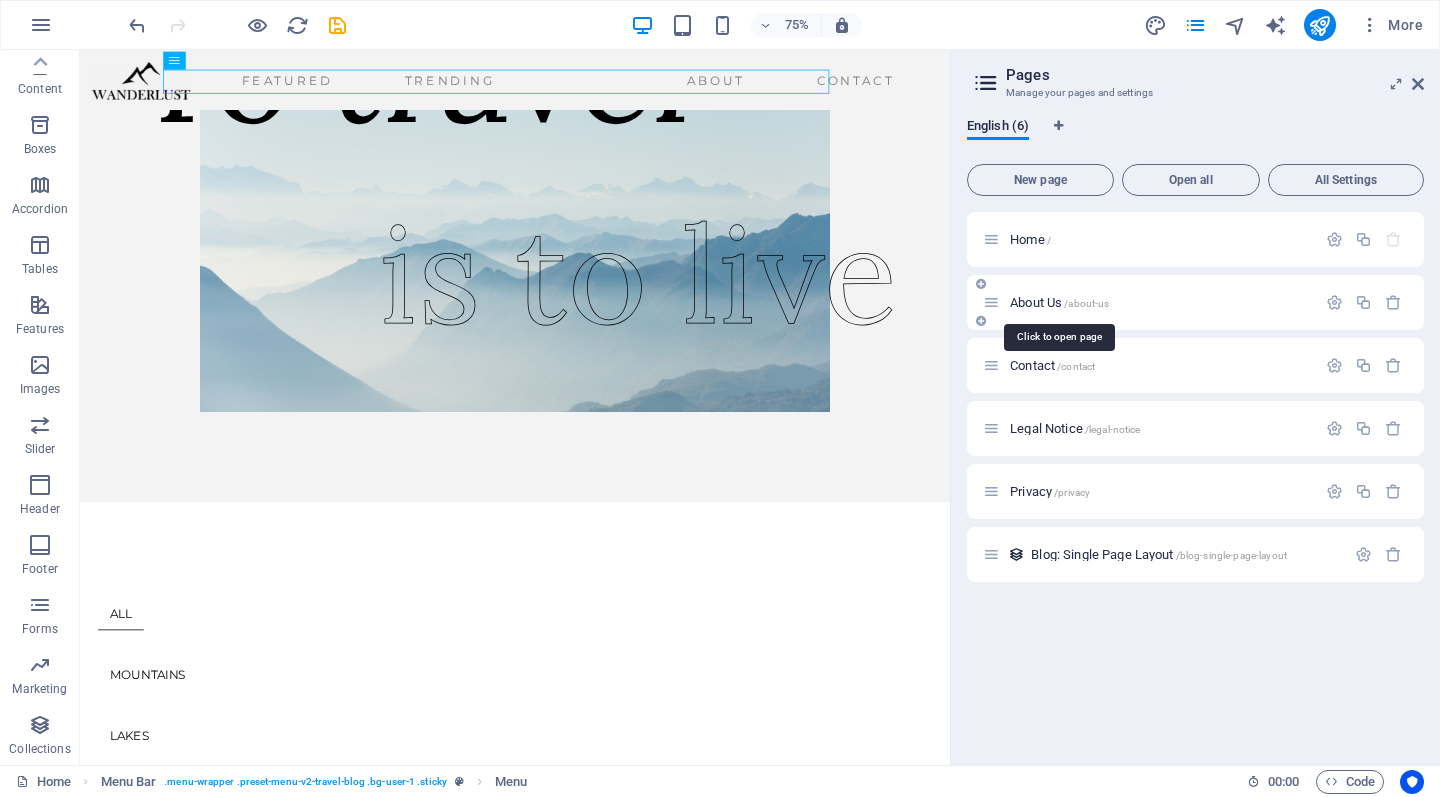 click on "About Us /about-us" at bounding box center [1059, 302] 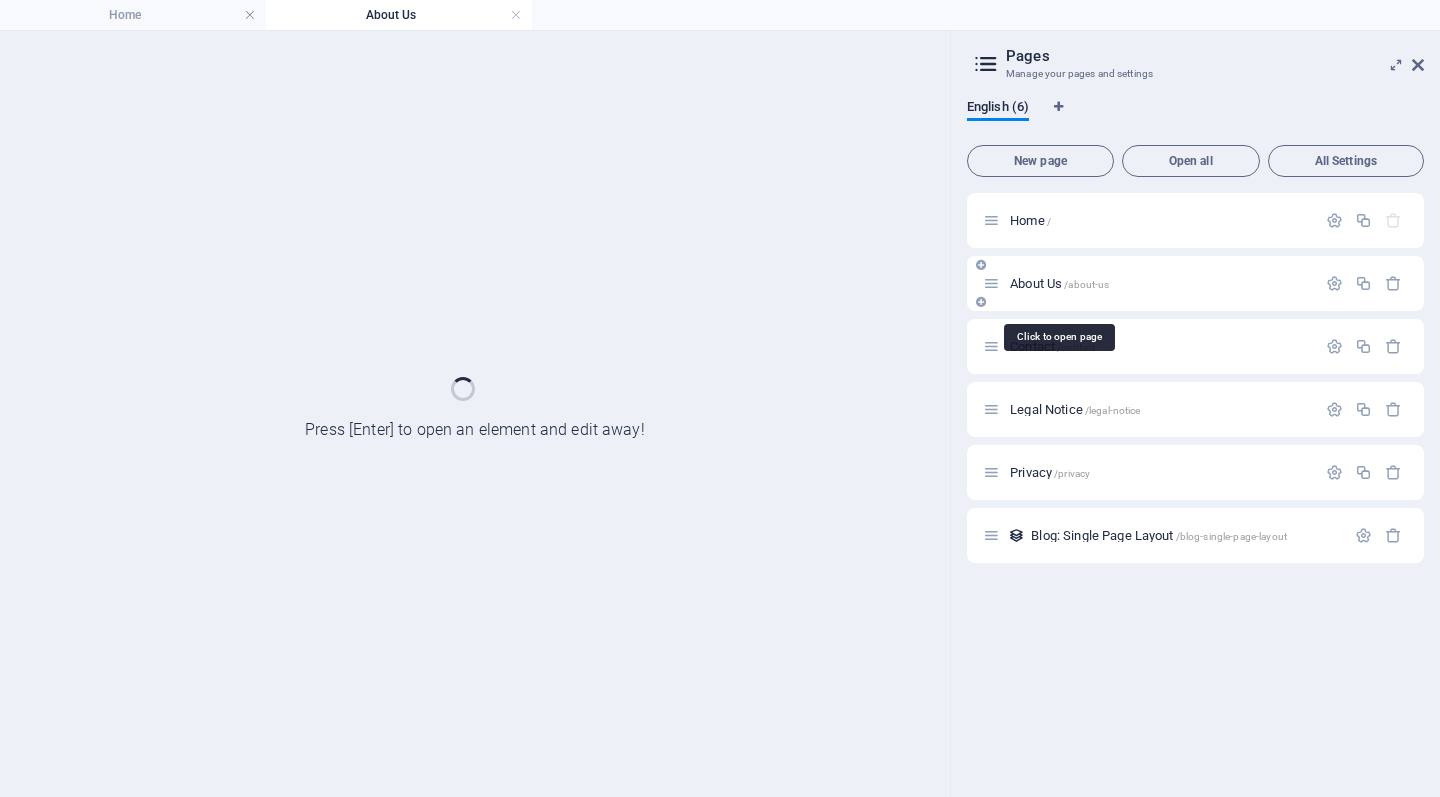 scroll, scrollTop: 0, scrollLeft: 0, axis: both 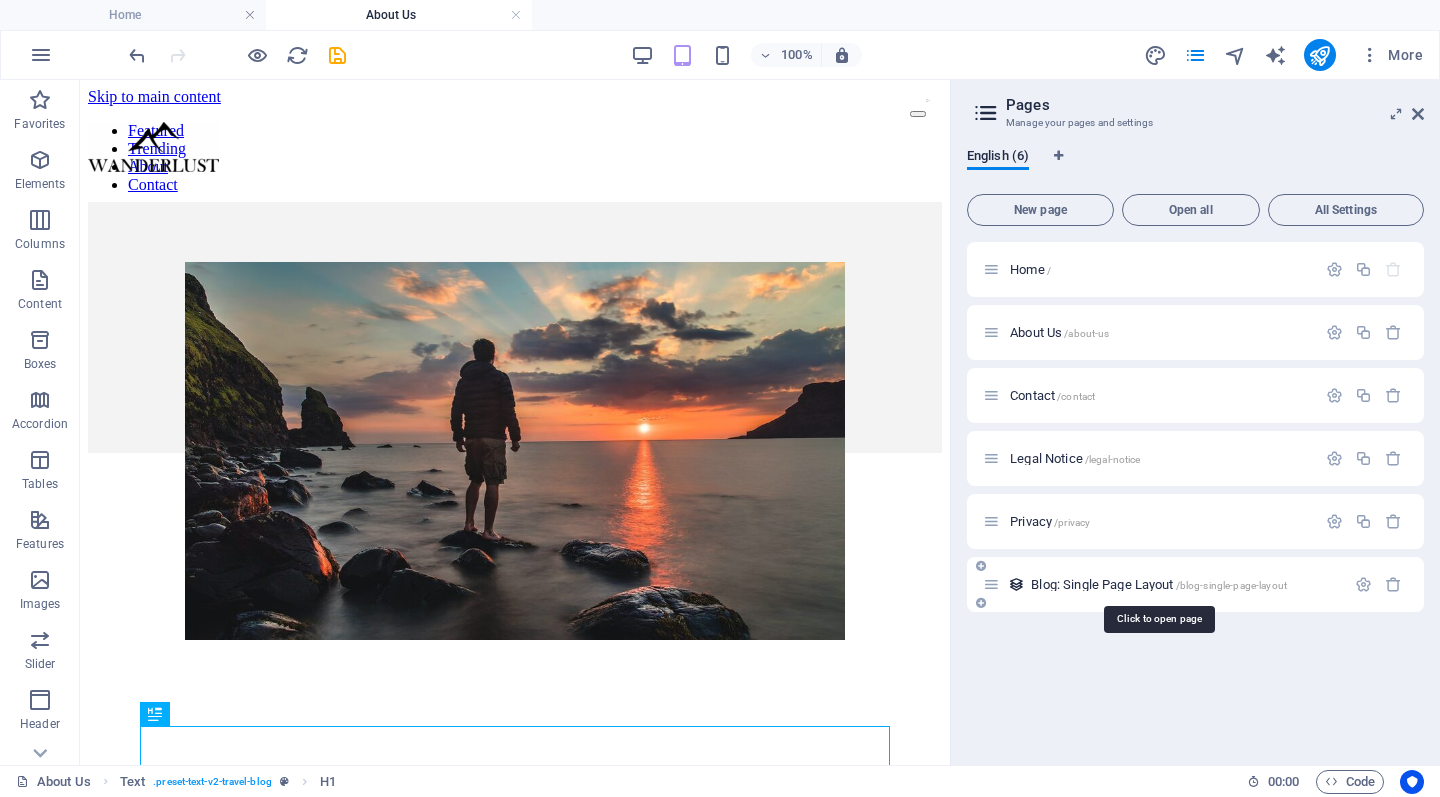 click on "Blog: Single Page Layout /blog-single-page-layout" at bounding box center [1159, 584] 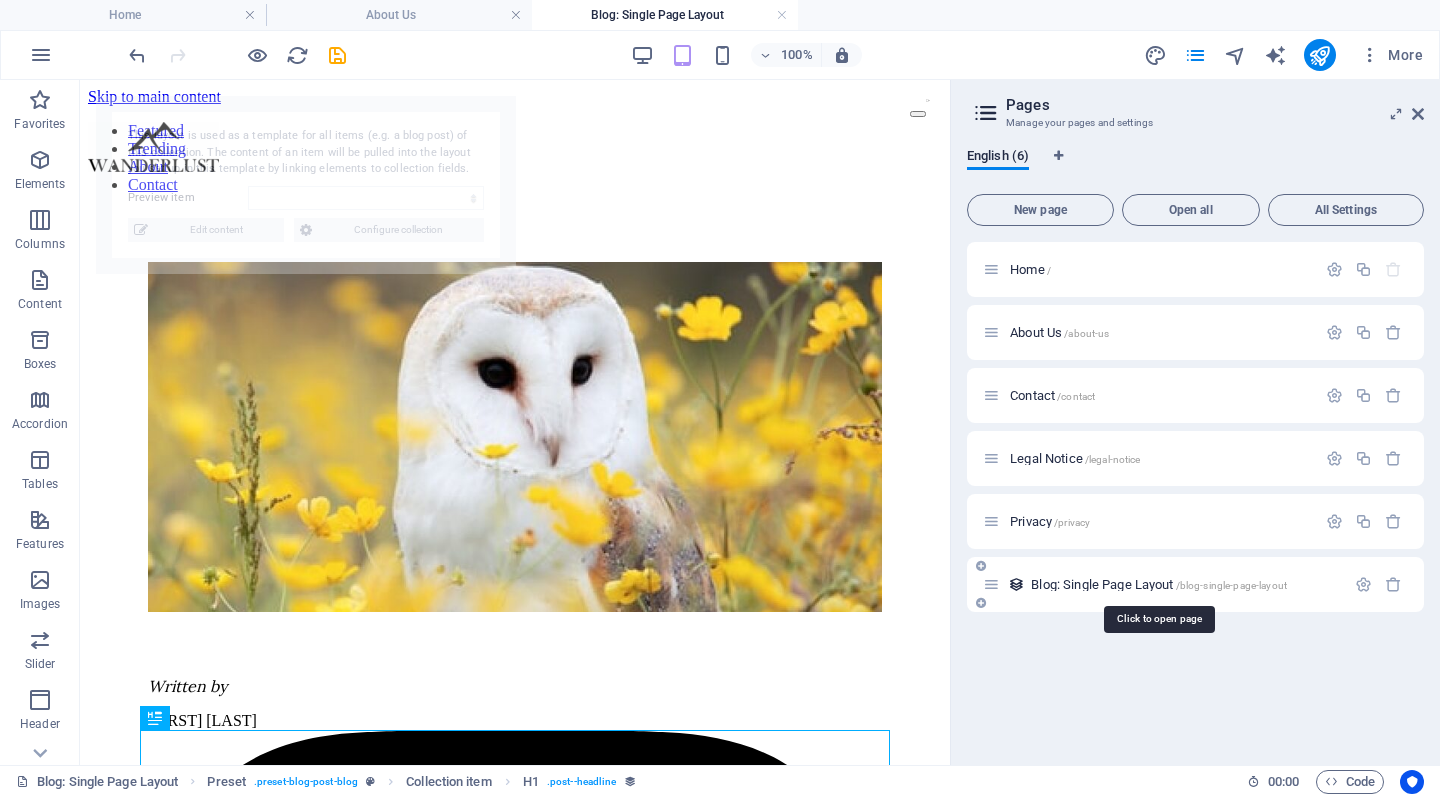 scroll, scrollTop: 0, scrollLeft: 0, axis: both 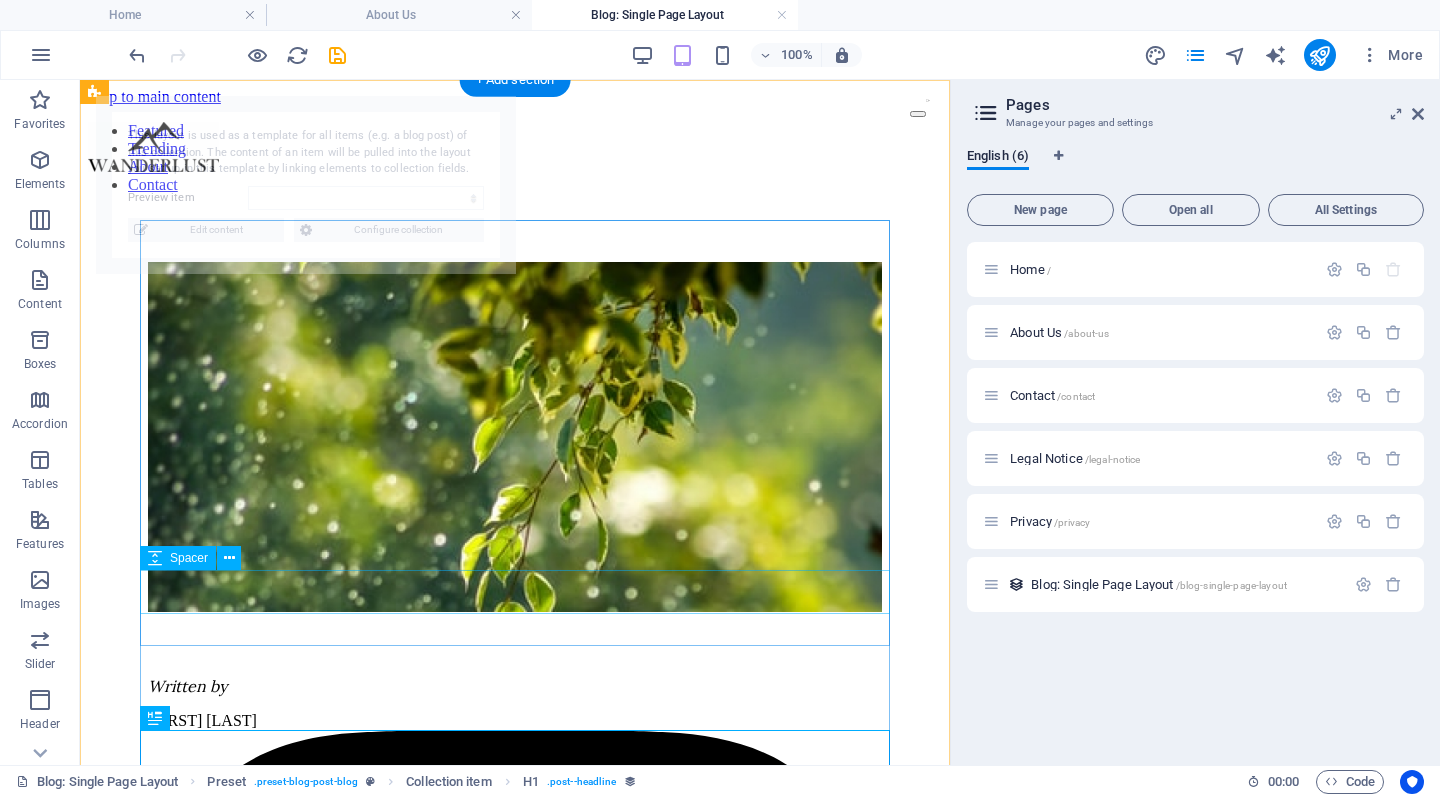 select on "688cb968f19a8856f507be2e" 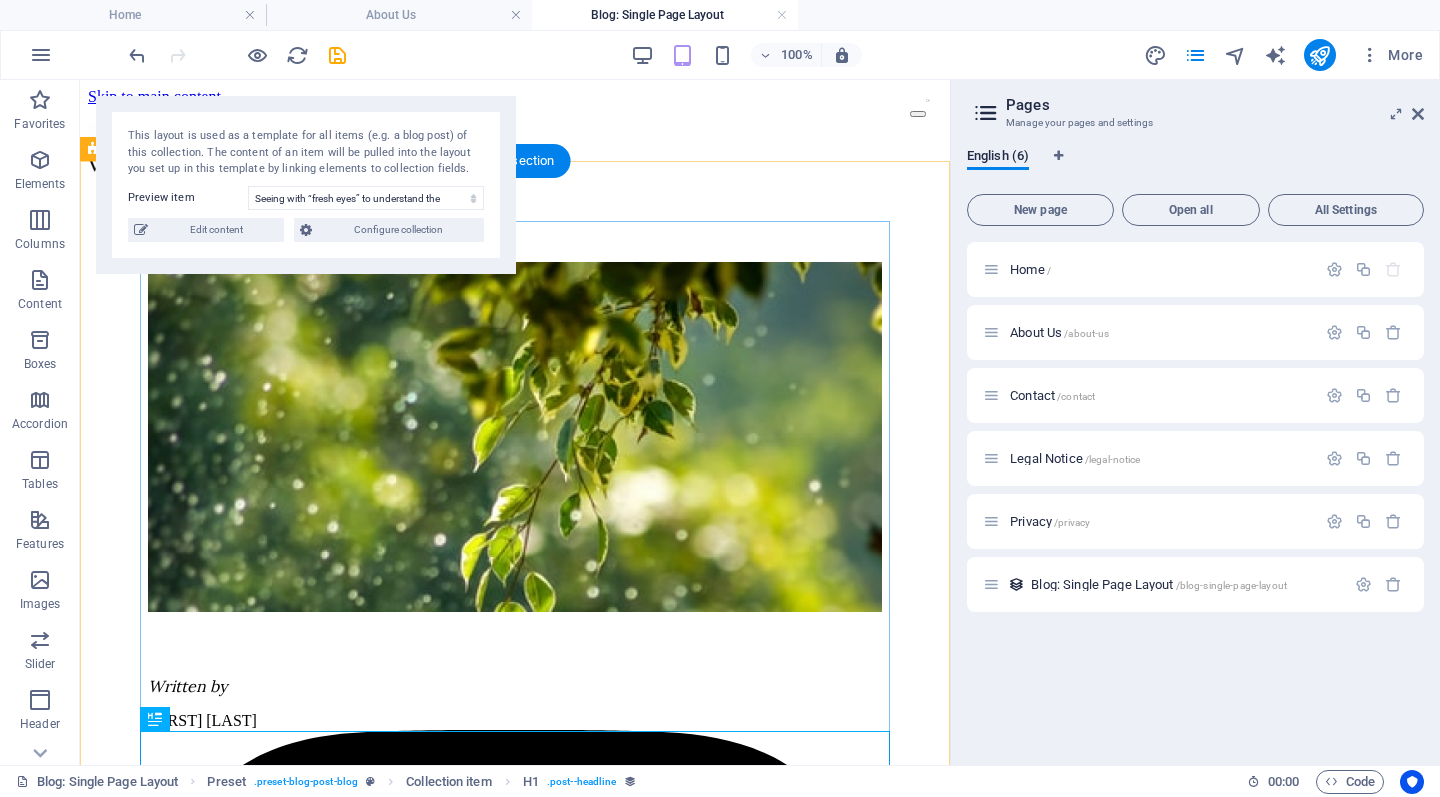 scroll, scrollTop: 0, scrollLeft: 0, axis: both 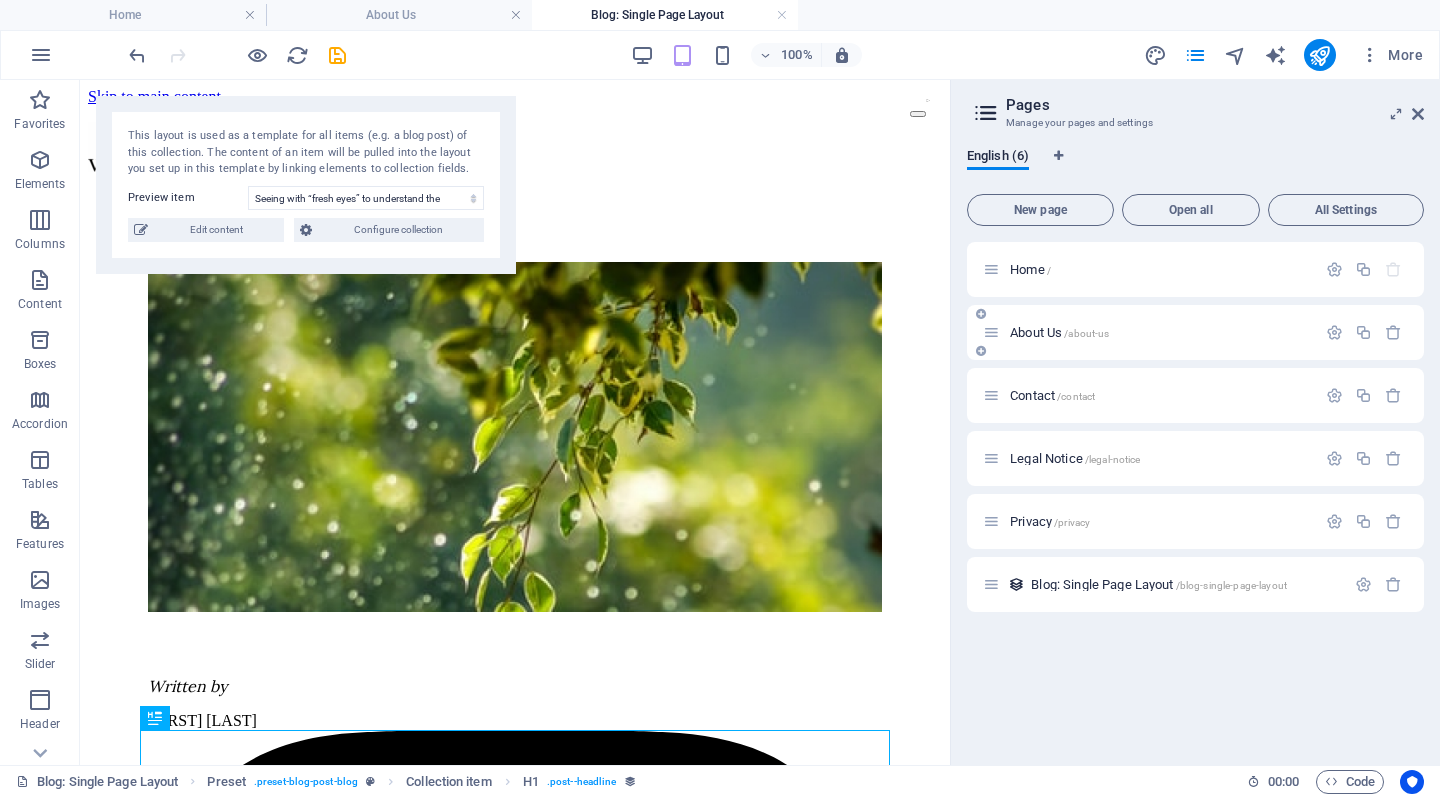 click on "About Us /about-us" at bounding box center (1059, 332) 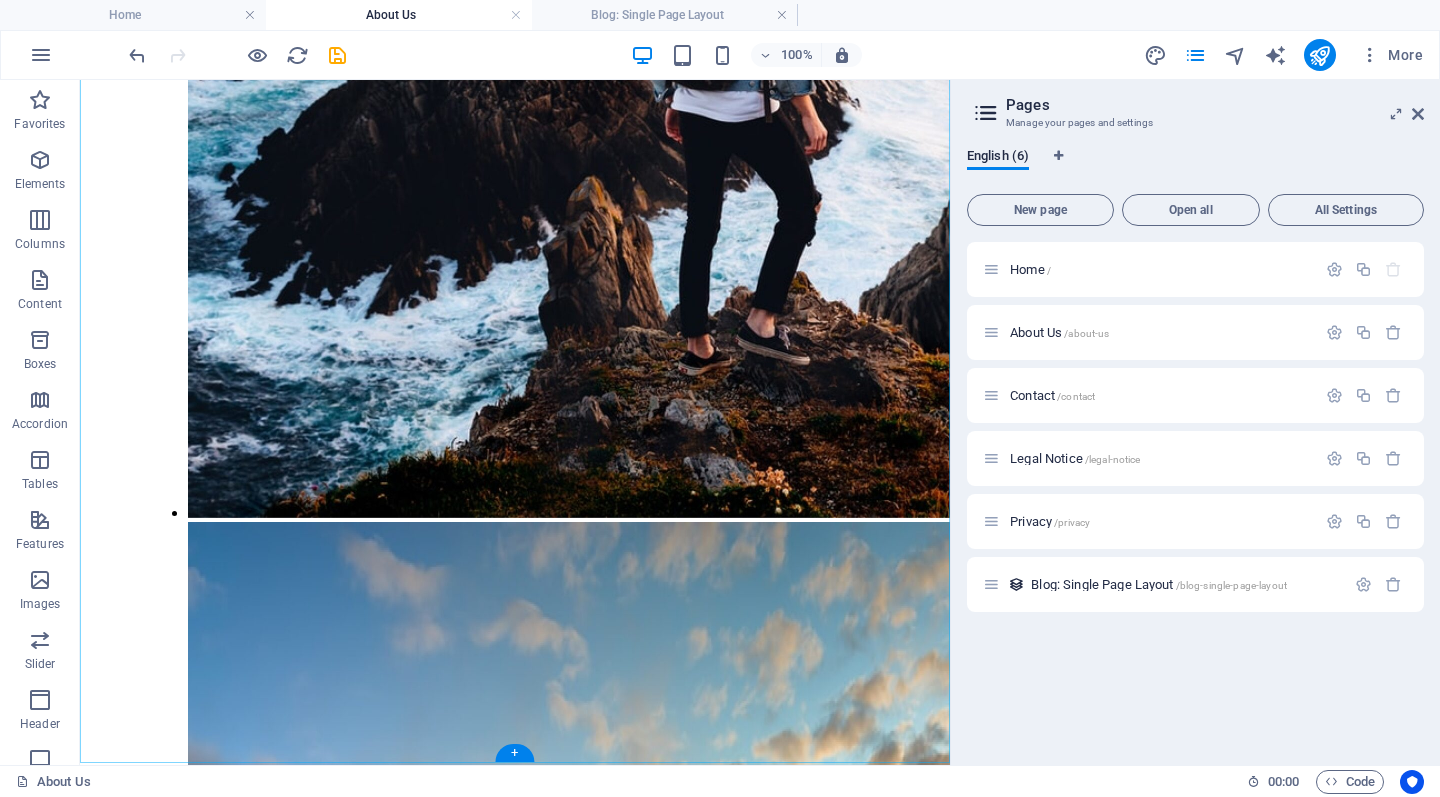scroll, scrollTop: 4104, scrollLeft: 0, axis: vertical 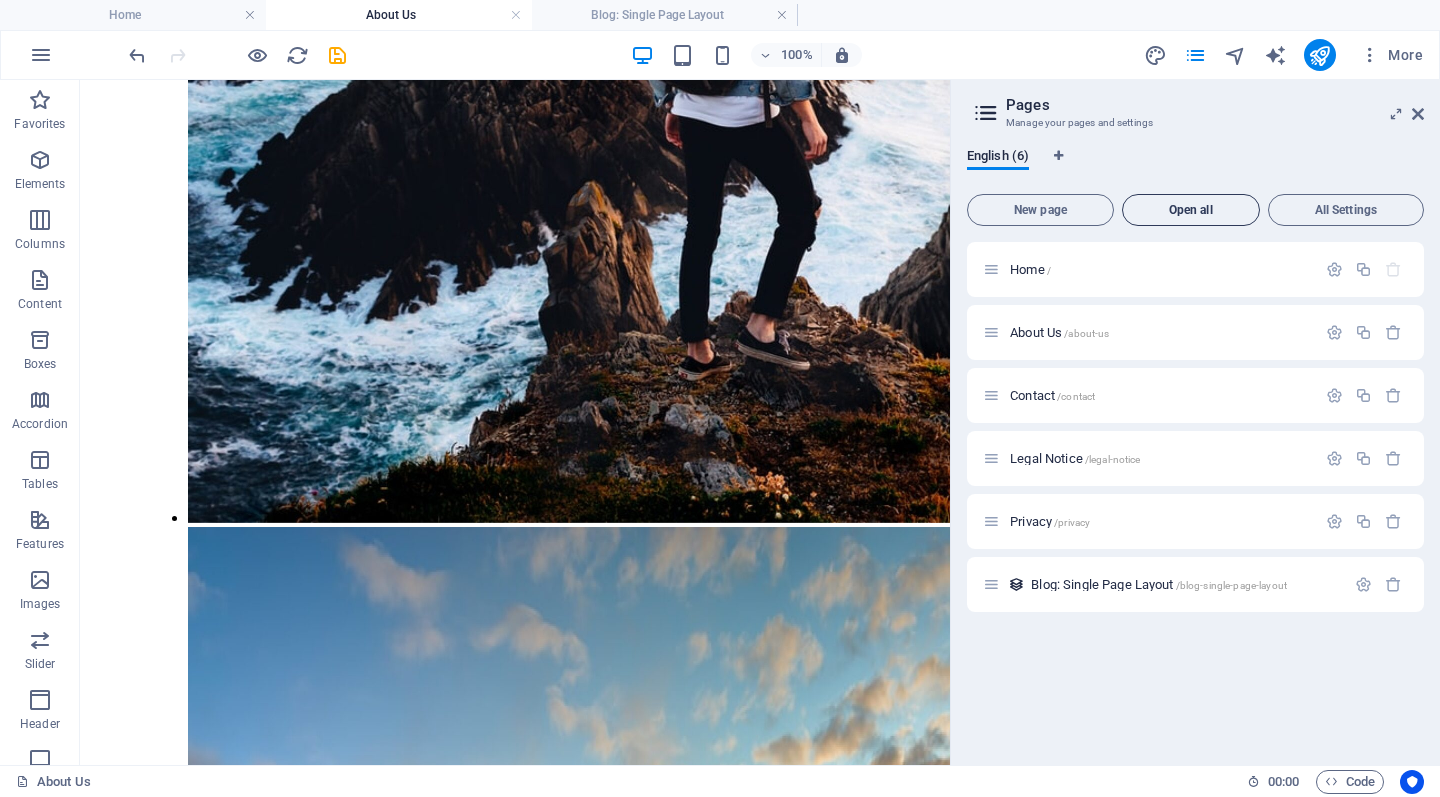 click on "Open all" at bounding box center [1191, 210] 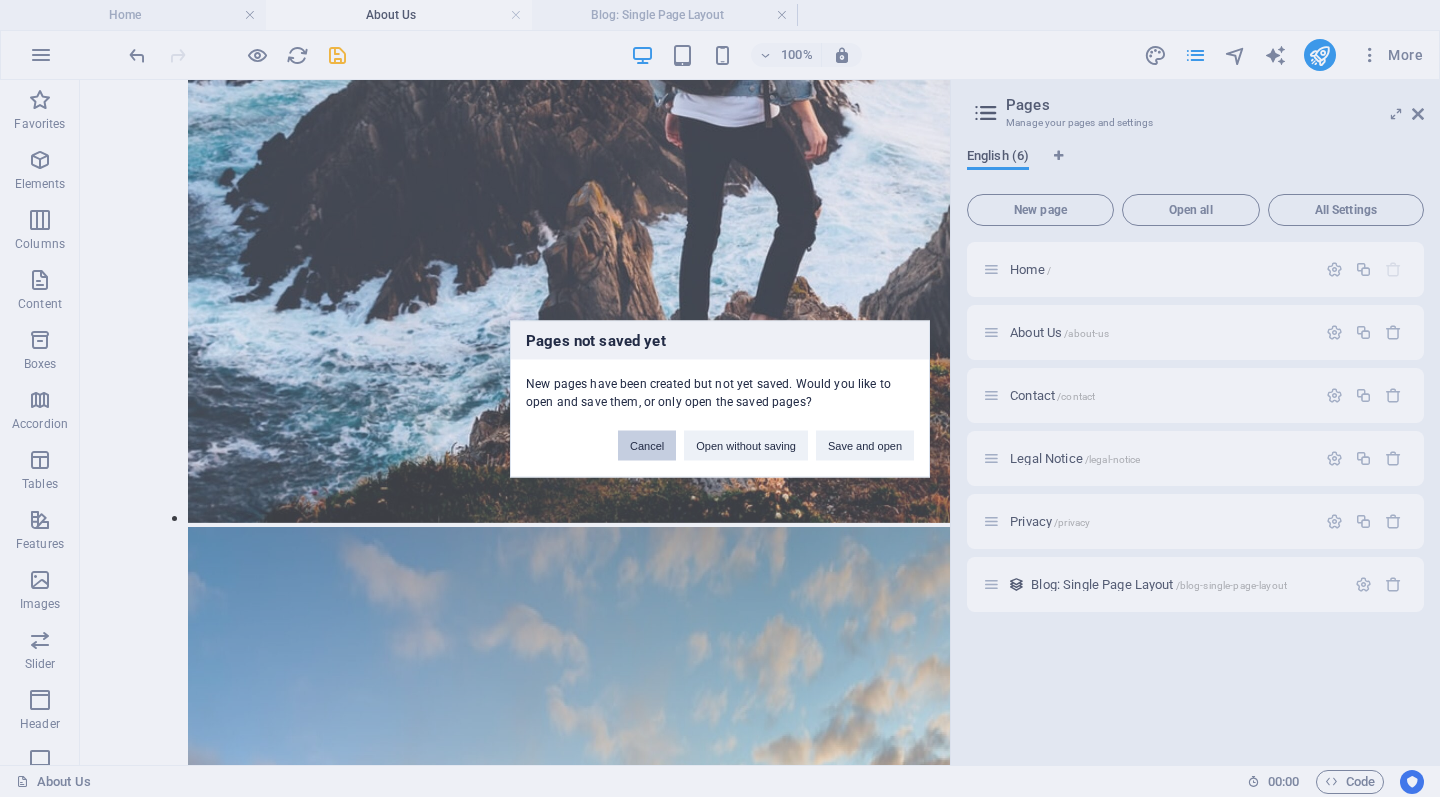 click on "Cancel" at bounding box center (647, 445) 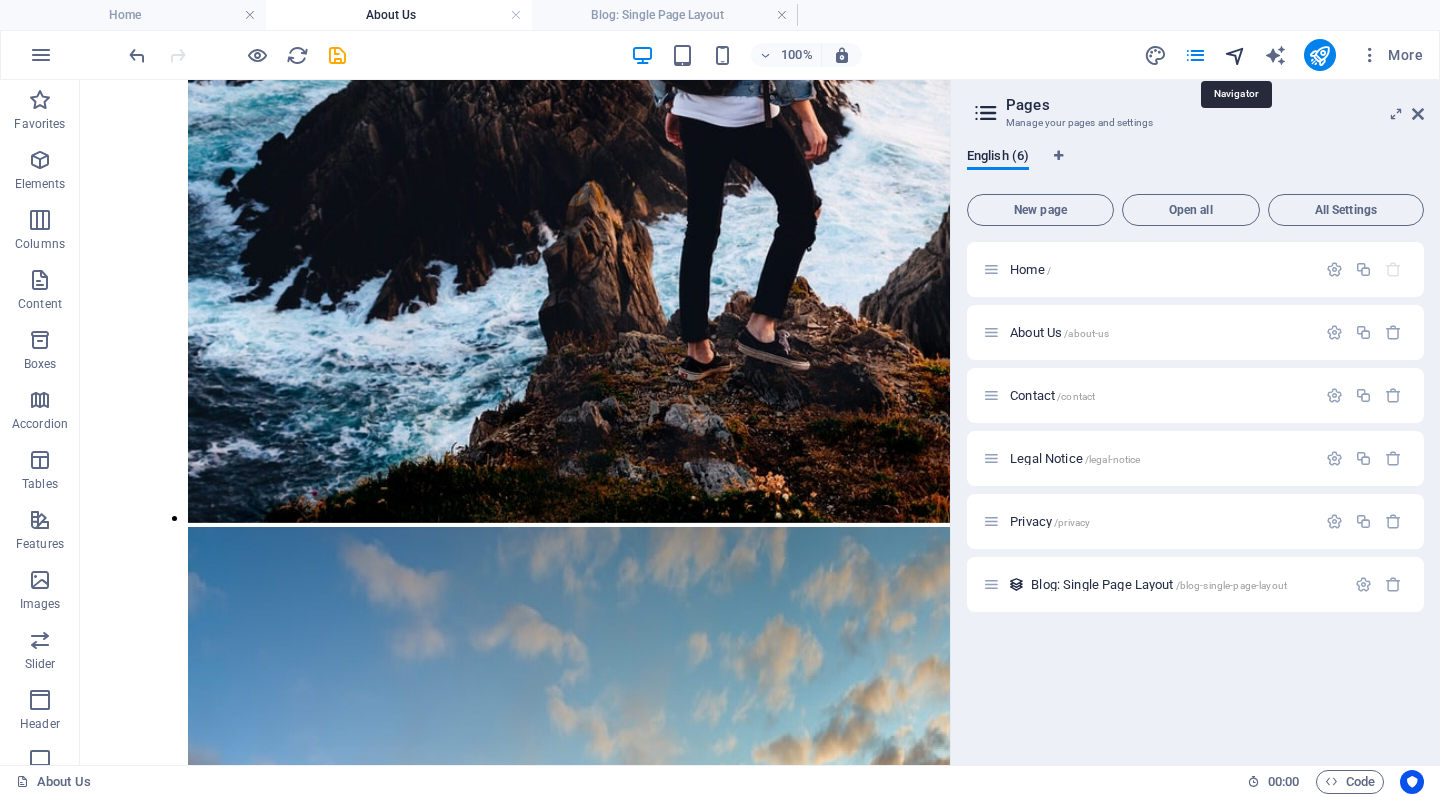 click at bounding box center [1235, 55] 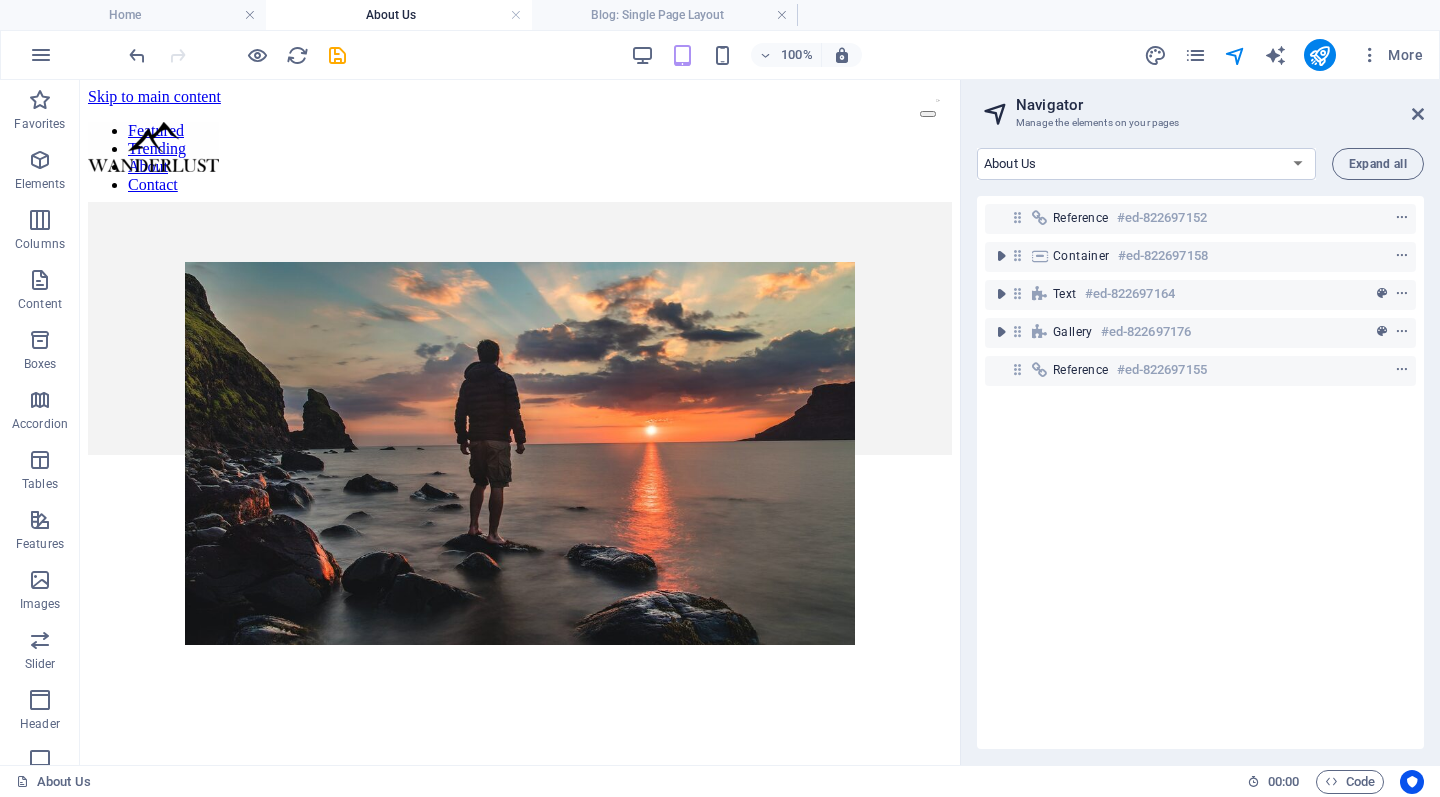 scroll, scrollTop: 0, scrollLeft: 0, axis: both 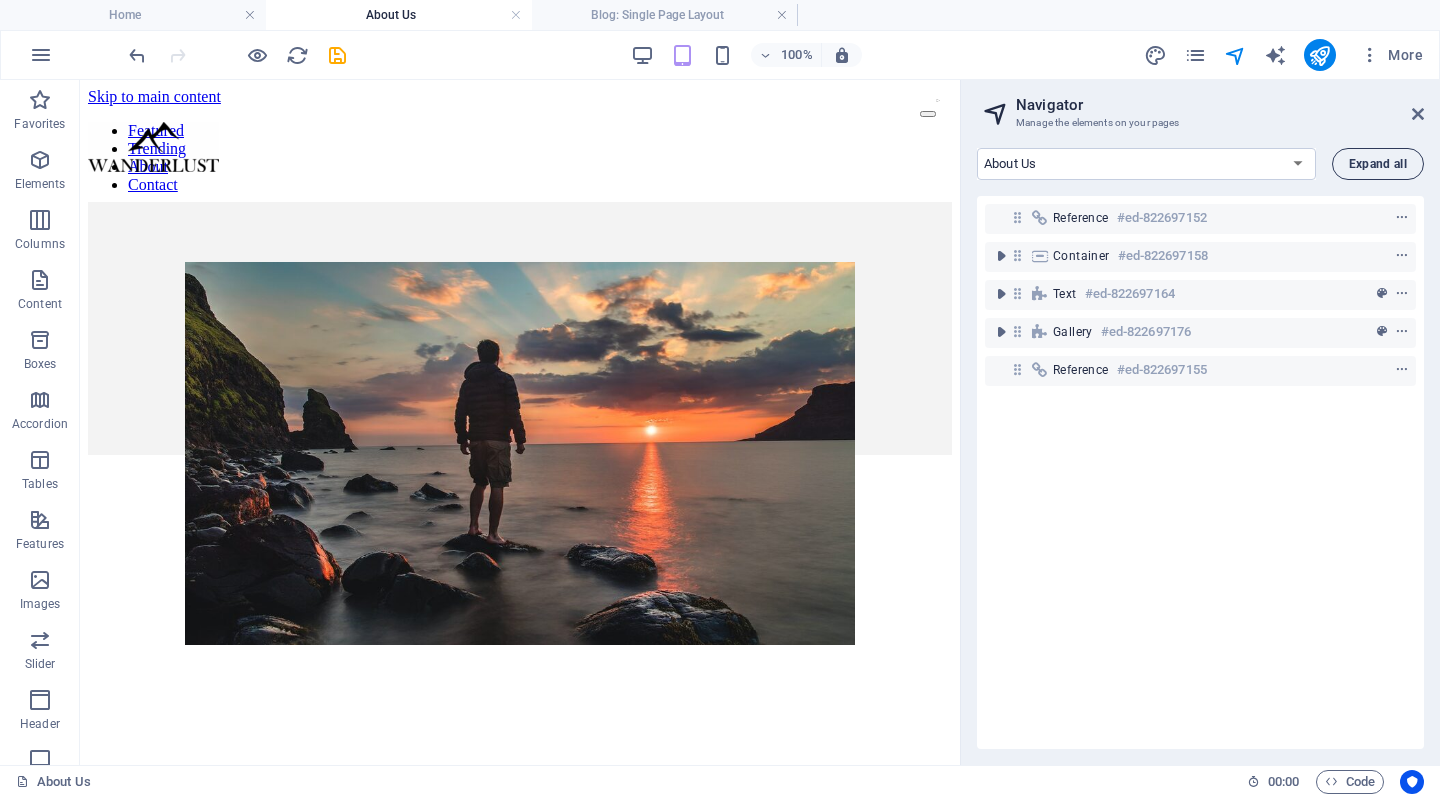 click on "Expand all" at bounding box center [1378, 164] 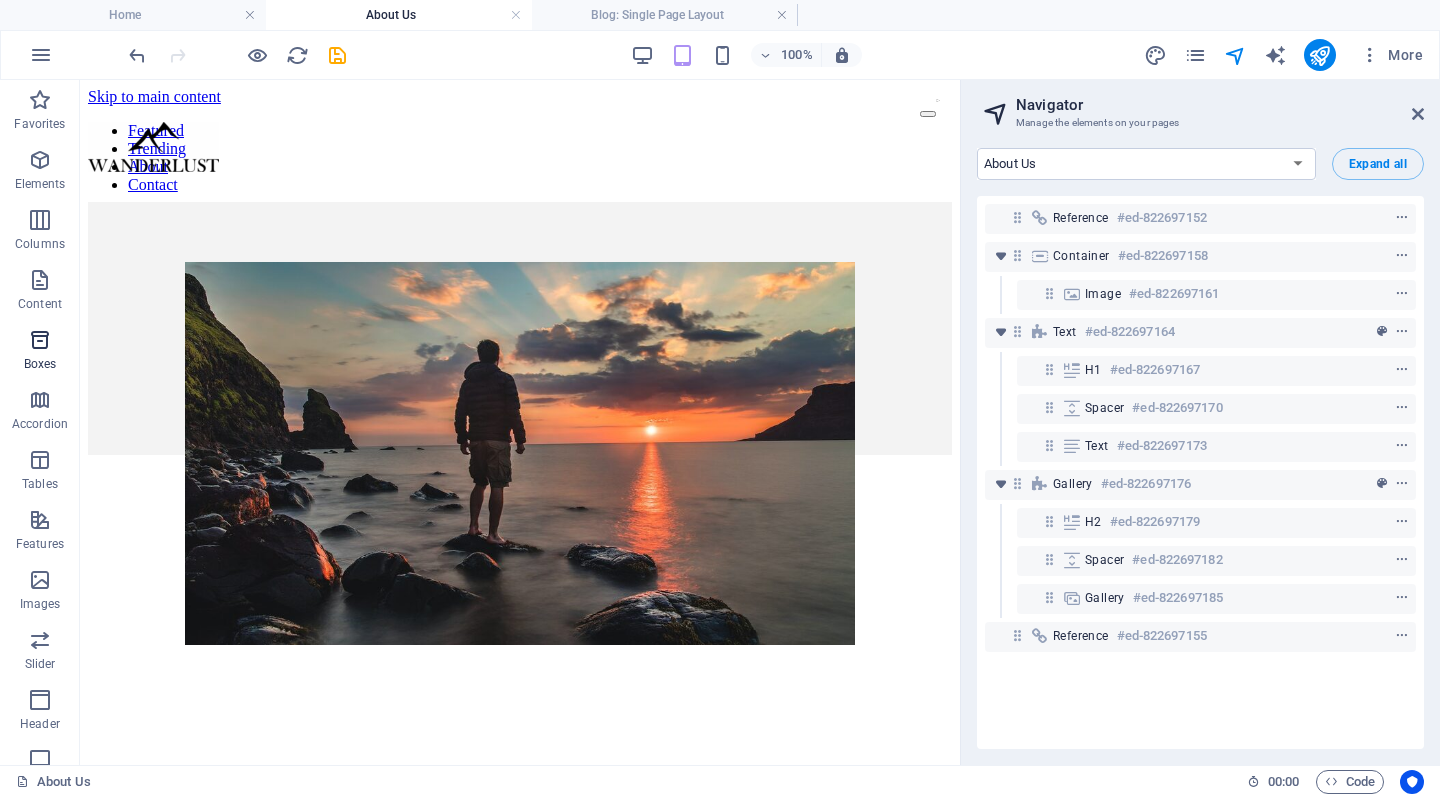 click at bounding box center [40, 340] 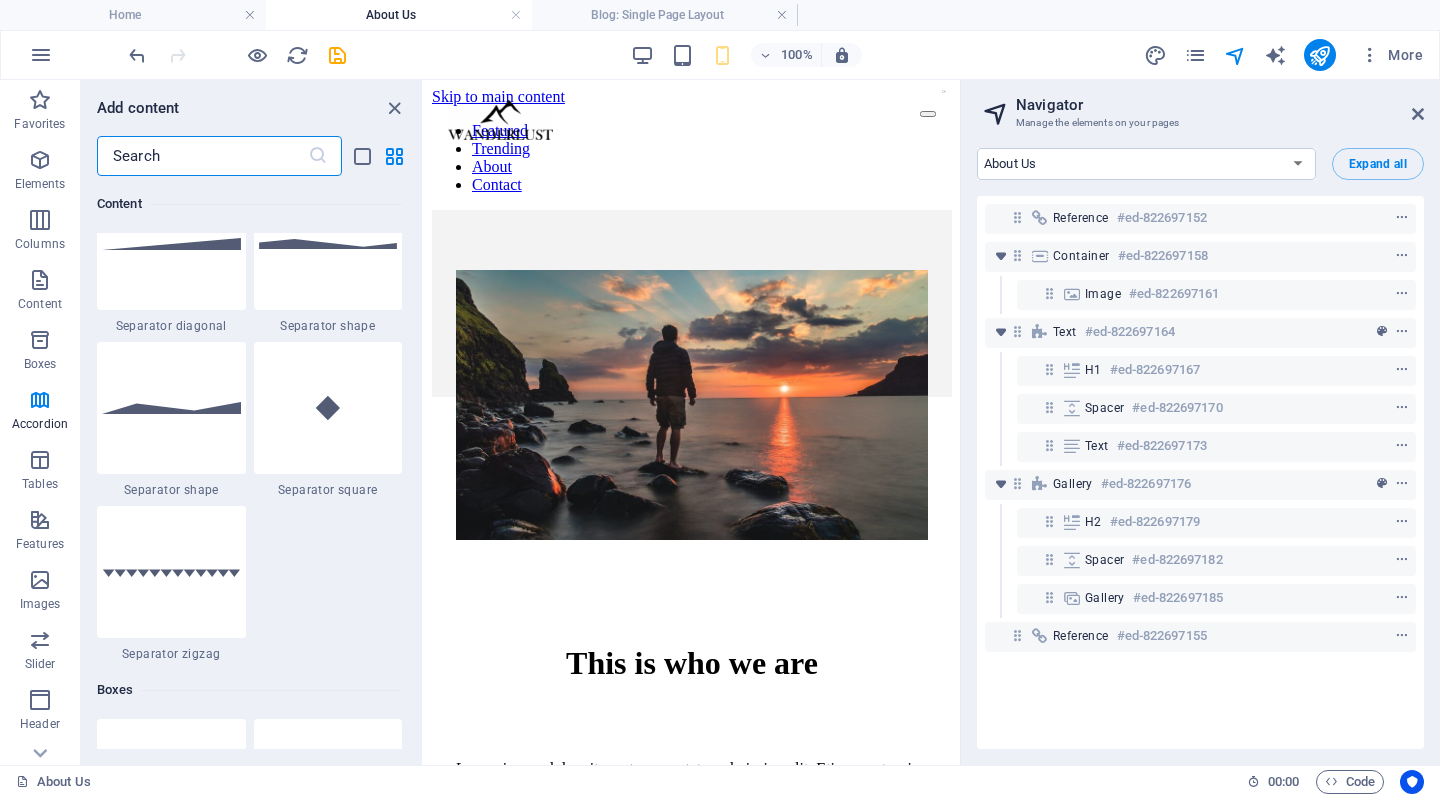 scroll, scrollTop: 4975, scrollLeft: 0, axis: vertical 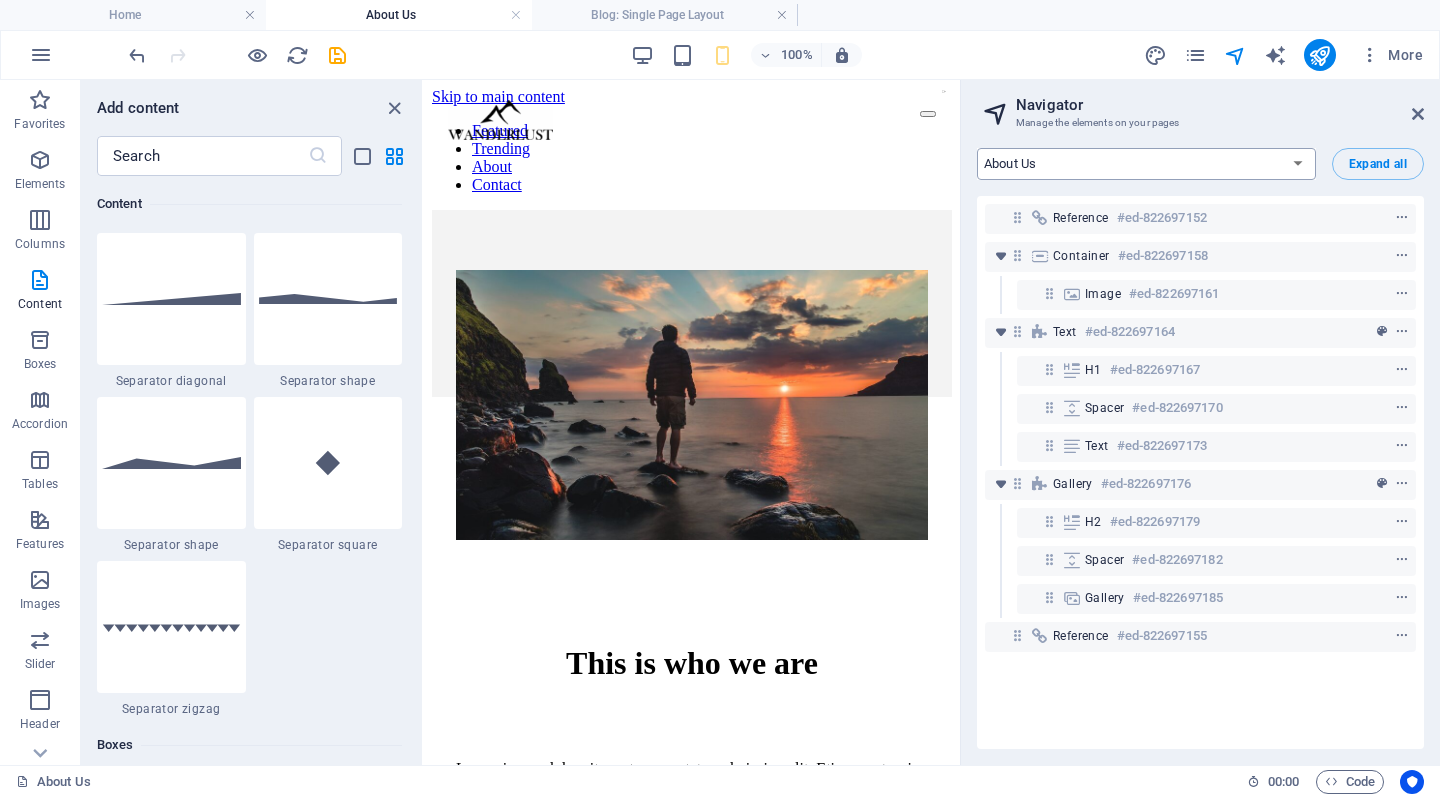 select on "15838314-en" 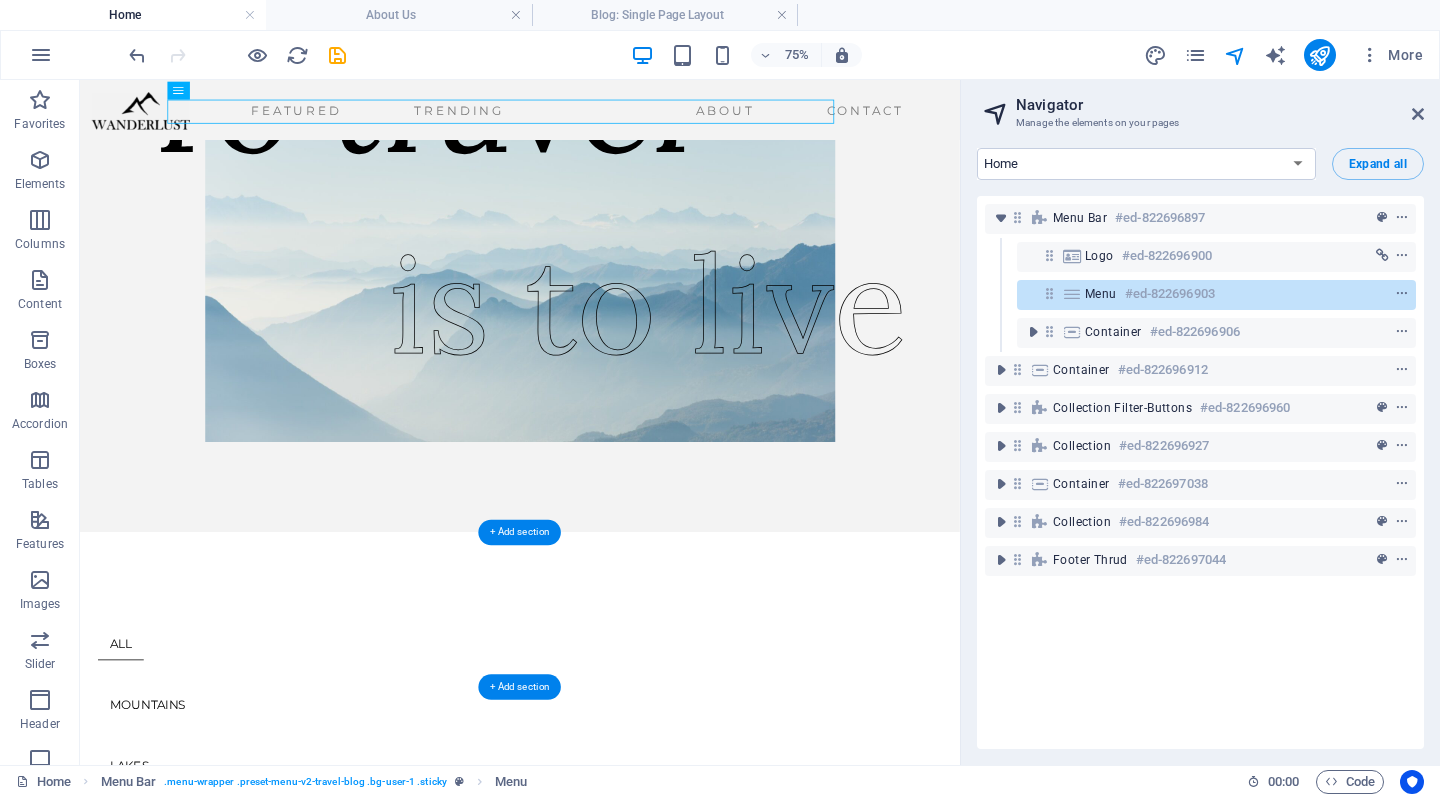 click on "WILD LIFE" at bounding box center (666, 1157) 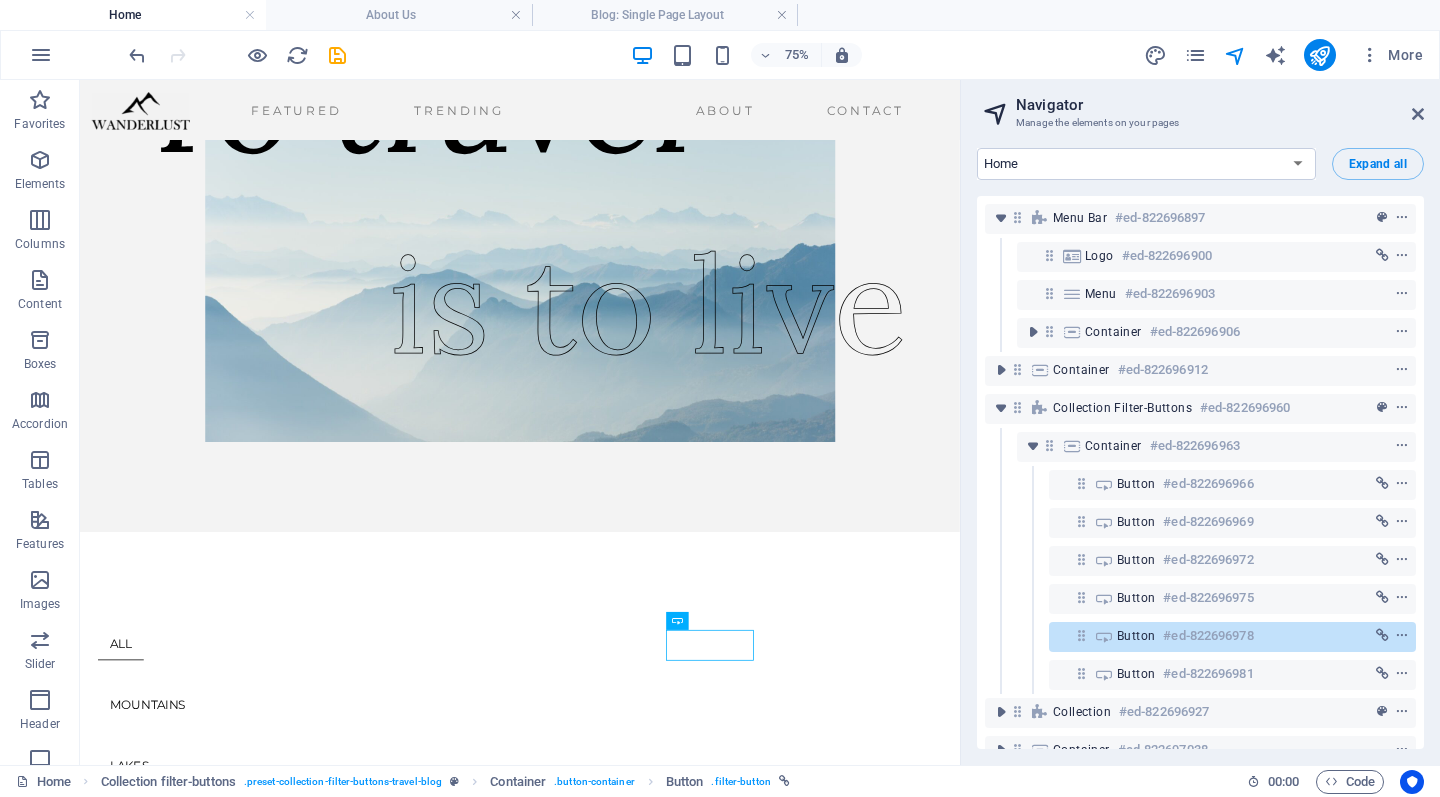 scroll, scrollTop: 0, scrollLeft: 0, axis: both 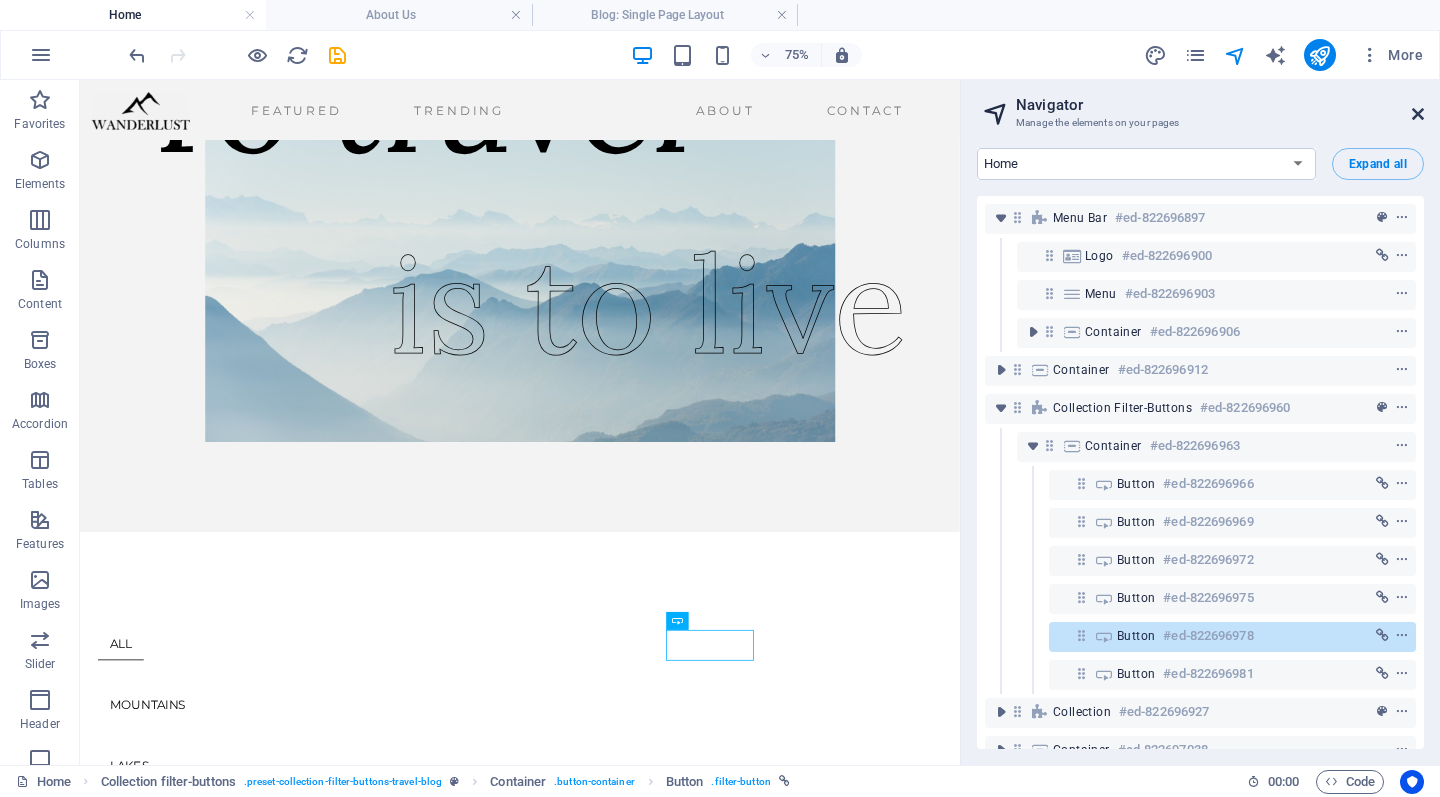 click at bounding box center (1418, 114) 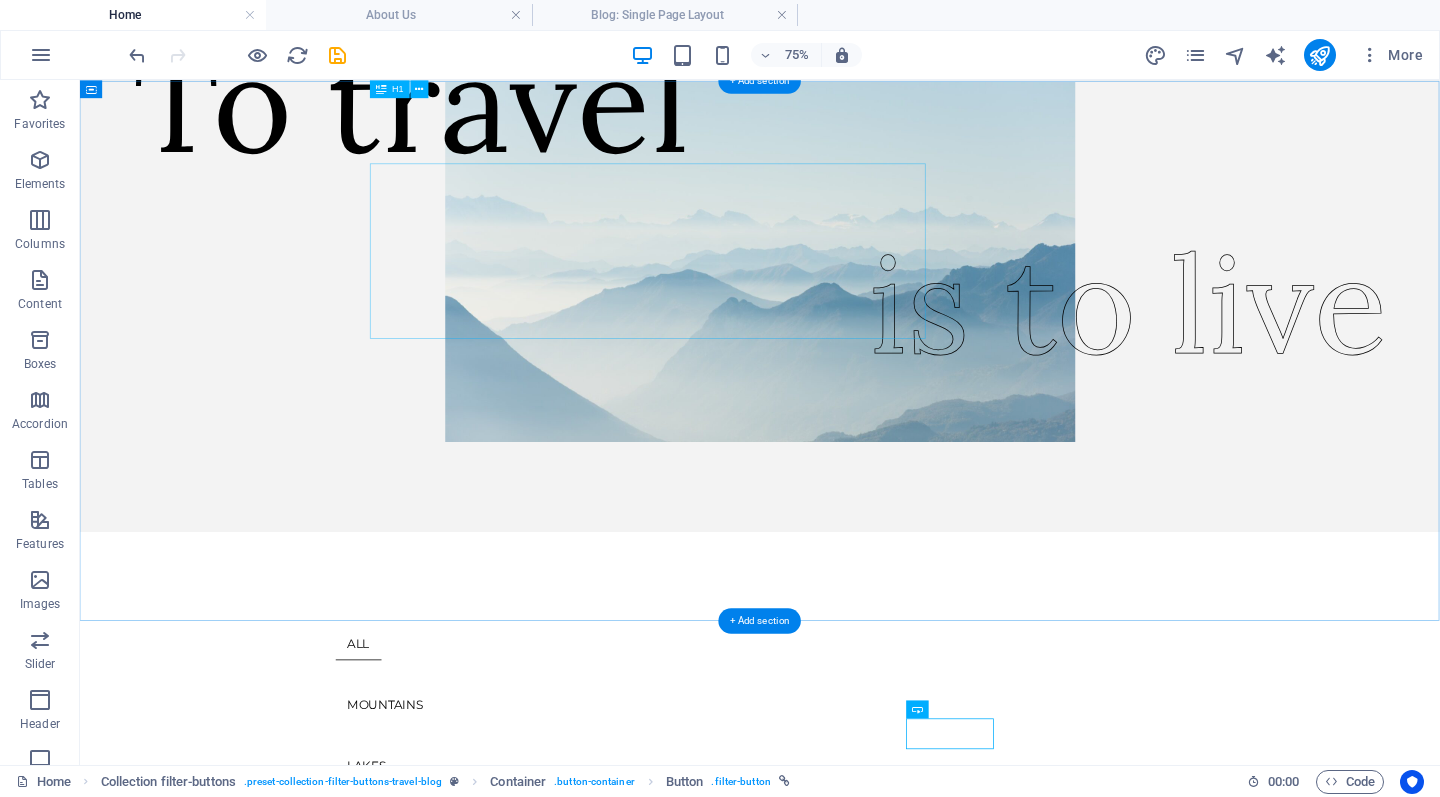 scroll, scrollTop: 0, scrollLeft: 0, axis: both 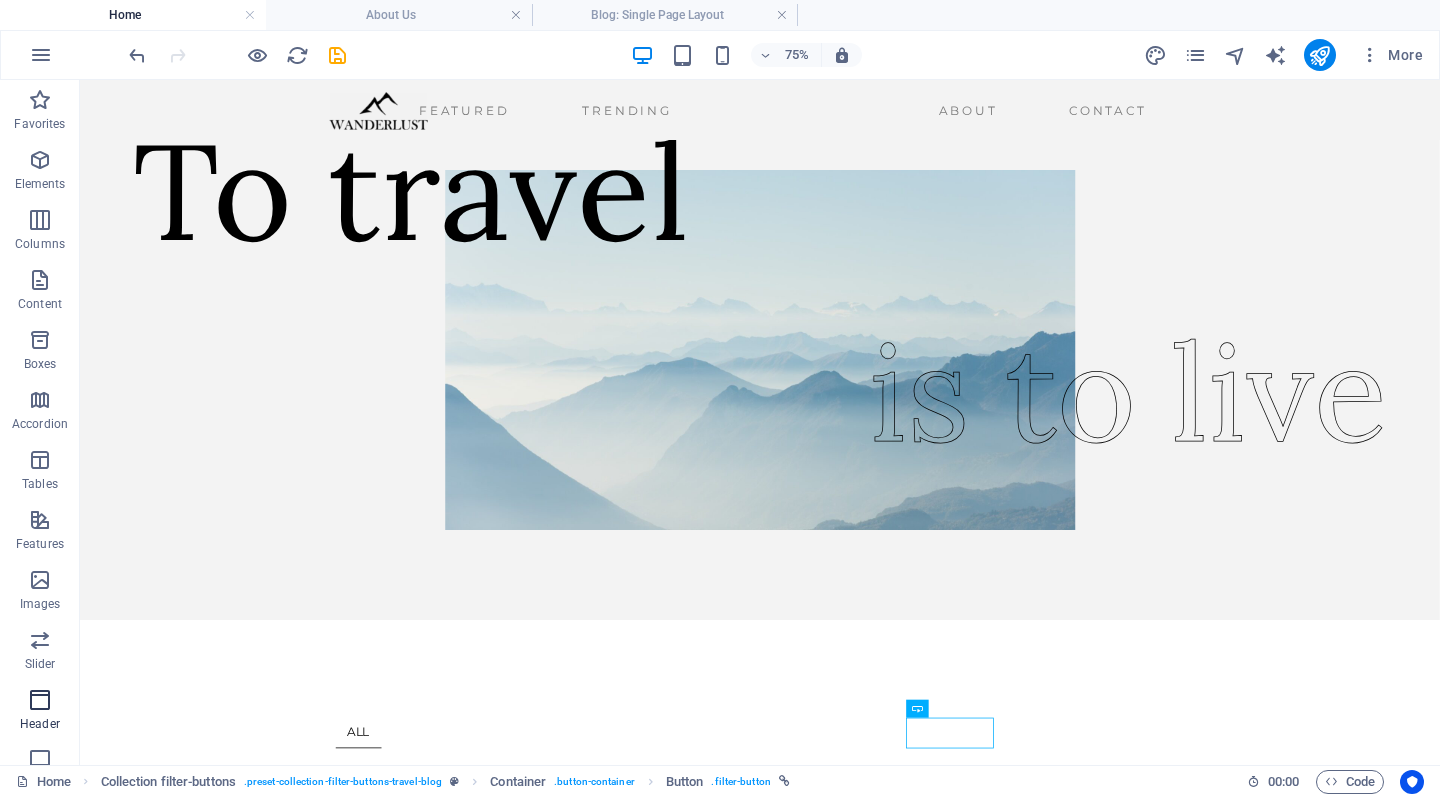 click at bounding box center [40, 700] 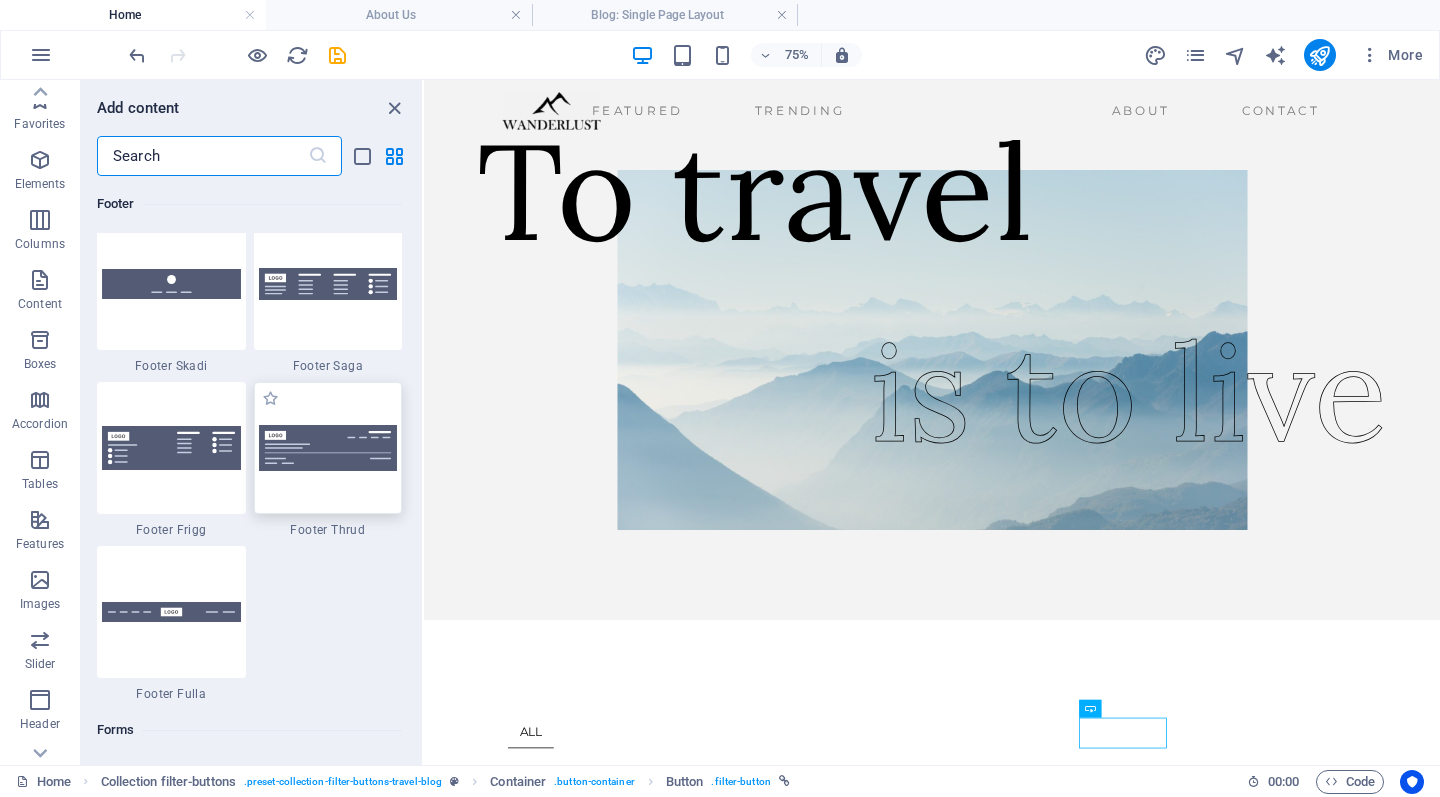scroll, scrollTop: 14078, scrollLeft: 0, axis: vertical 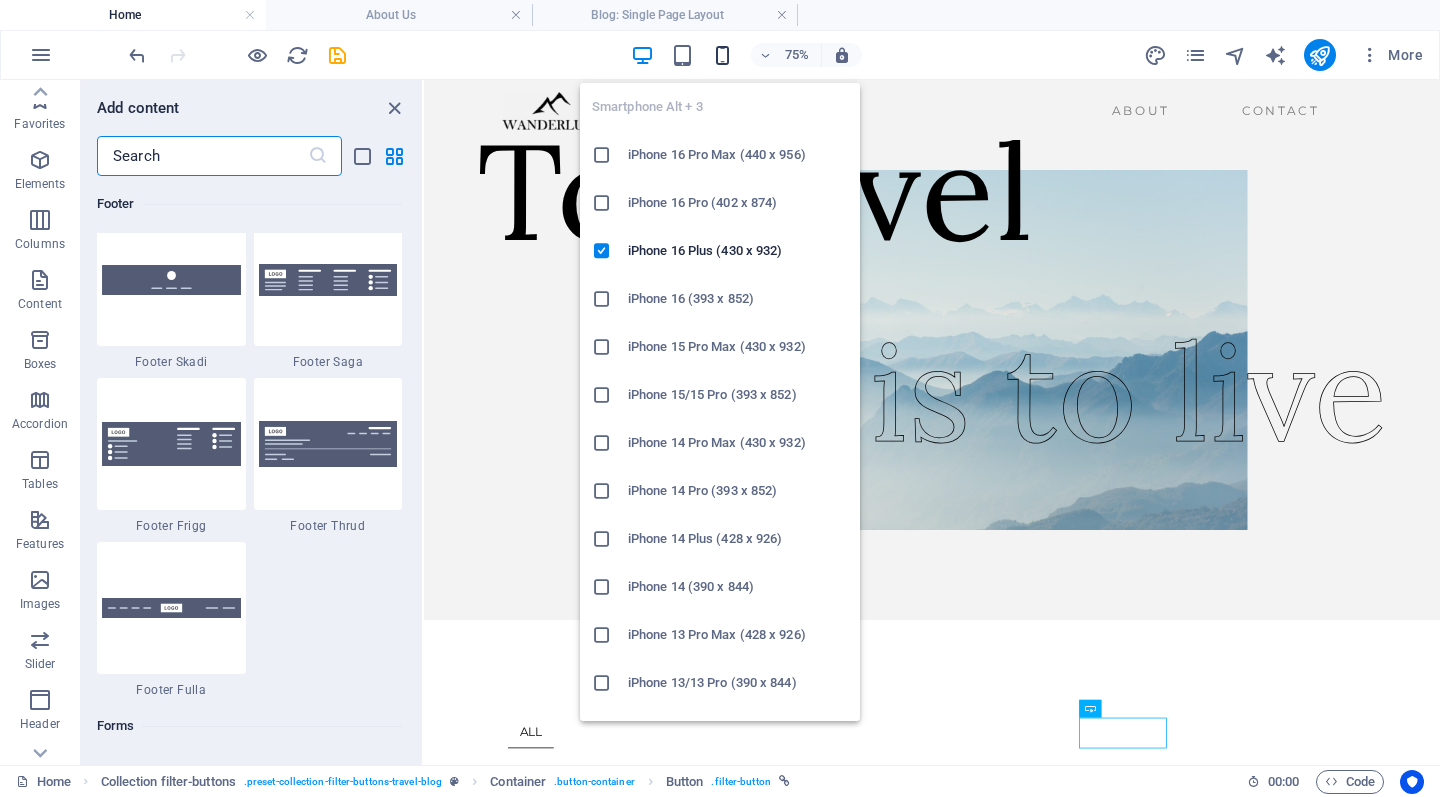 click at bounding box center [722, 55] 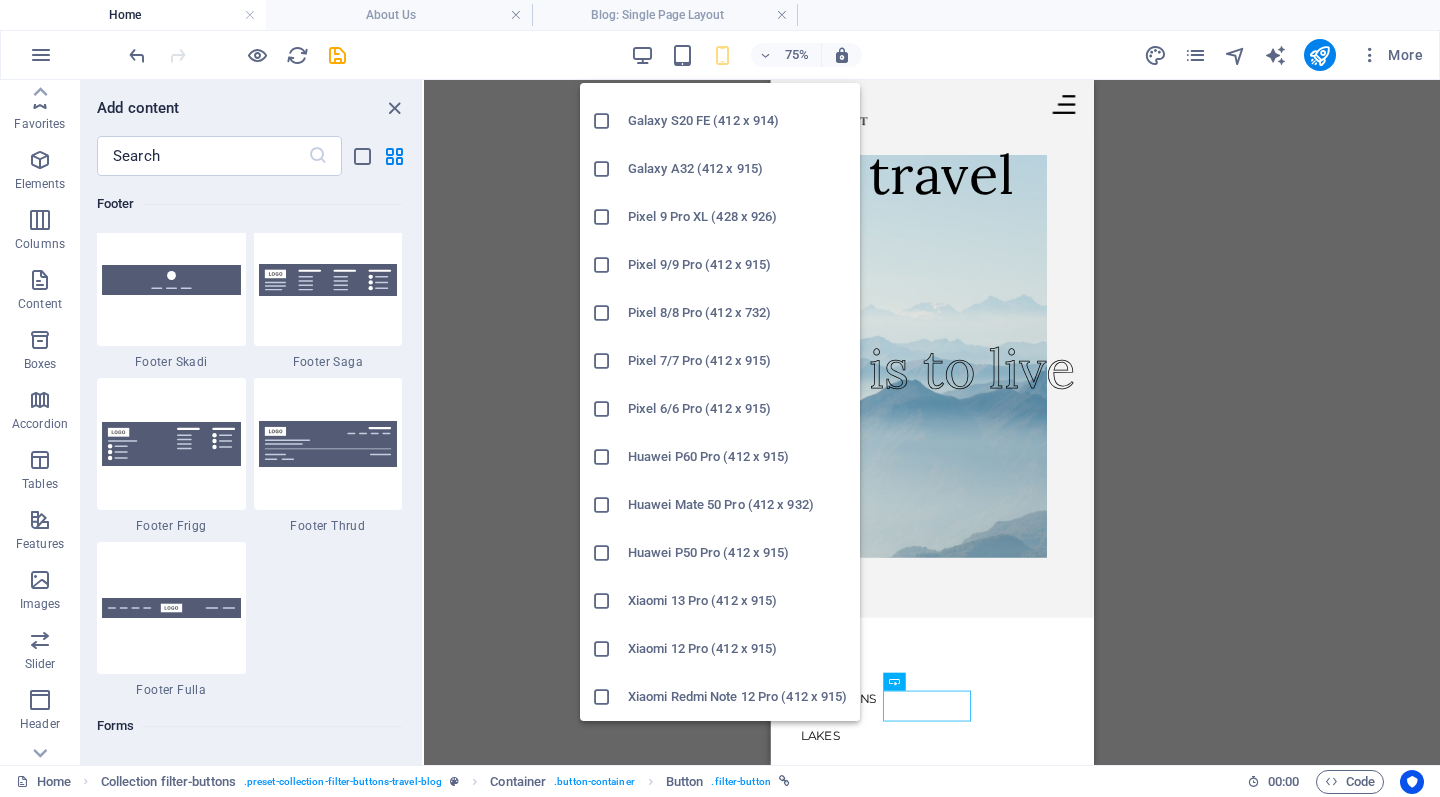 scroll, scrollTop: 947, scrollLeft: 0, axis: vertical 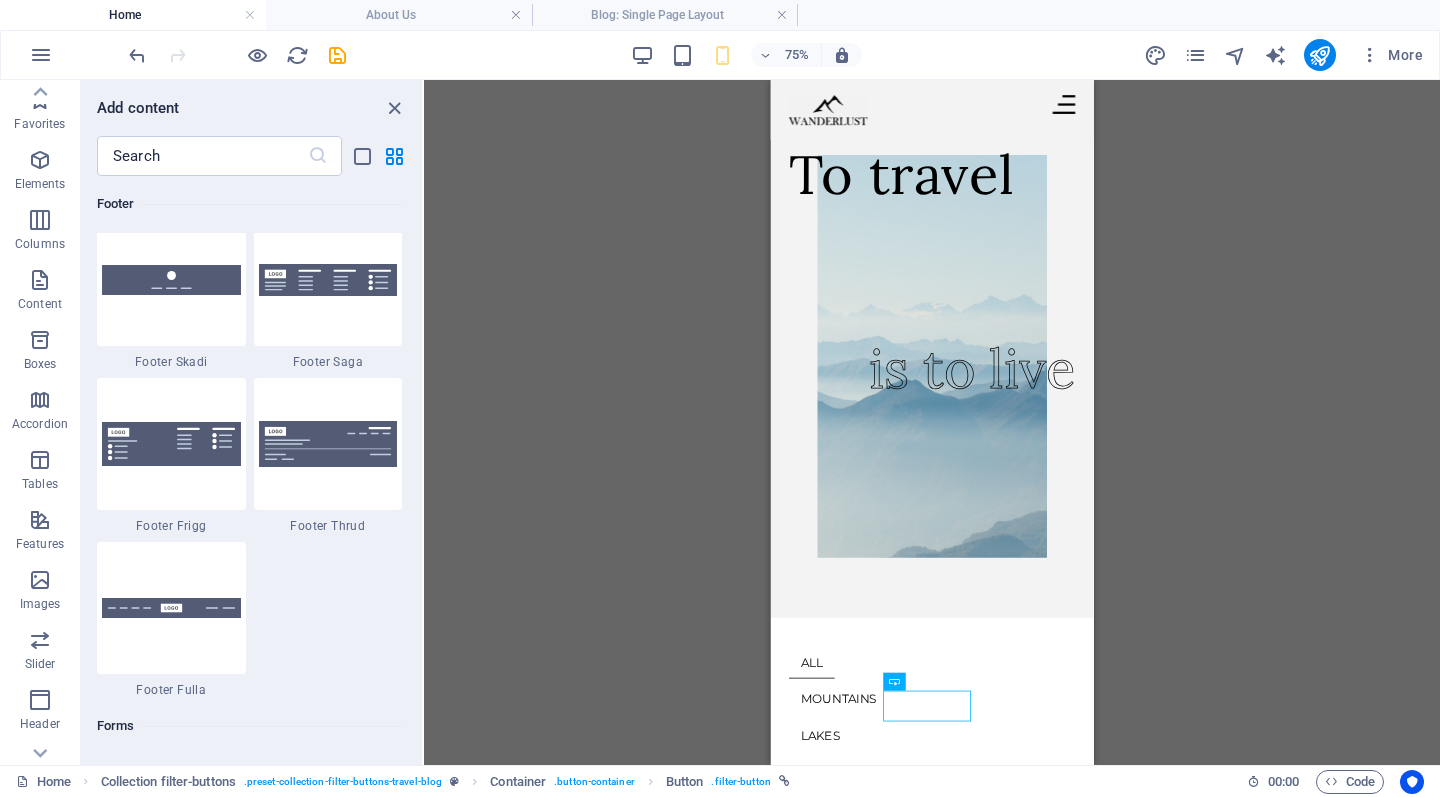 click on "Drag here to replace the existing content. Press “Ctrl” if you want to create a new element.
H1   Container   Image   Menu Bar   Menu   Logo   Collection   Collection item   Image   Collection item   Collection item   Image   Collection item   Collection   Container   Image   Collection item   Spacer   Container   H2   Spacer   Text   Spacer   Container   Text   Container   Collection item   Image   Collection item   Spacer   Container   Container   Spacer   Text   Collection filter-buttons   Button   Container   Image" at bounding box center (932, 422) 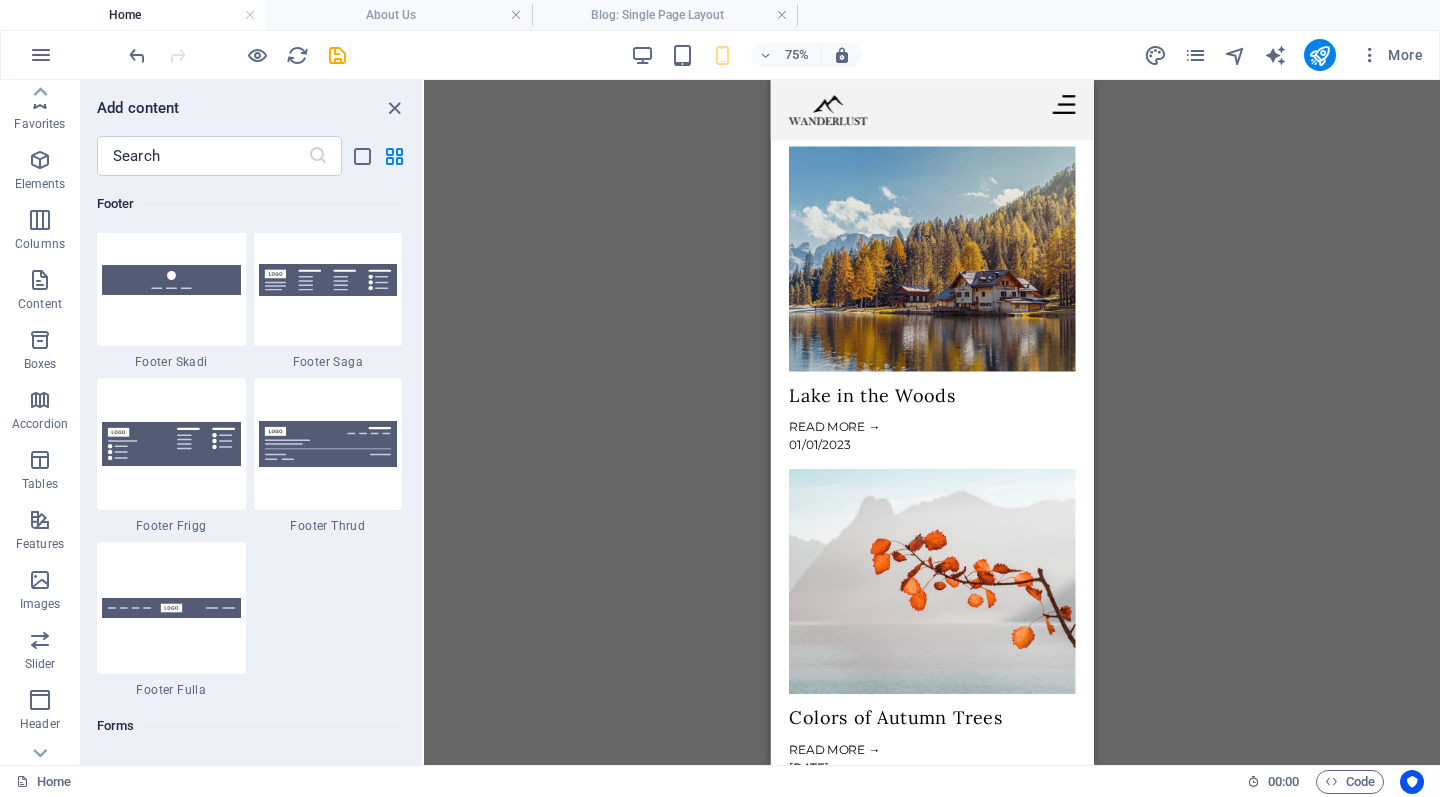 scroll, scrollTop: 2318, scrollLeft: 0, axis: vertical 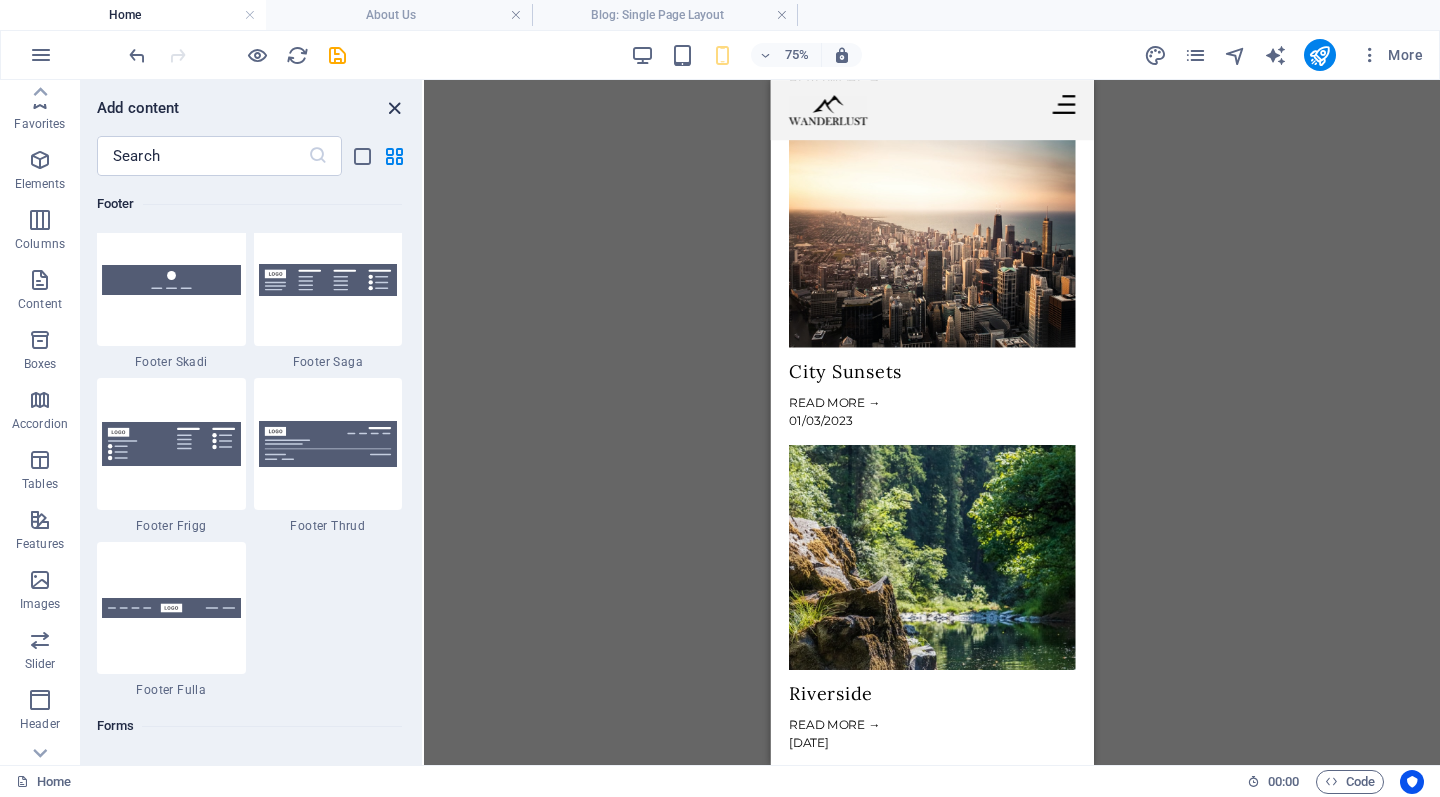 click at bounding box center [394, 108] 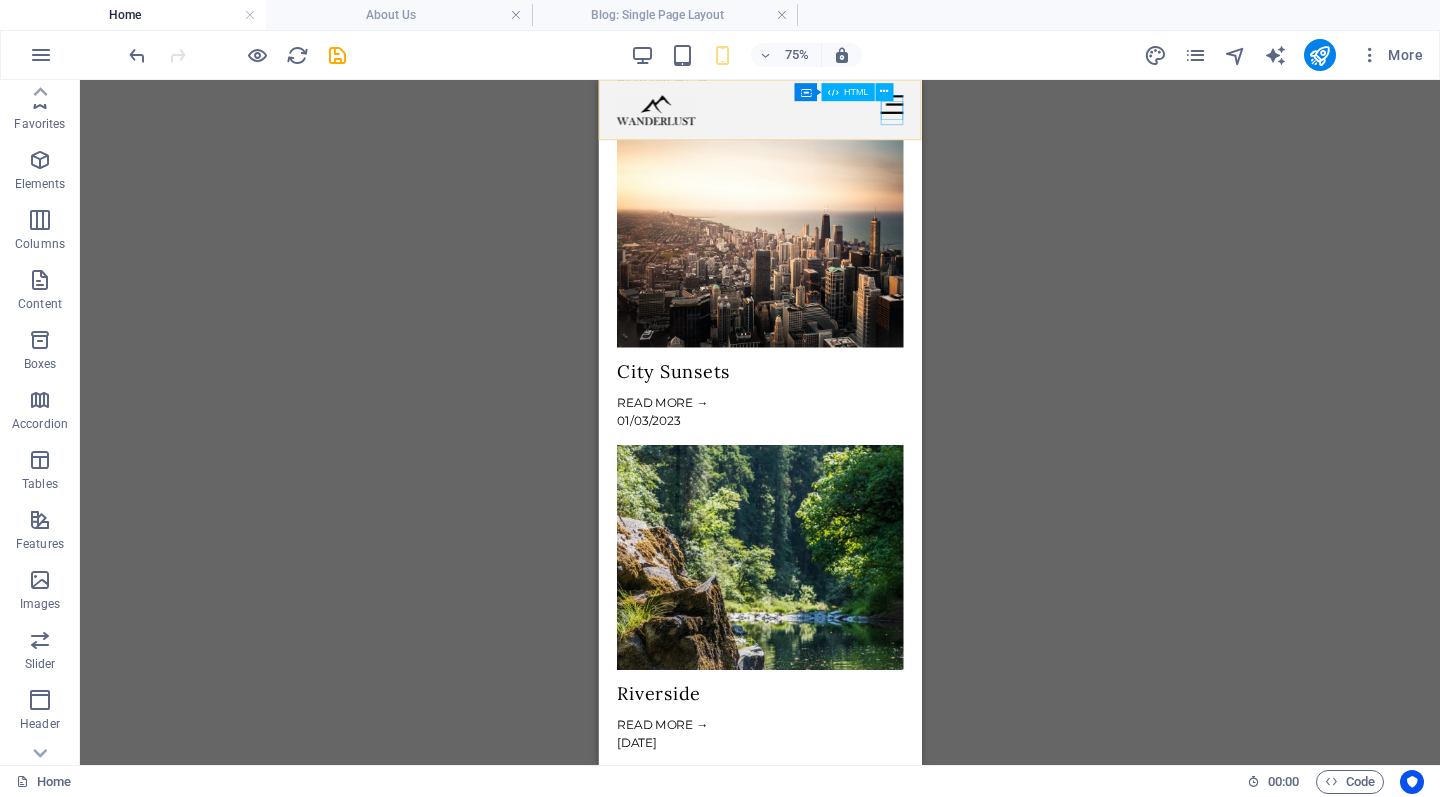 click at bounding box center (989, 112) 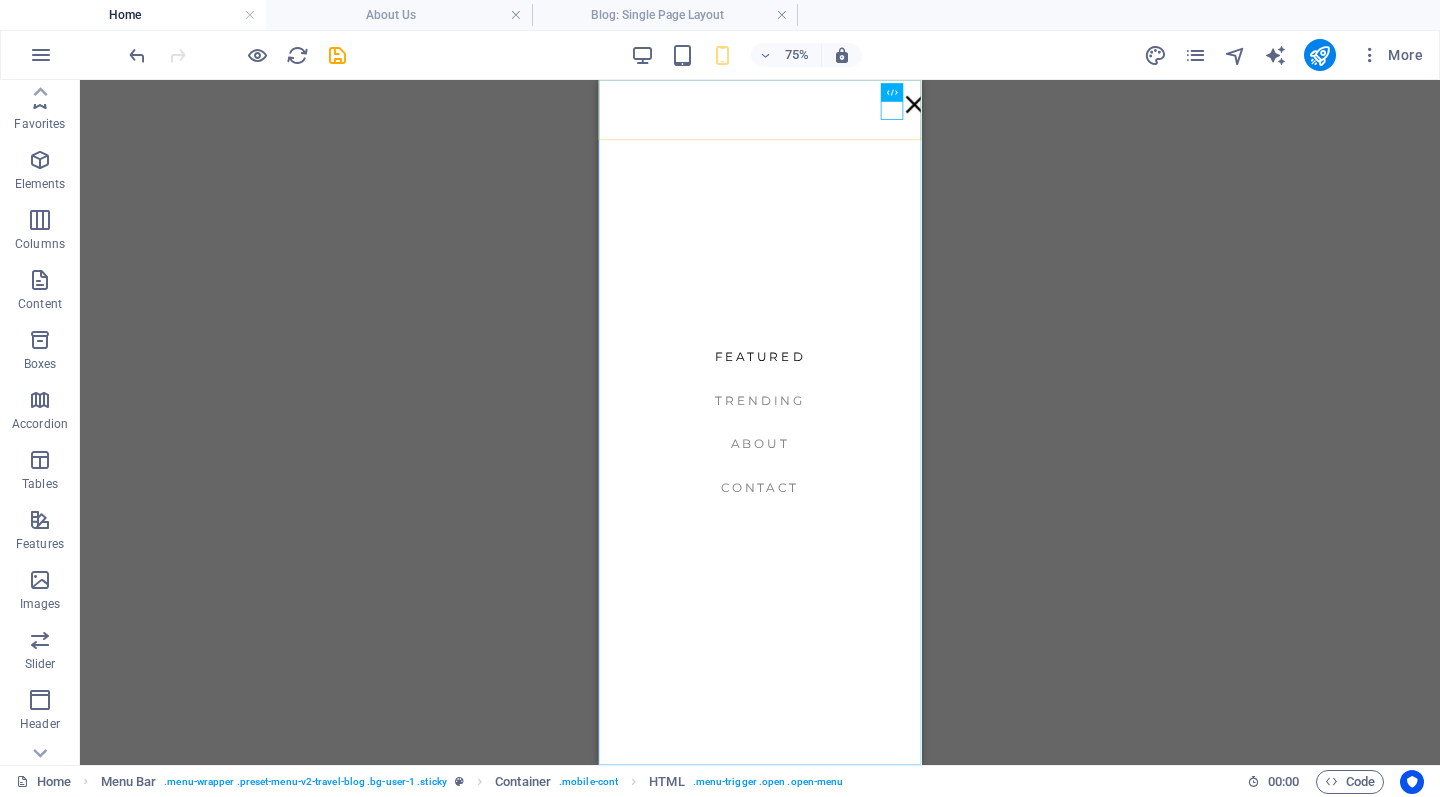 click on "Featured Trending About Contact" at bounding box center [813, 536] 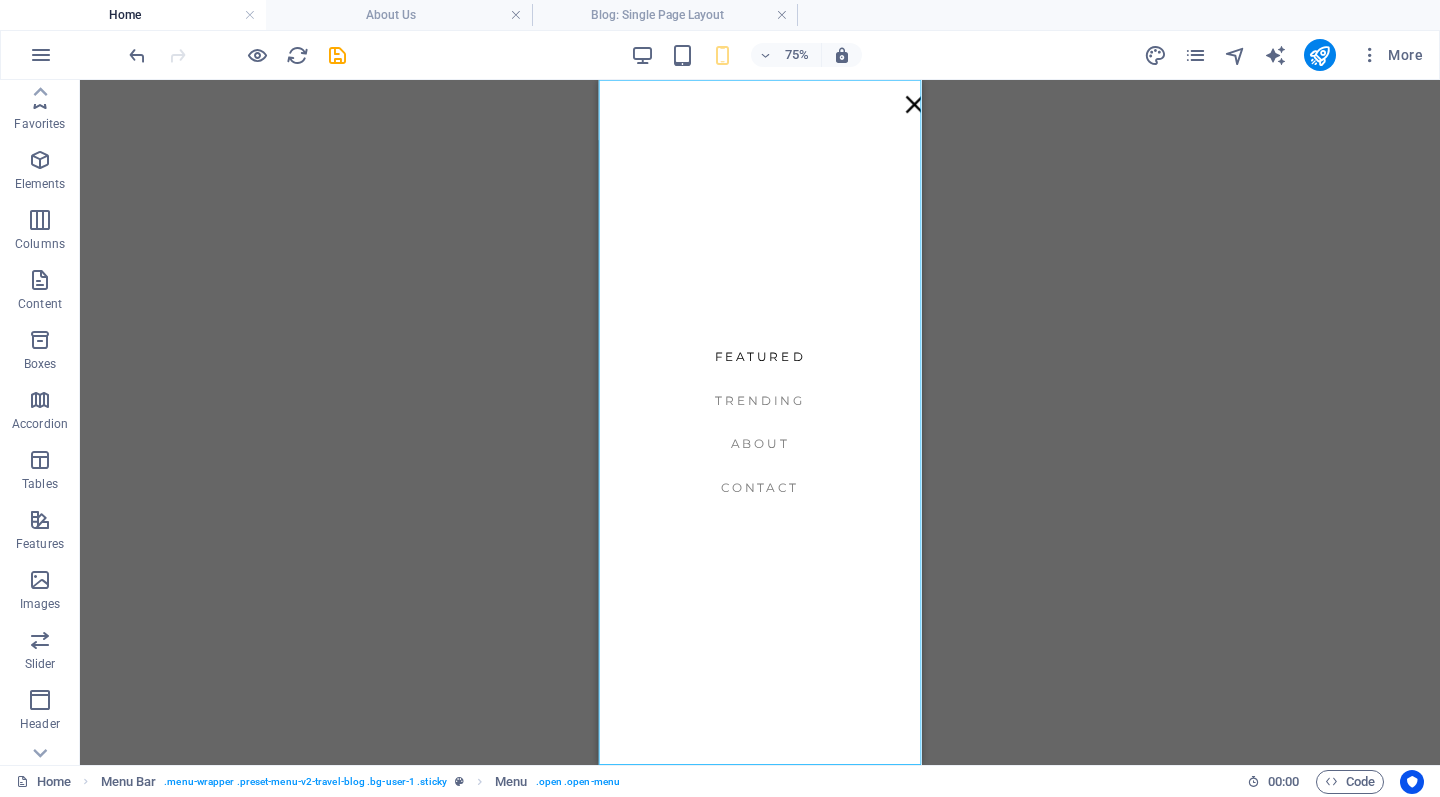 click on "Featured Trending About Contact" at bounding box center [813, 536] 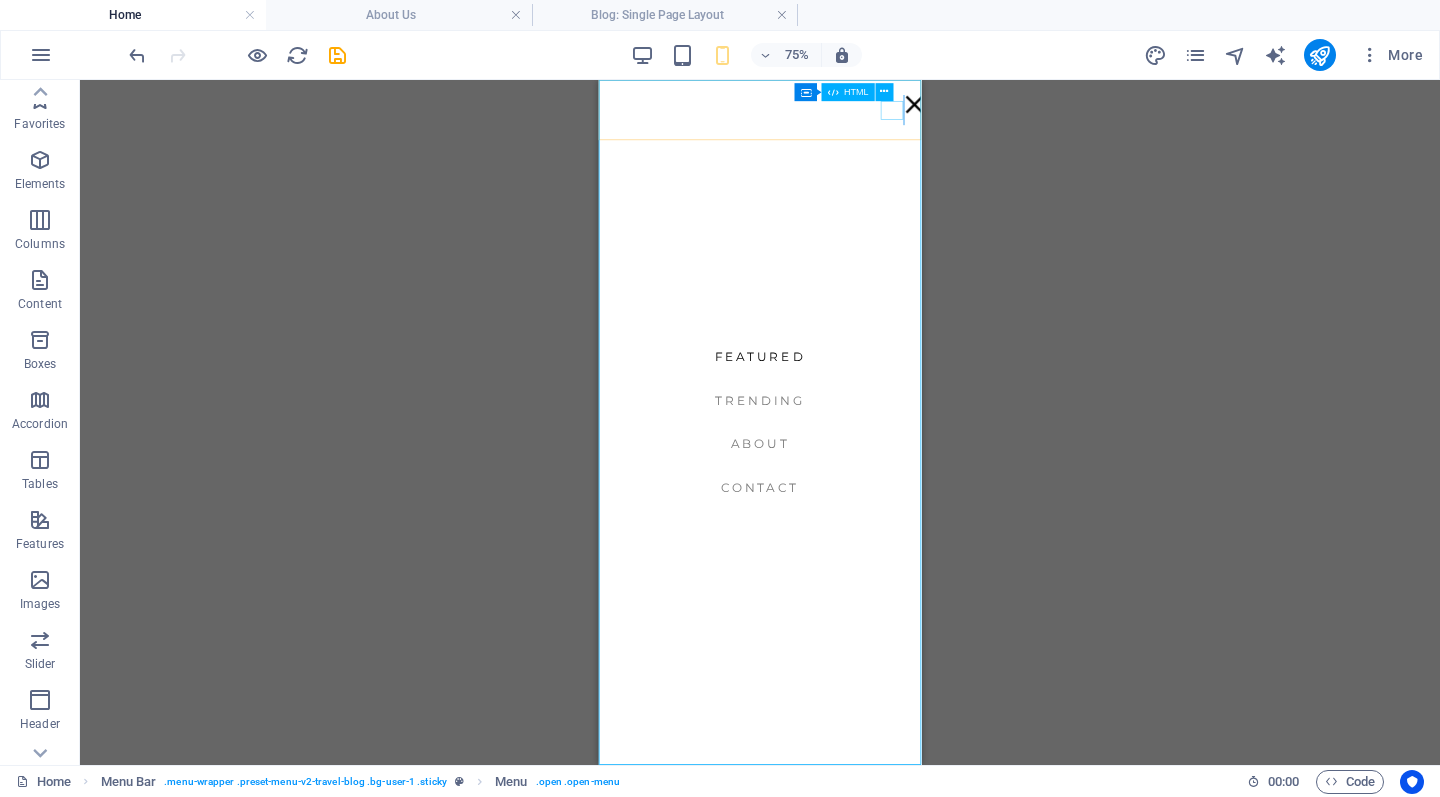 click at bounding box center (1019, 112) 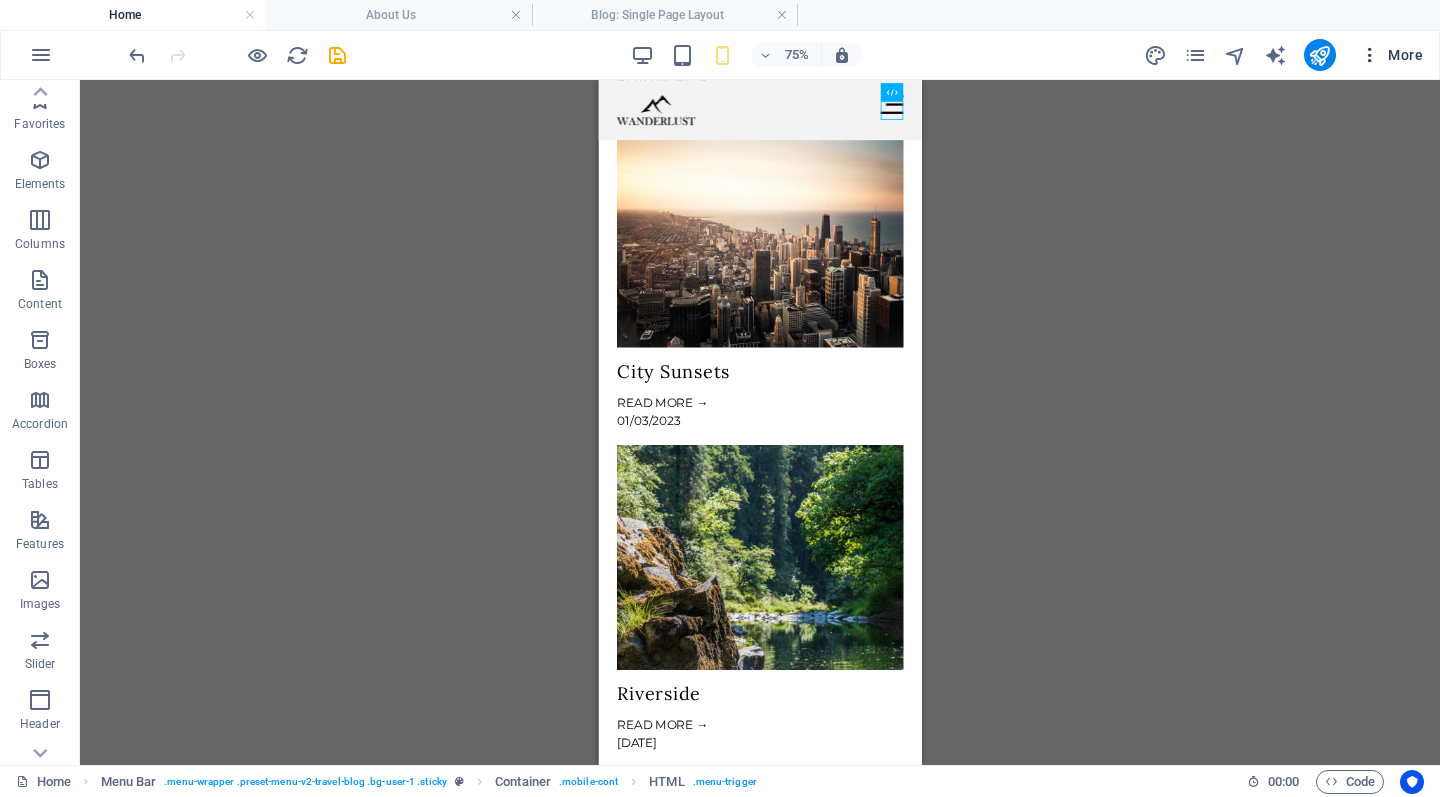 click on "More" at bounding box center [1391, 55] 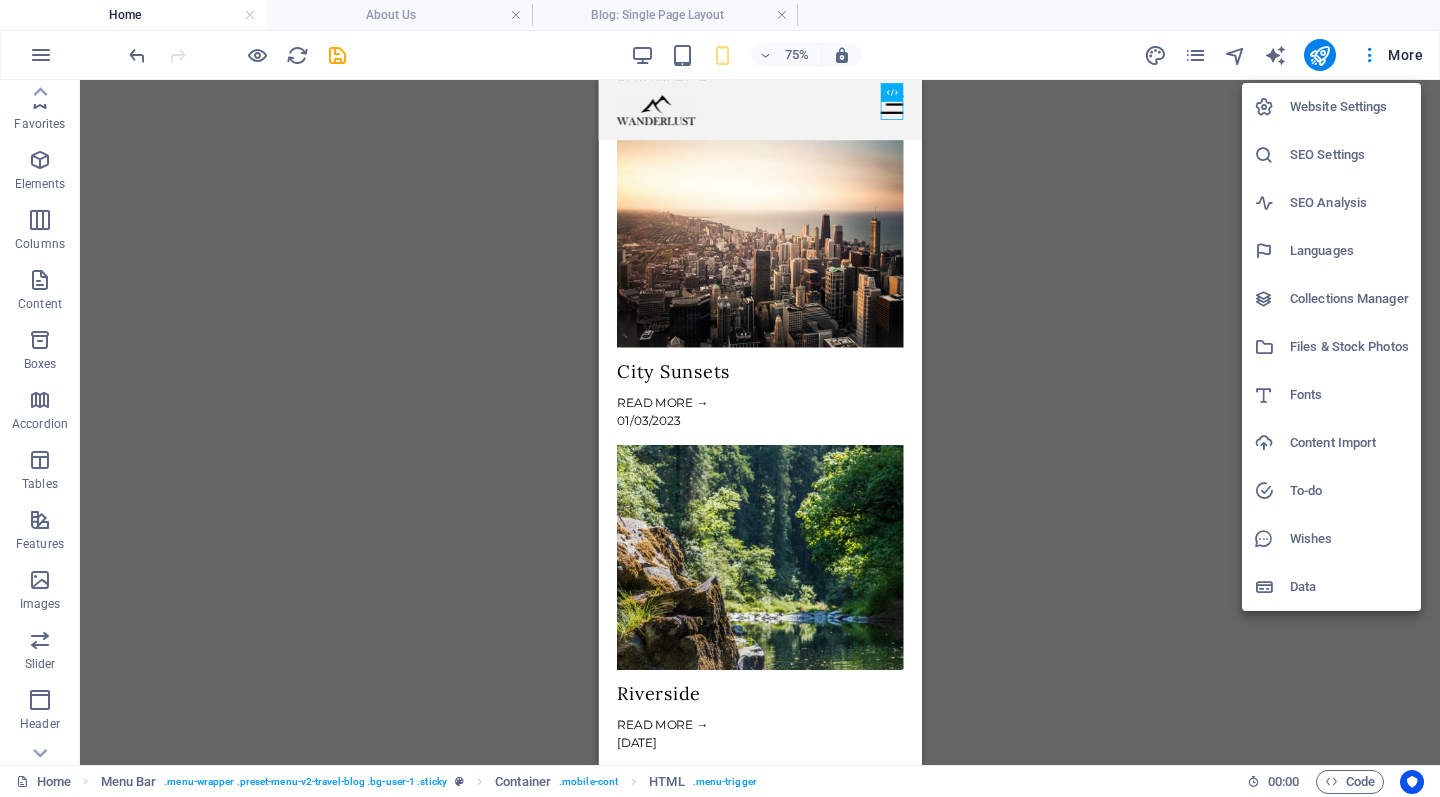 click on "SEO Settings" at bounding box center [1349, 155] 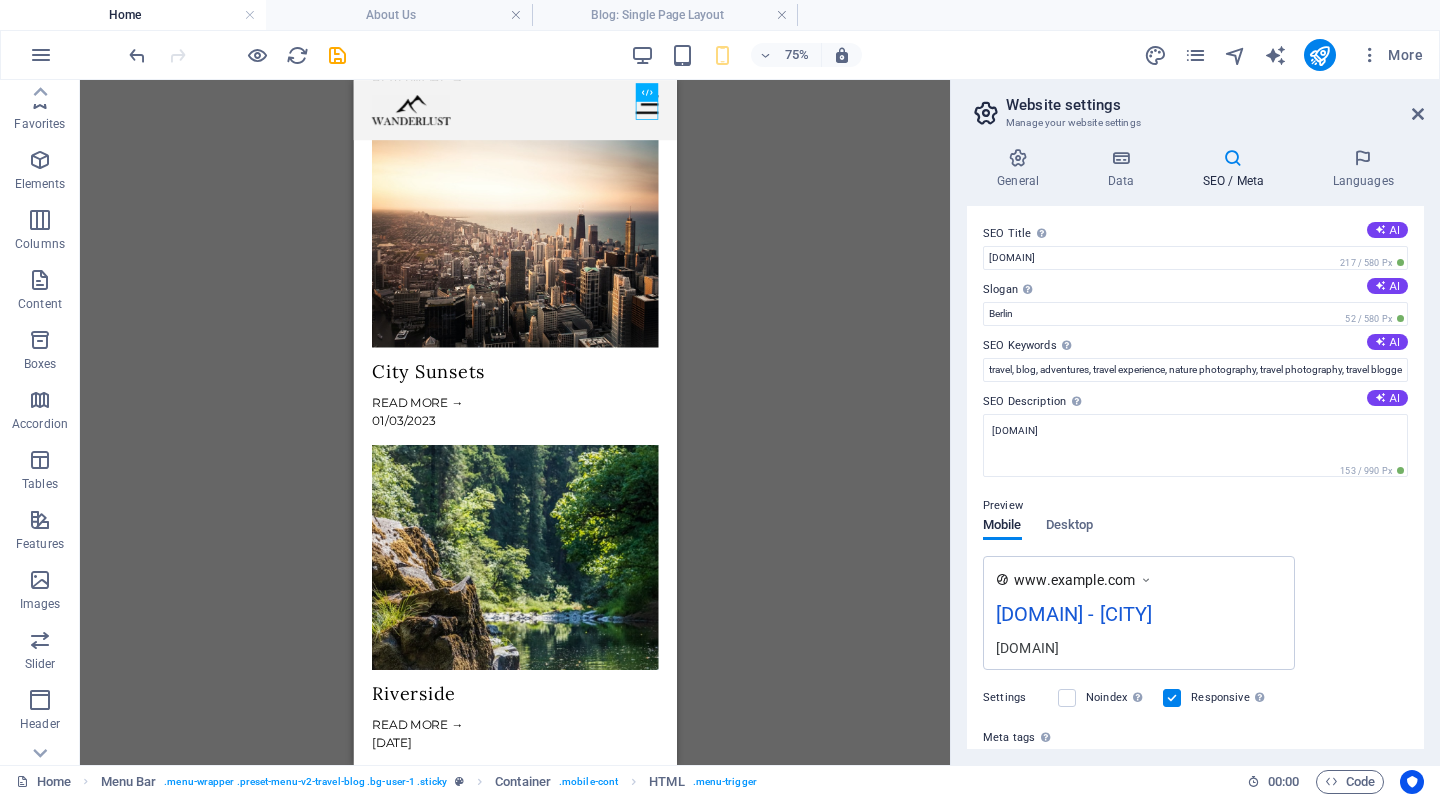 drag, startPoint x: 1419, startPoint y: 558, endPoint x: 1408, endPoint y: 685, distance: 127.47549 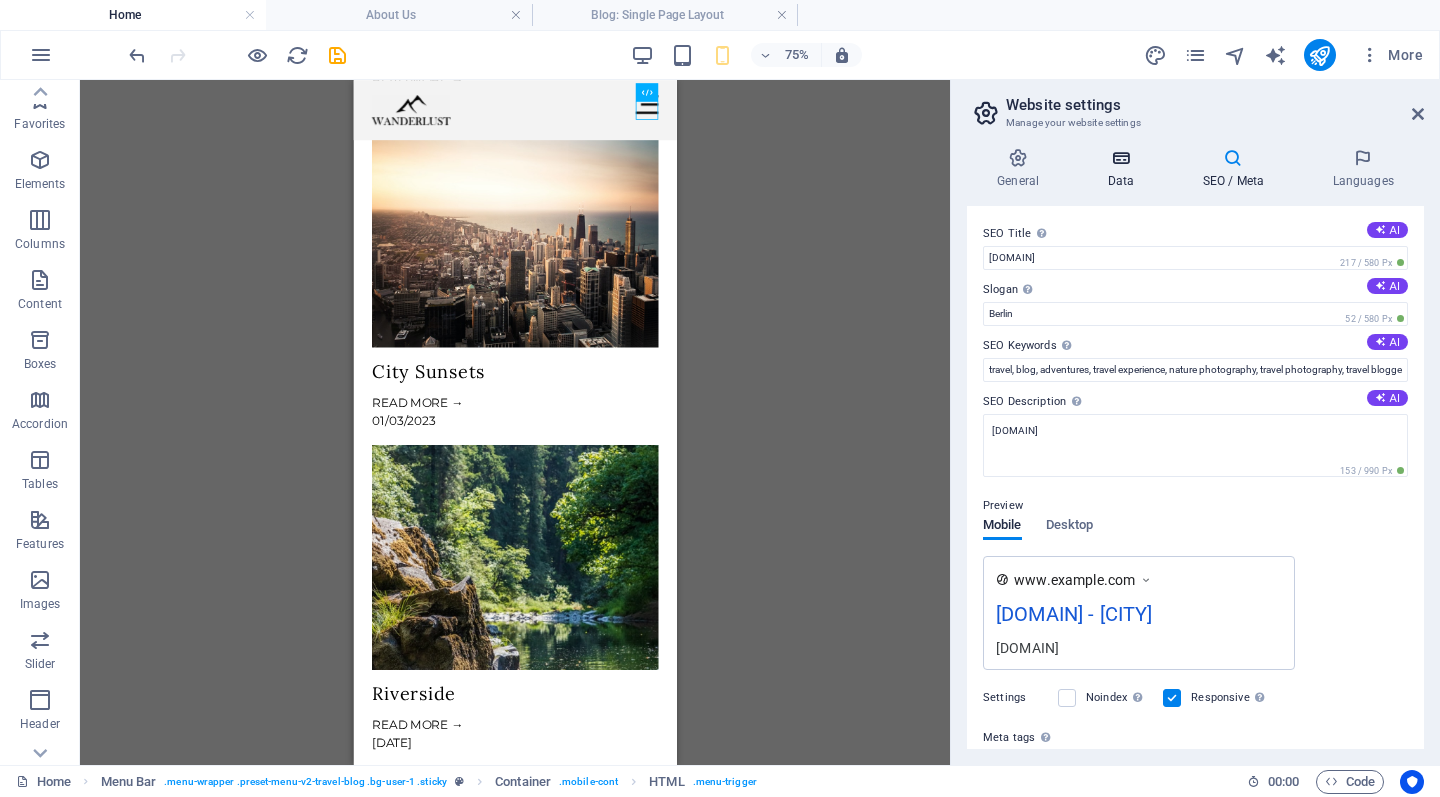 click at bounding box center [1120, 158] 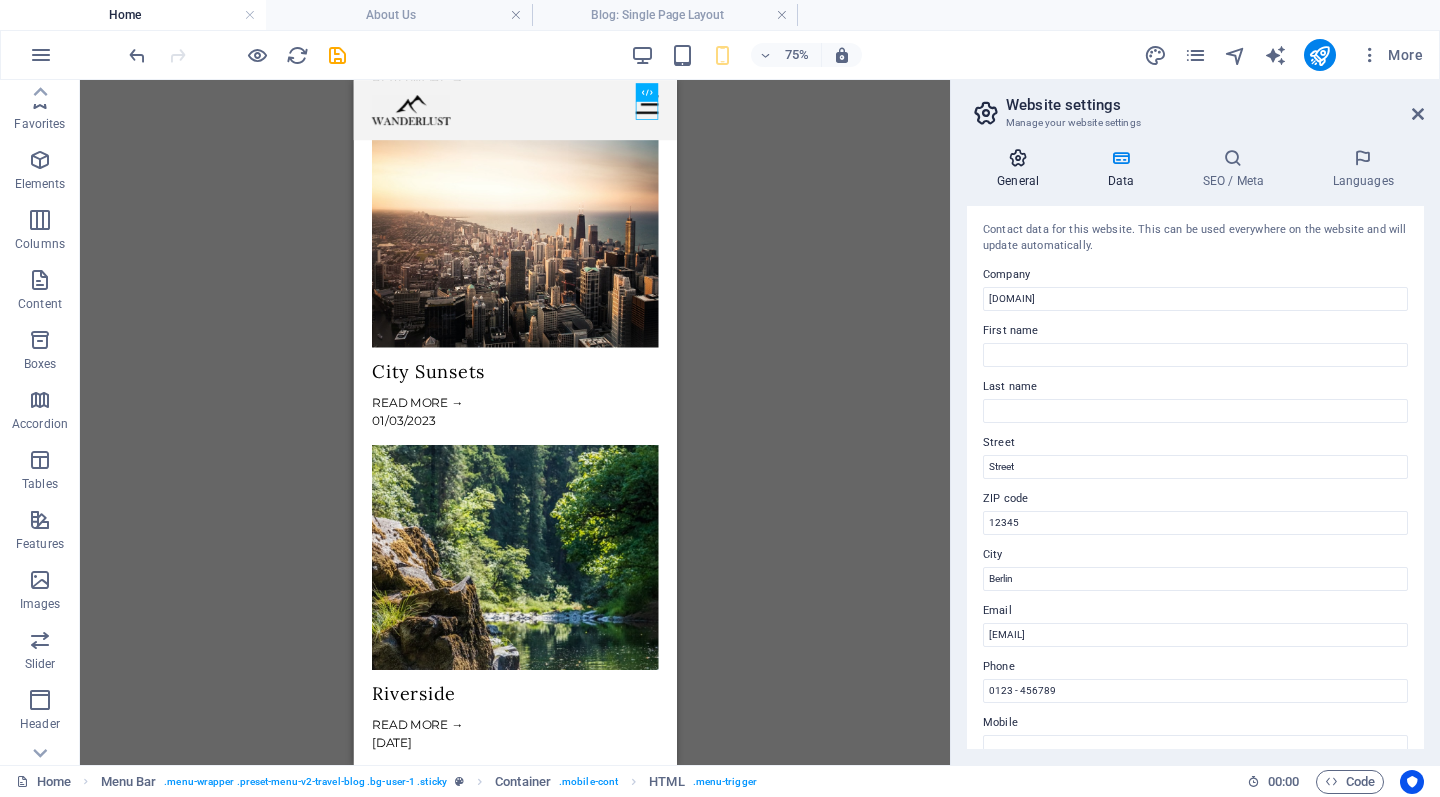 click at bounding box center (1018, 158) 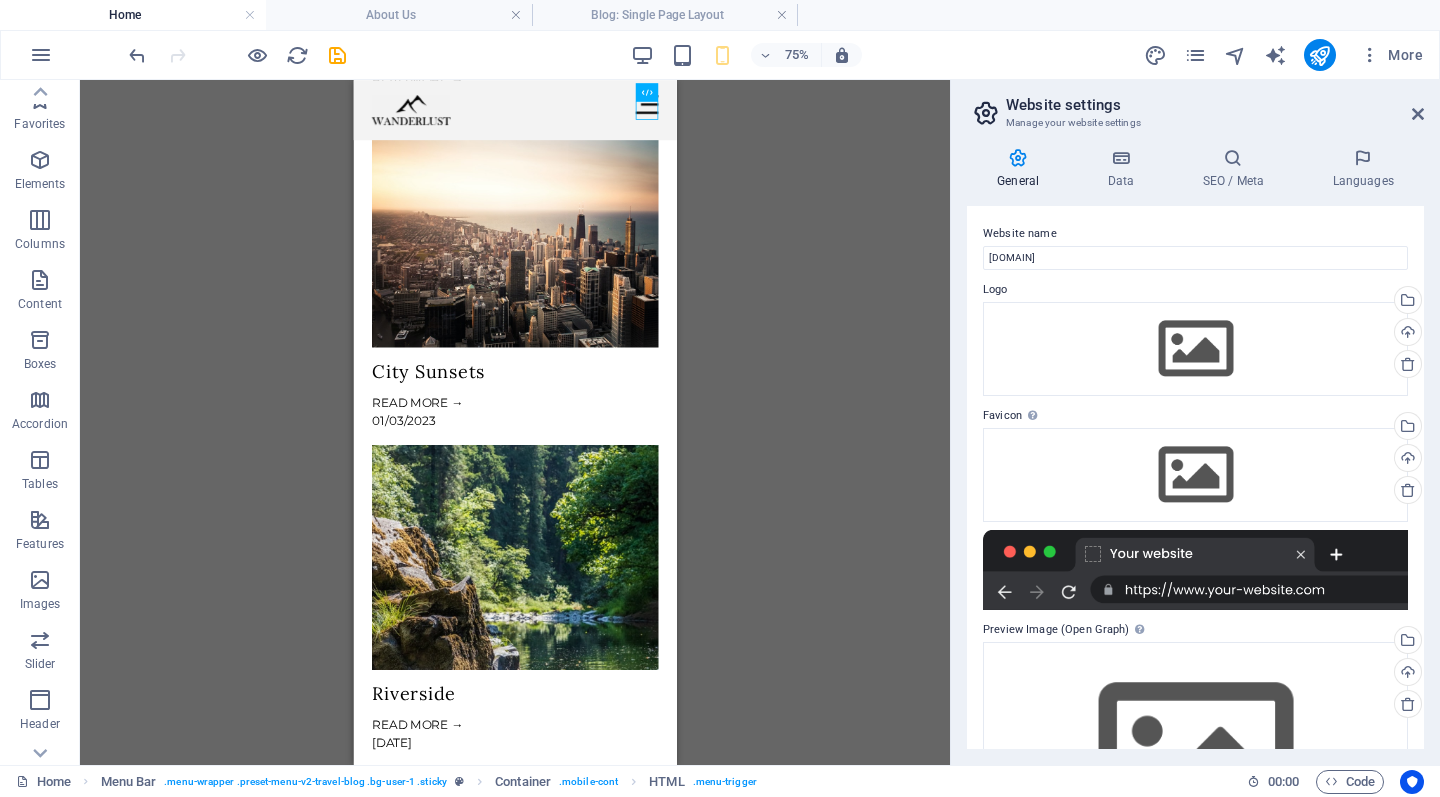 scroll, scrollTop: 0, scrollLeft: 0, axis: both 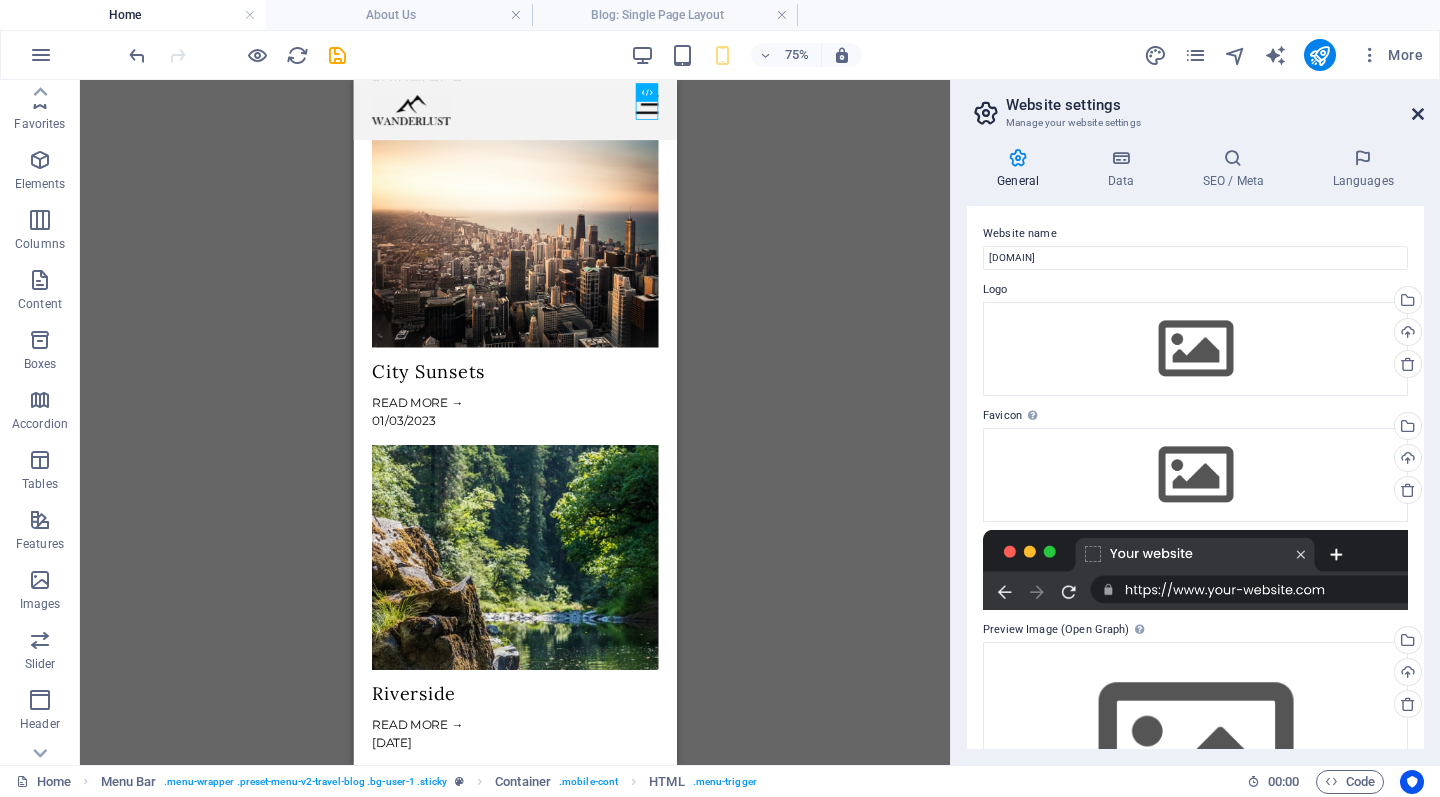 click at bounding box center (1418, 114) 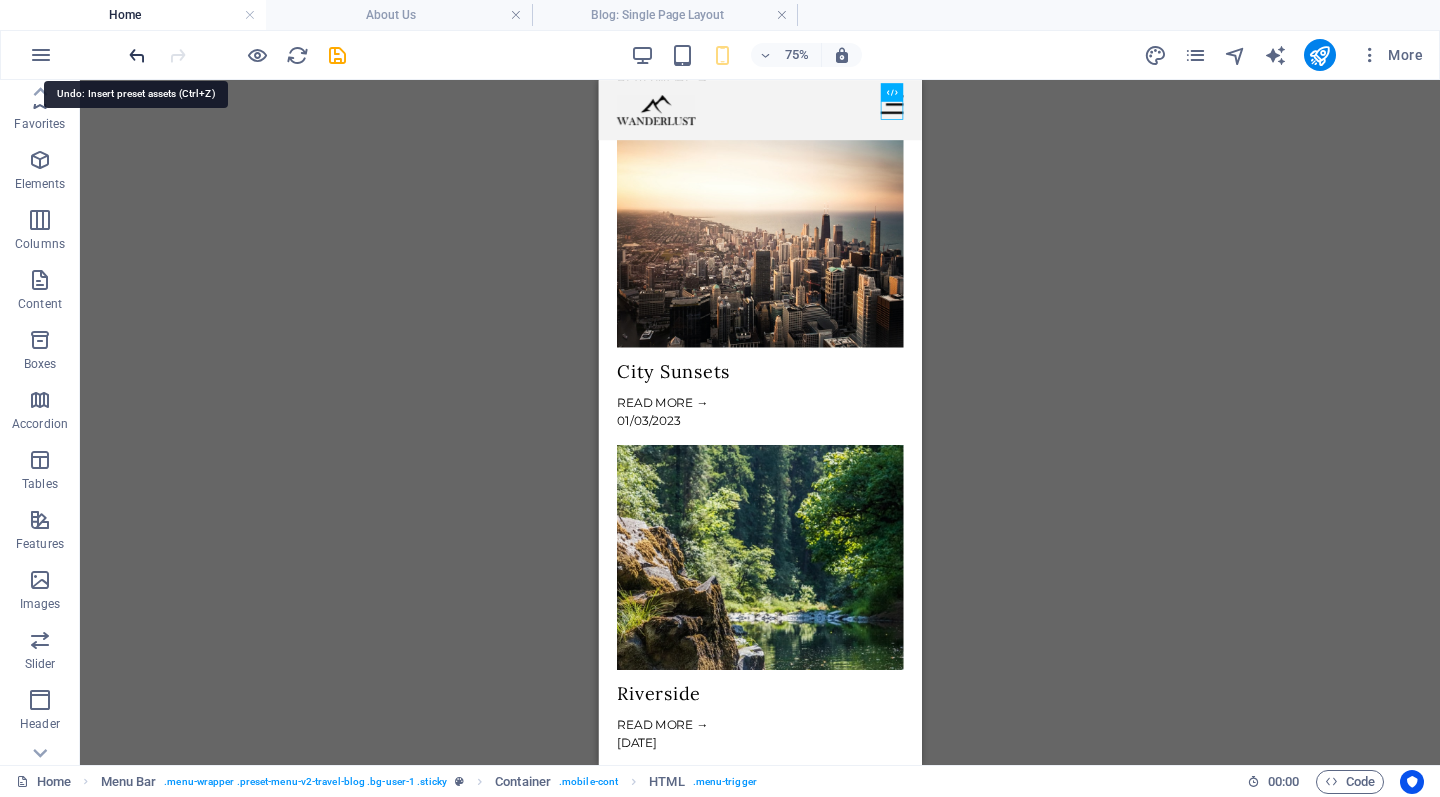 click at bounding box center (137, 55) 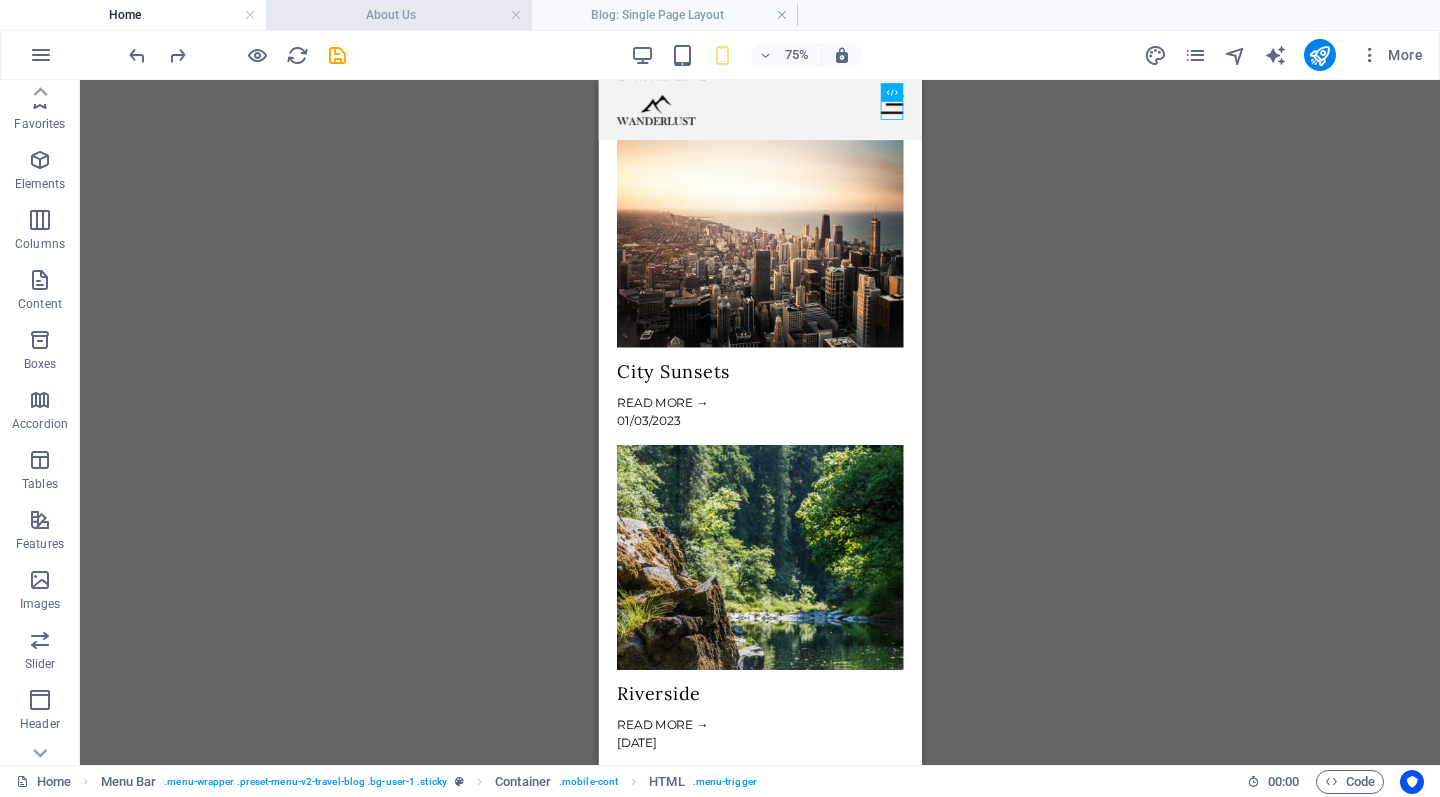 click on "About Us" at bounding box center [399, 15] 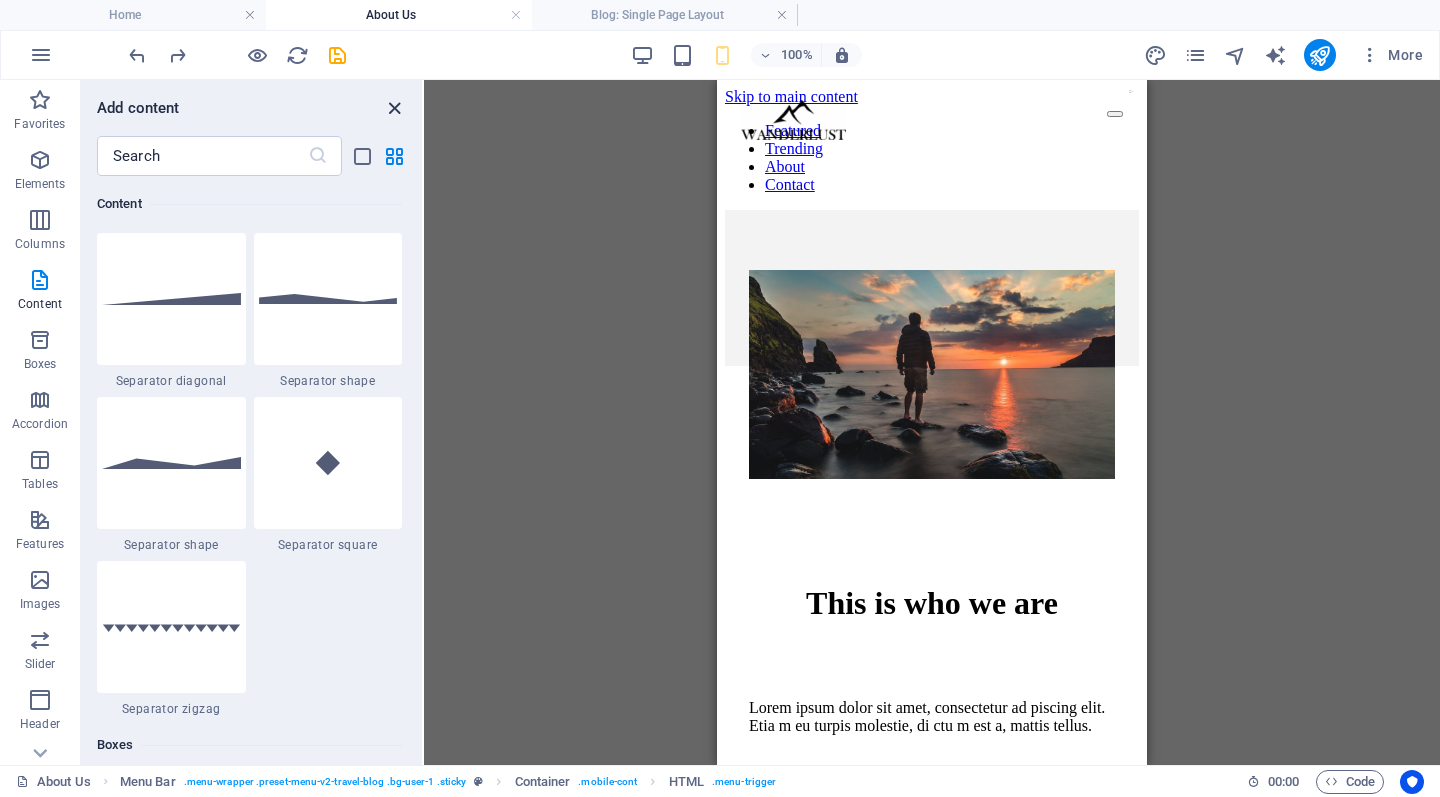 click at bounding box center [394, 108] 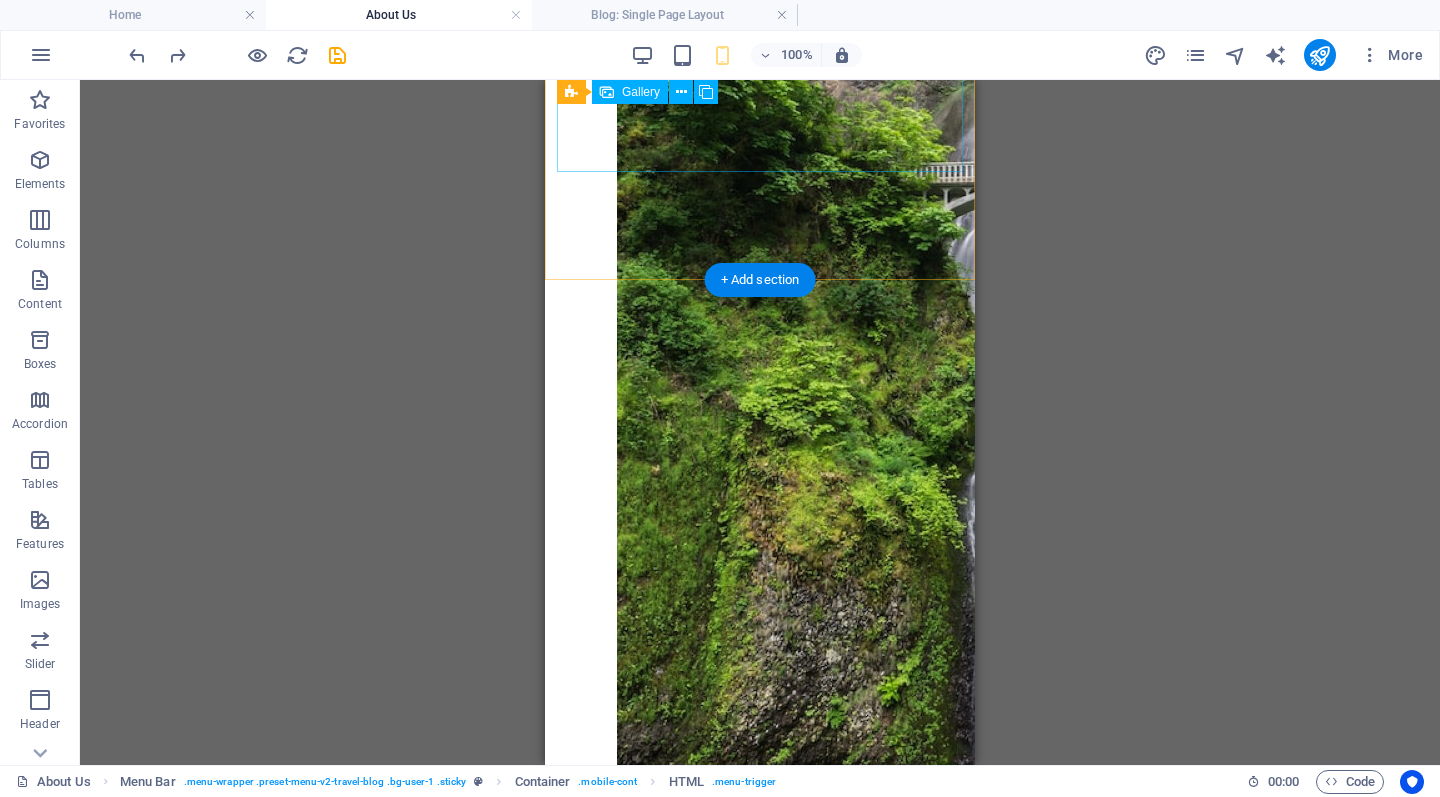 scroll, scrollTop: 5838, scrollLeft: 0, axis: vertical 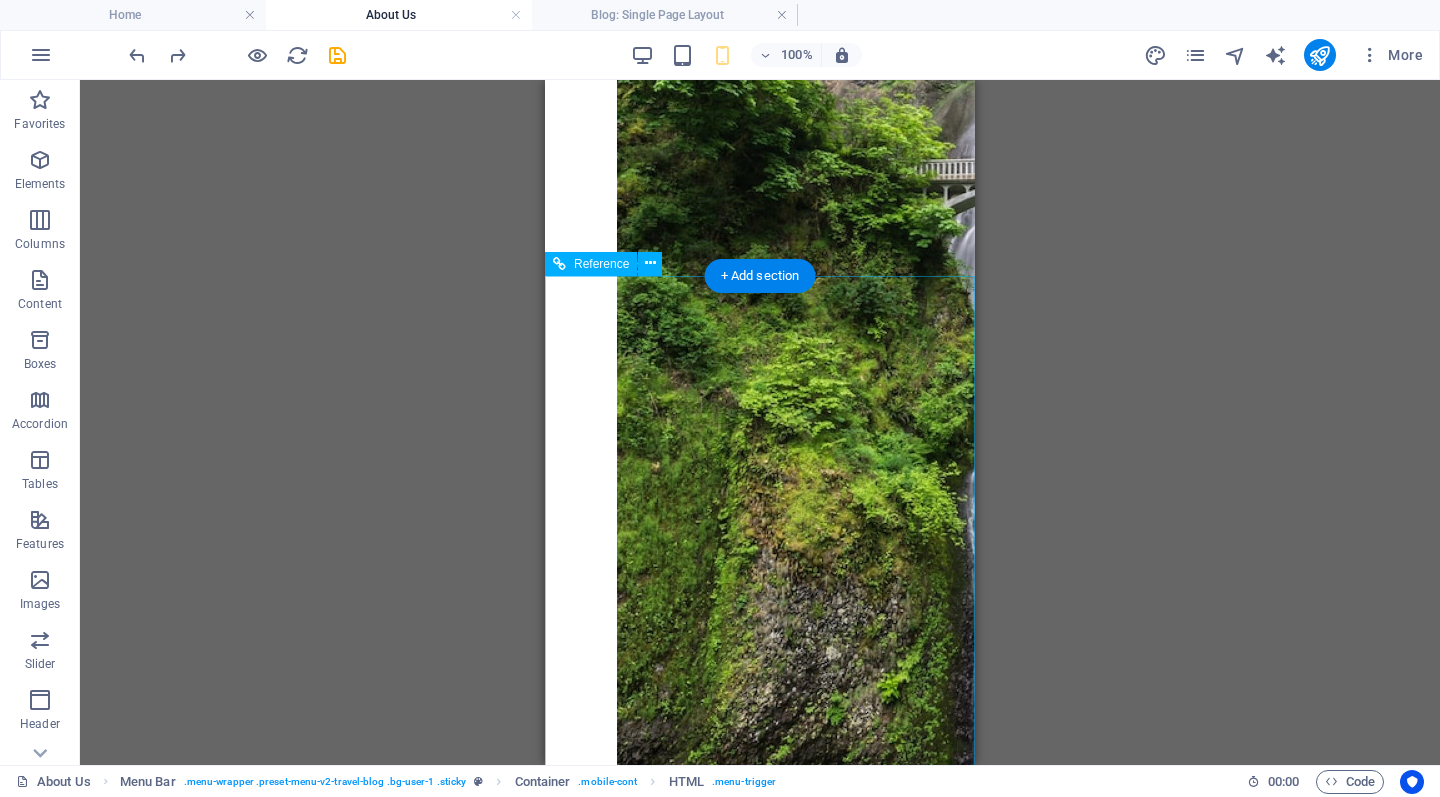 click on "FEATURED TRENDING ABOUT CONTACT" at bounding box center [760, 5379] 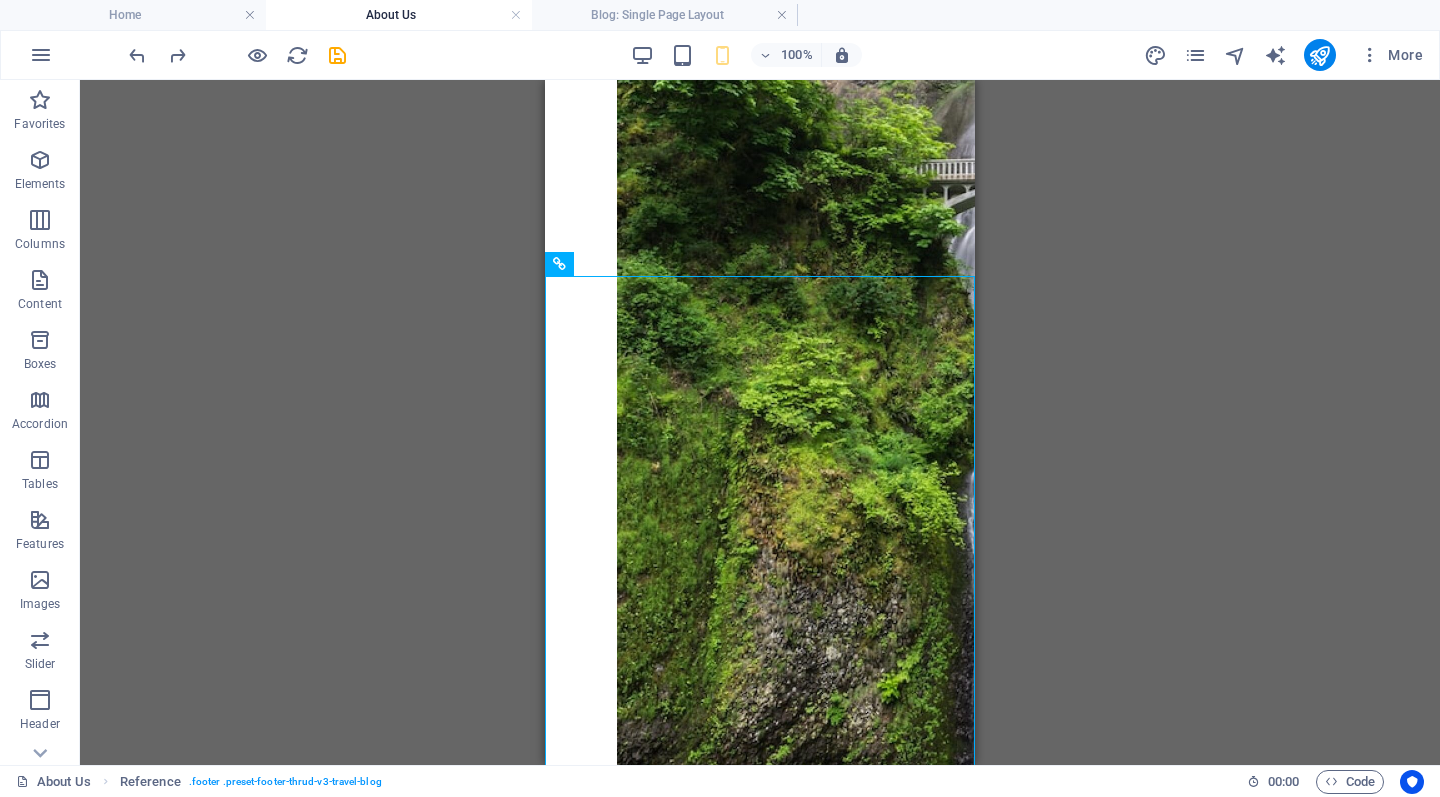 click on "Drag here to replace the existing content. Press “Ctrl” if you want to create a new element.
H1   Text   Container   Image   Reference   Reference   Gallery   Gallery   Gallery   Text   Text" at bounding box center [760, 422] 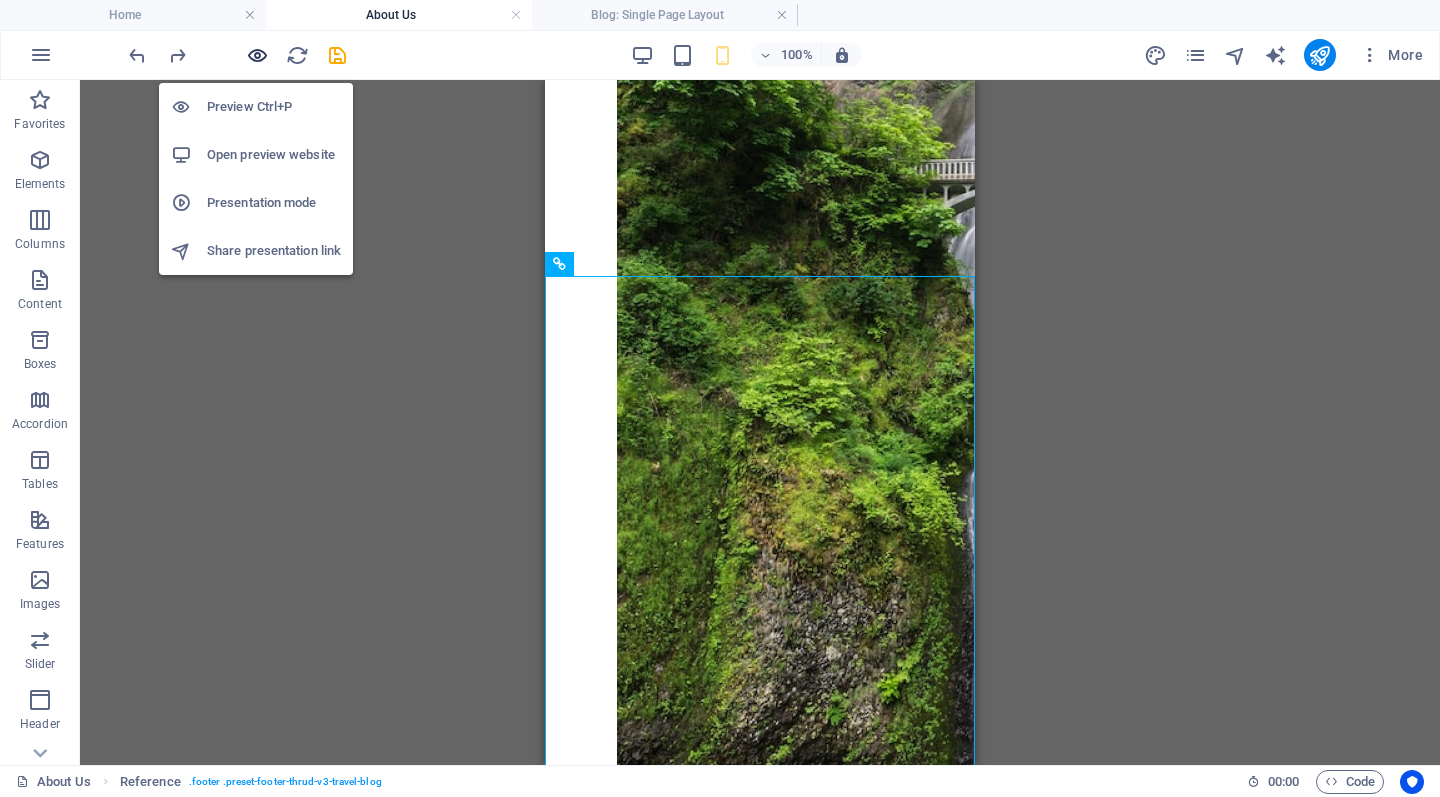 click at bounding box center [257, 55] 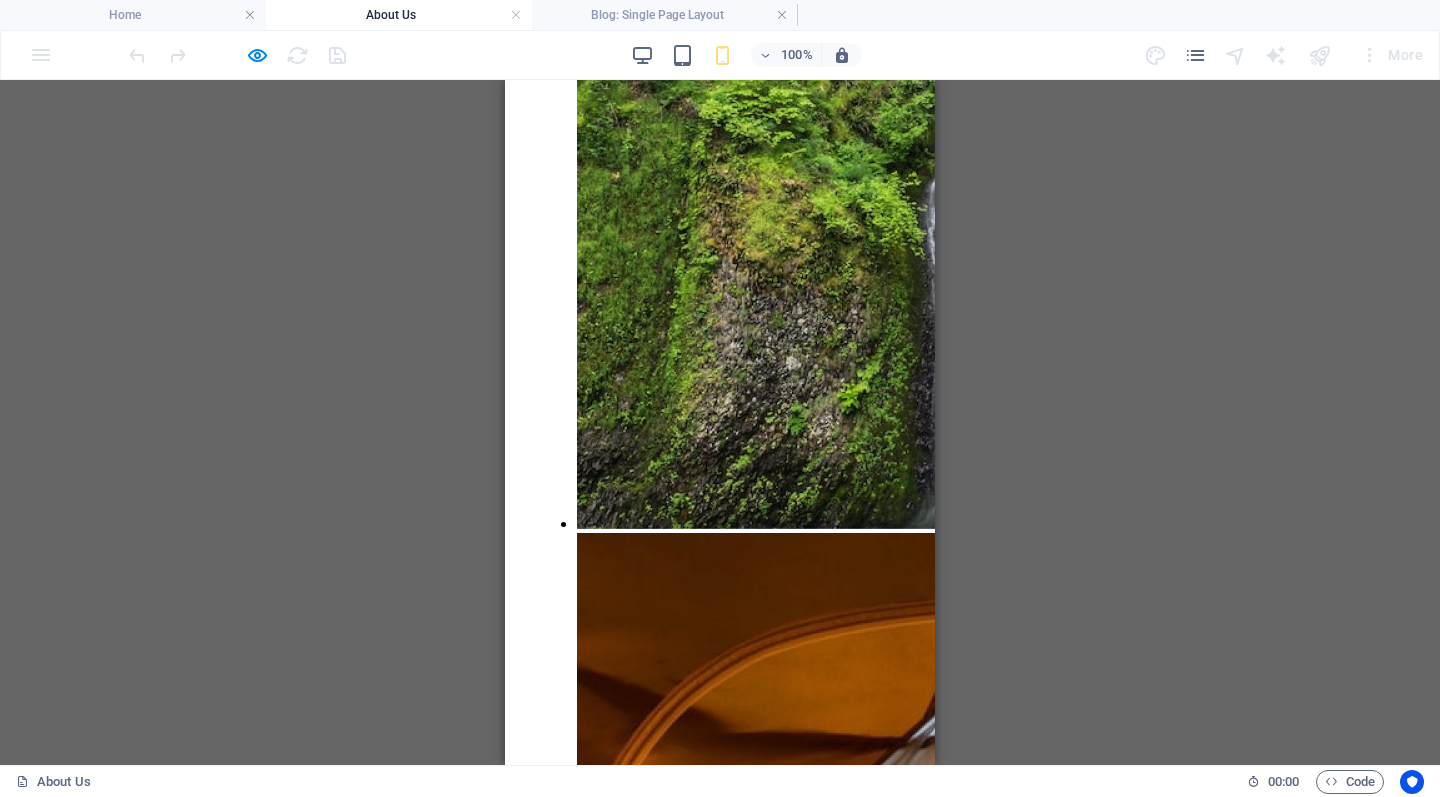 scroll, scrollTop: 6126, scrollLeft: 0, axis: vertical 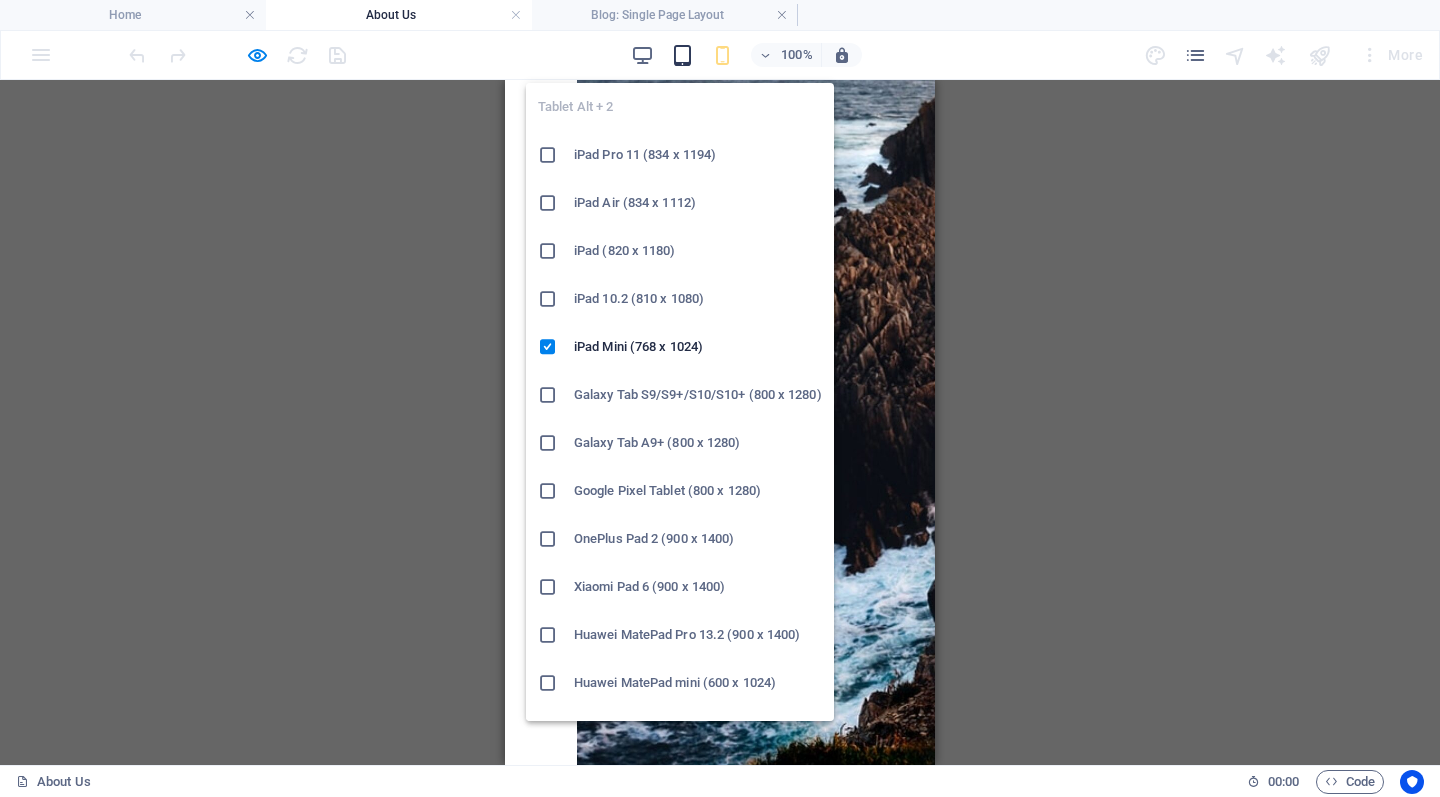 click at bounding box center (682, 55) 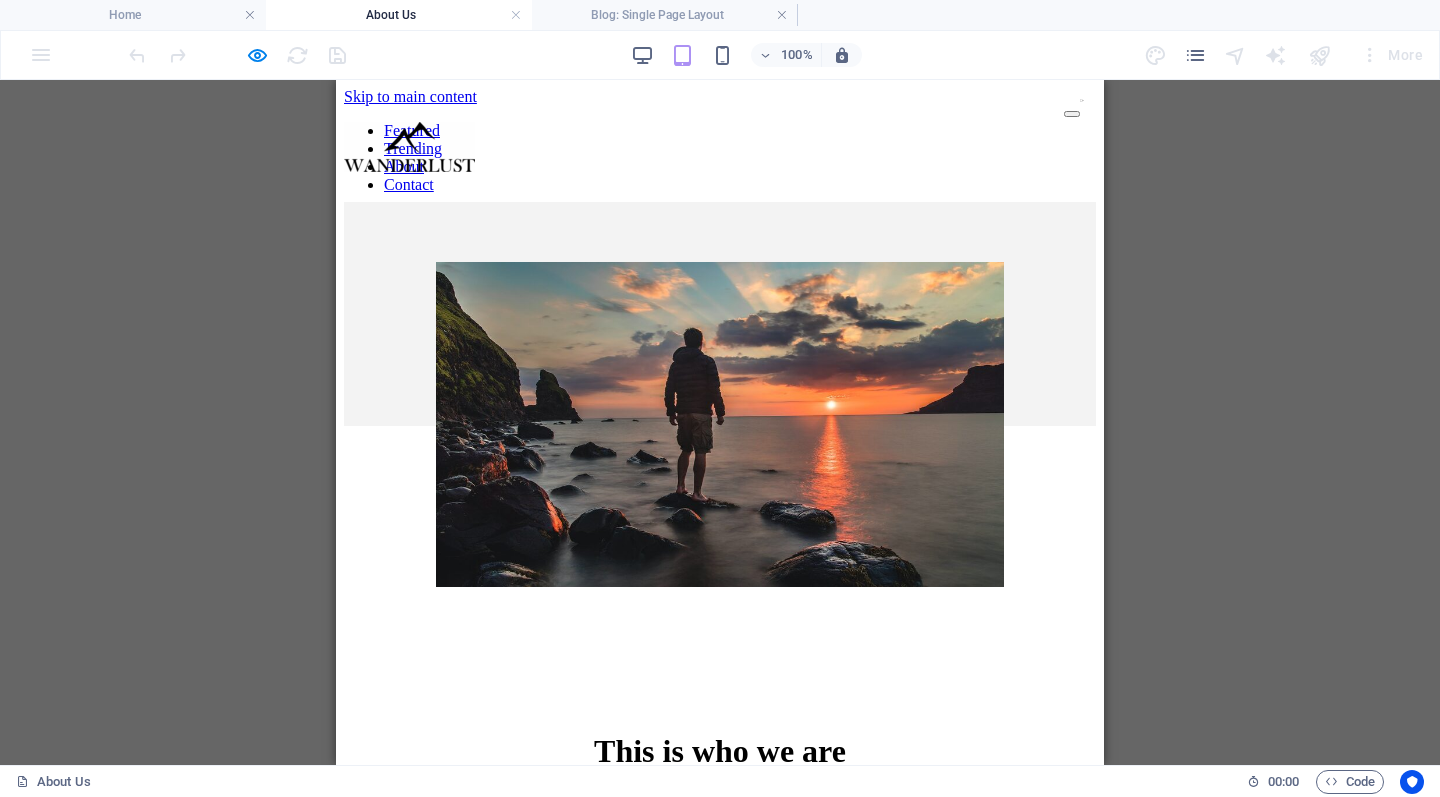 scroll, scrollTop: 0, scrollLeft: 0, axis: both 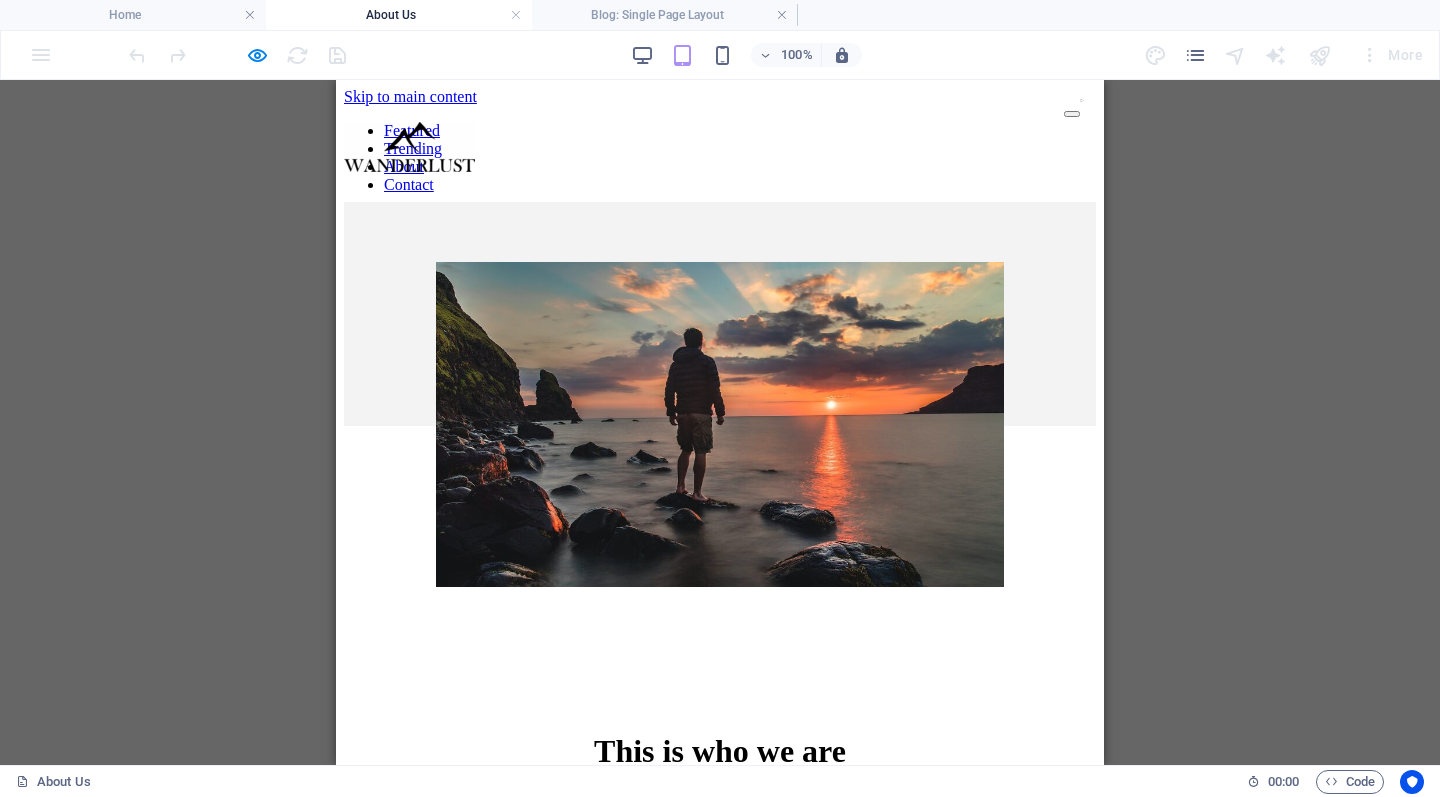 click at bounding box center (1072, 114) 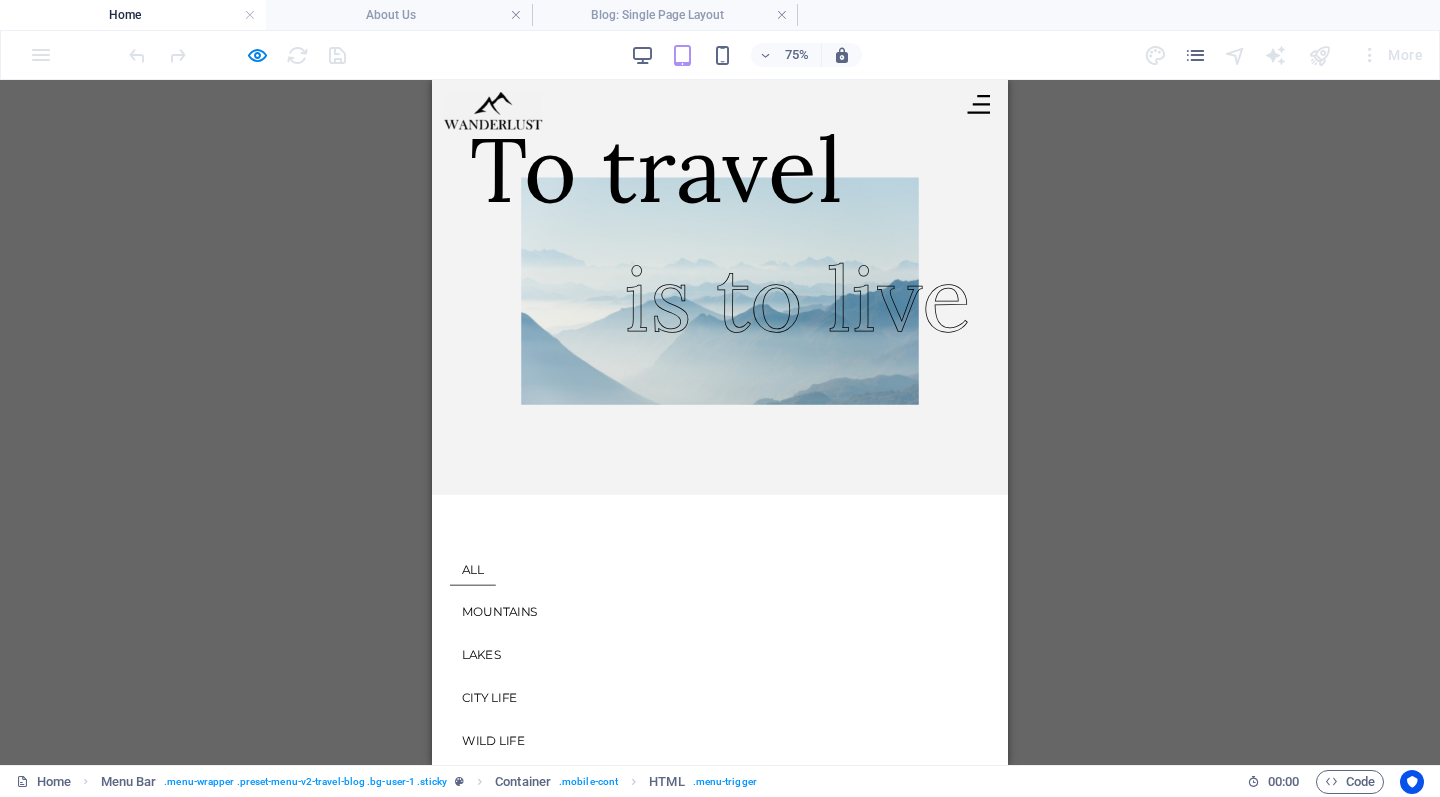 scroll, scrollTop: 0, scrollLeft: 0, axis: both 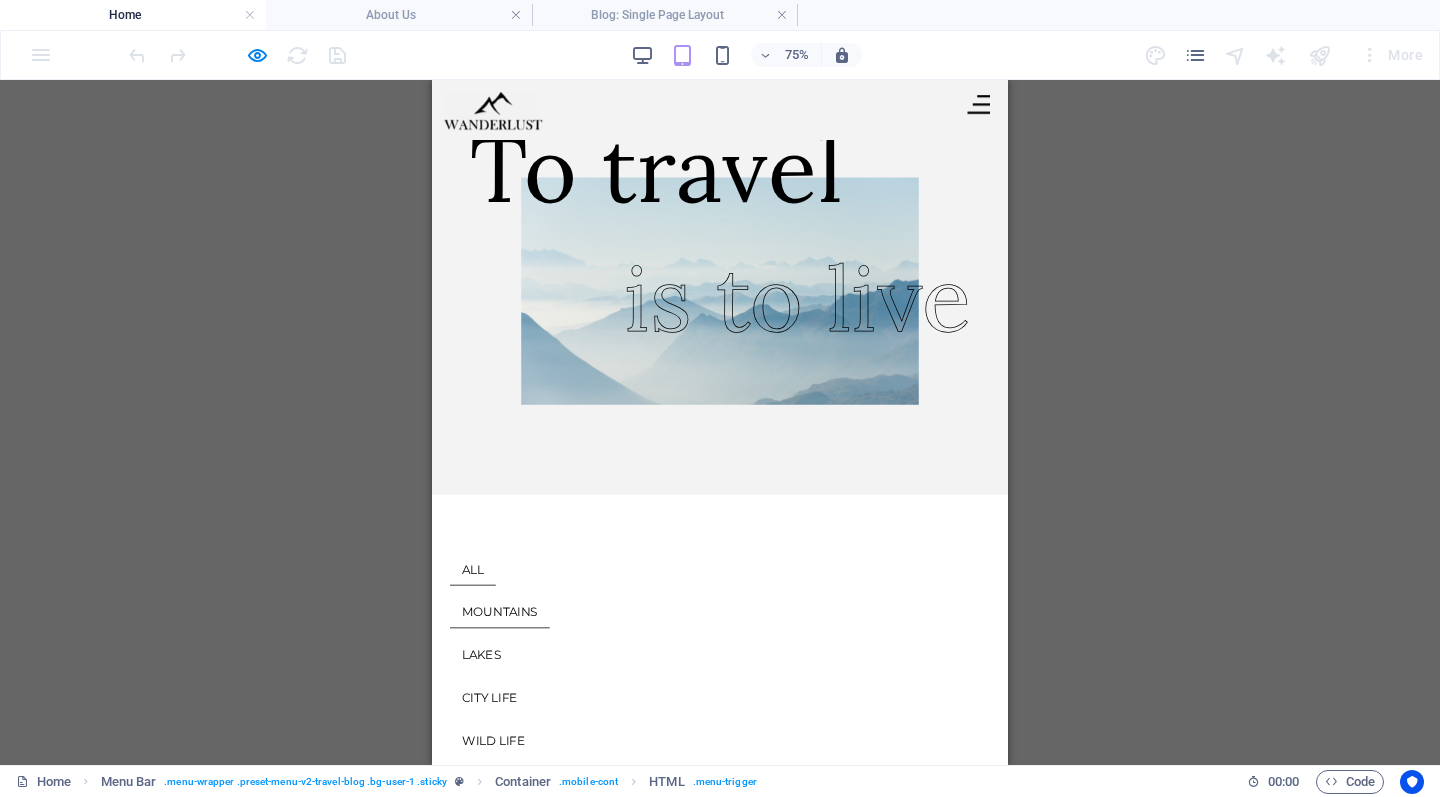 click on "MOUNTAINS" at bounding box center (522, 790) 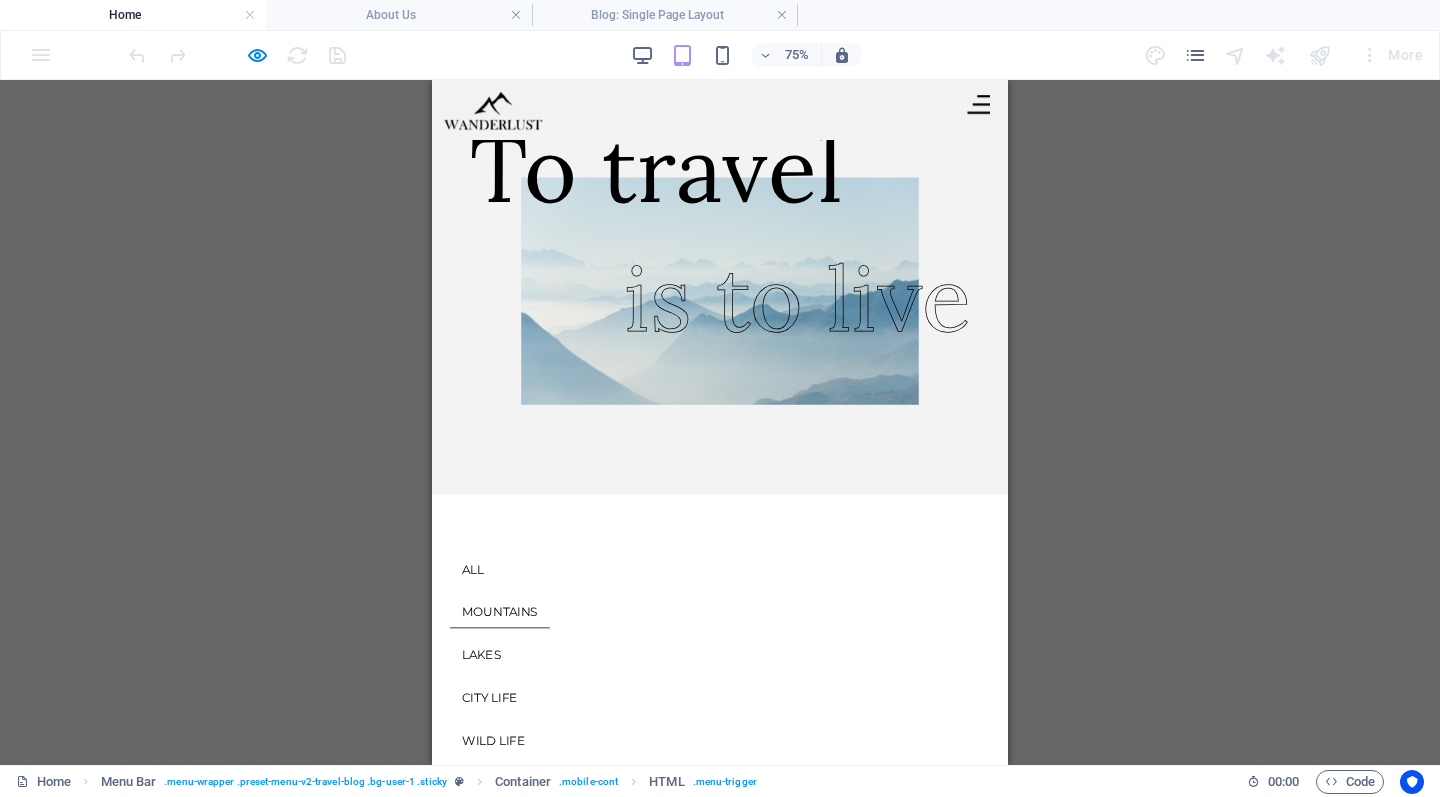 scroll, scrollTop: 0, scrollLeft: 0, axis: both 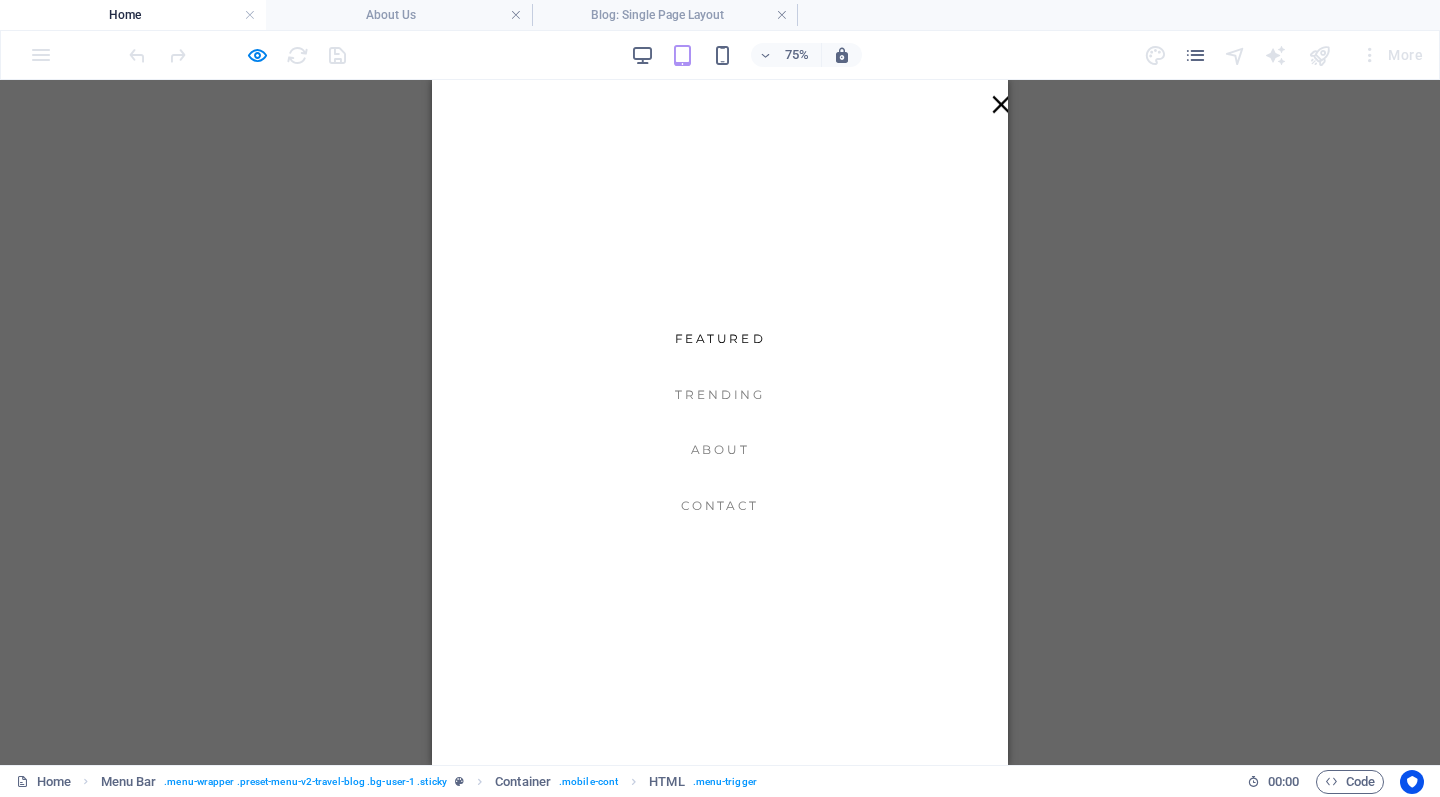 click on "Featured" at bounding box center [816, 426] 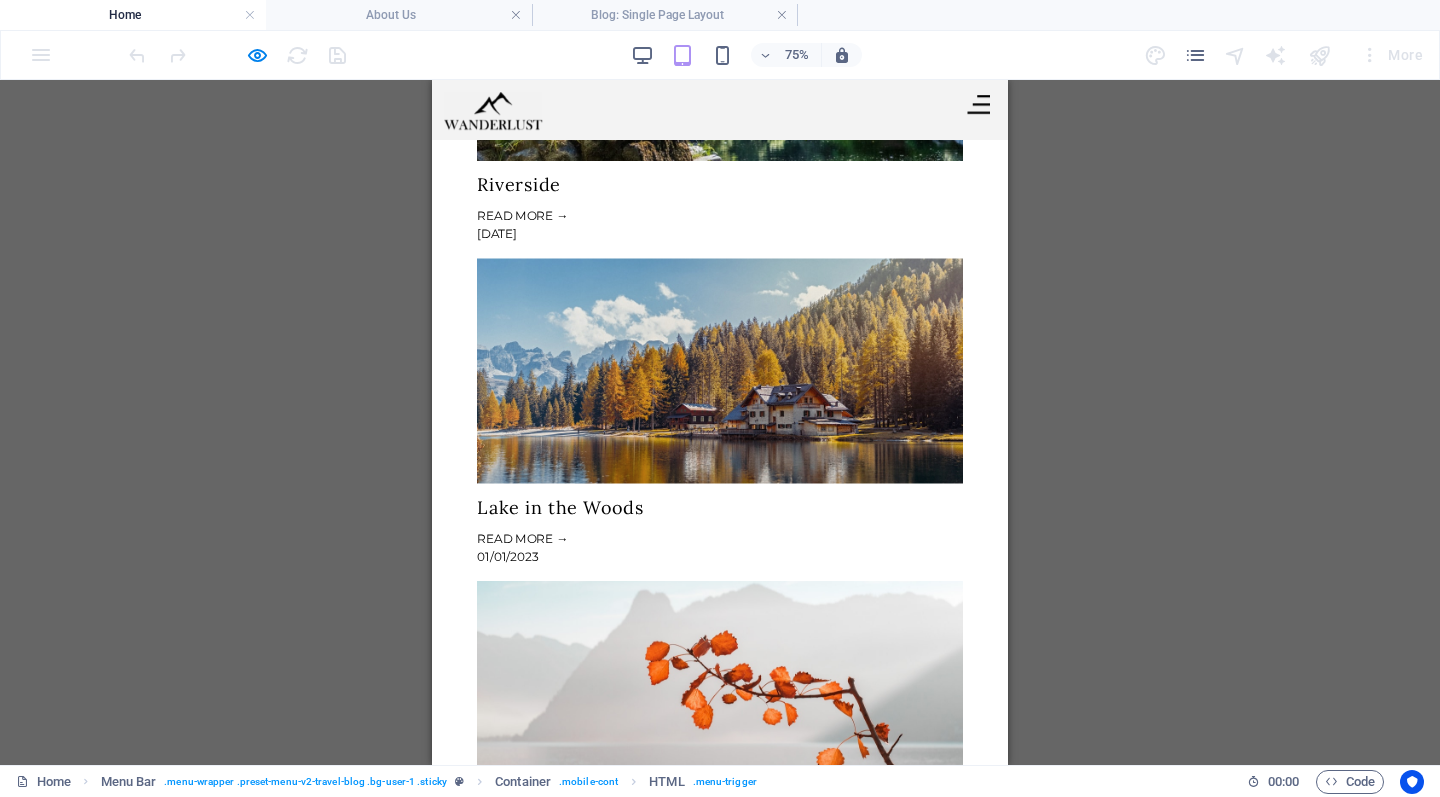 scroll, scrollTop: 2911, scrollLeft: 0, axis: vertical 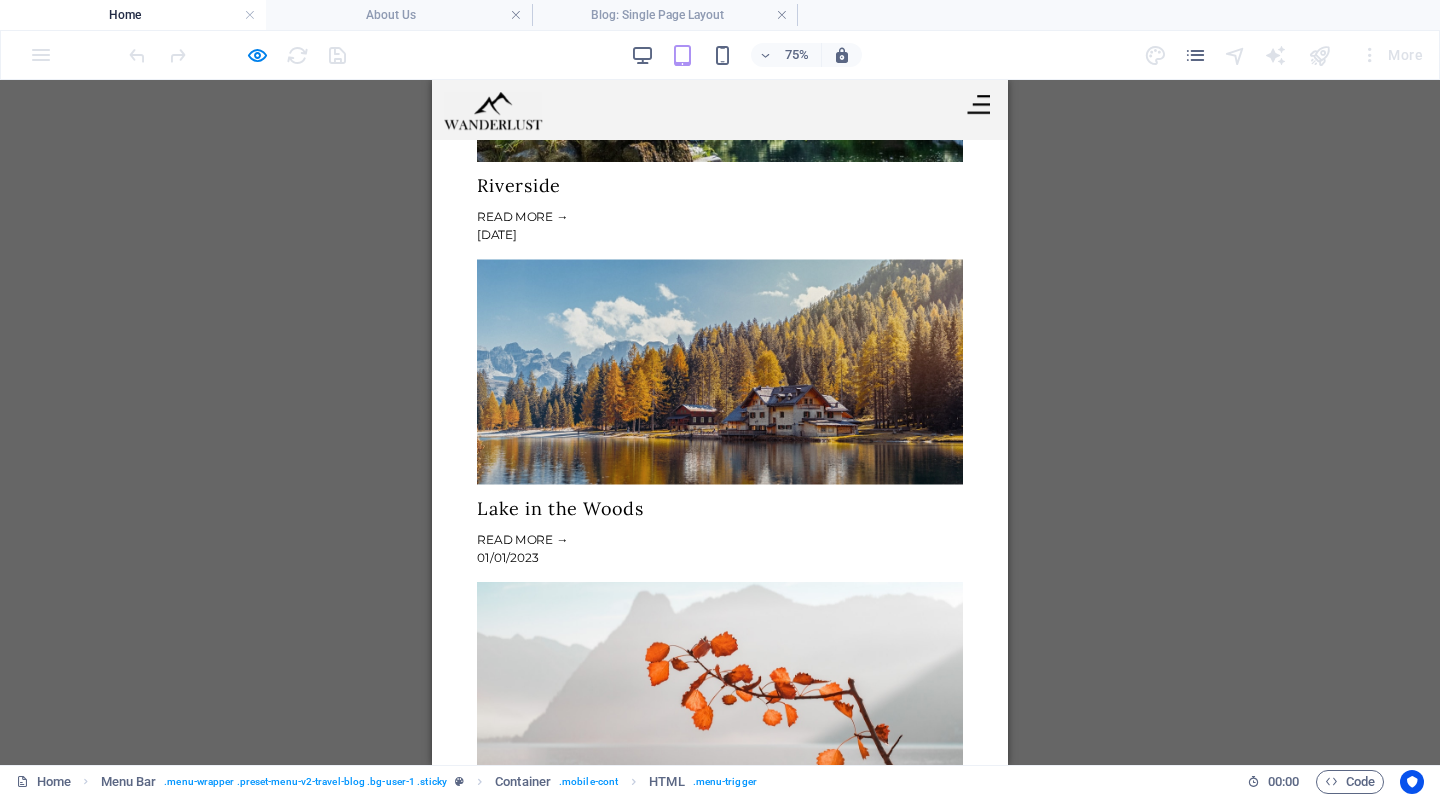 click on "Privacy Policy" at bounding box center (633, 3483) 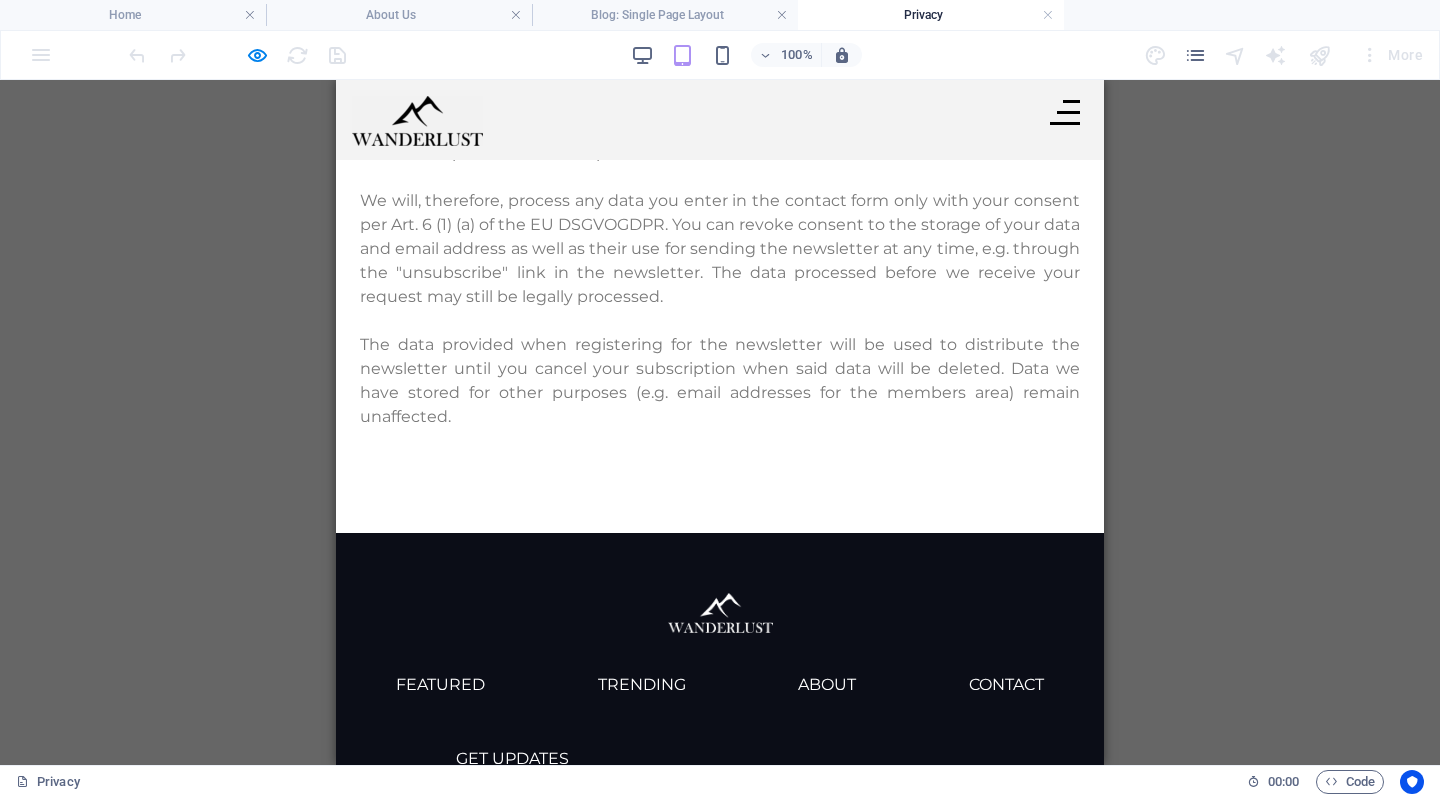 scroll, scrollTop: 6321, scrollLeft: 0, axis: vertical 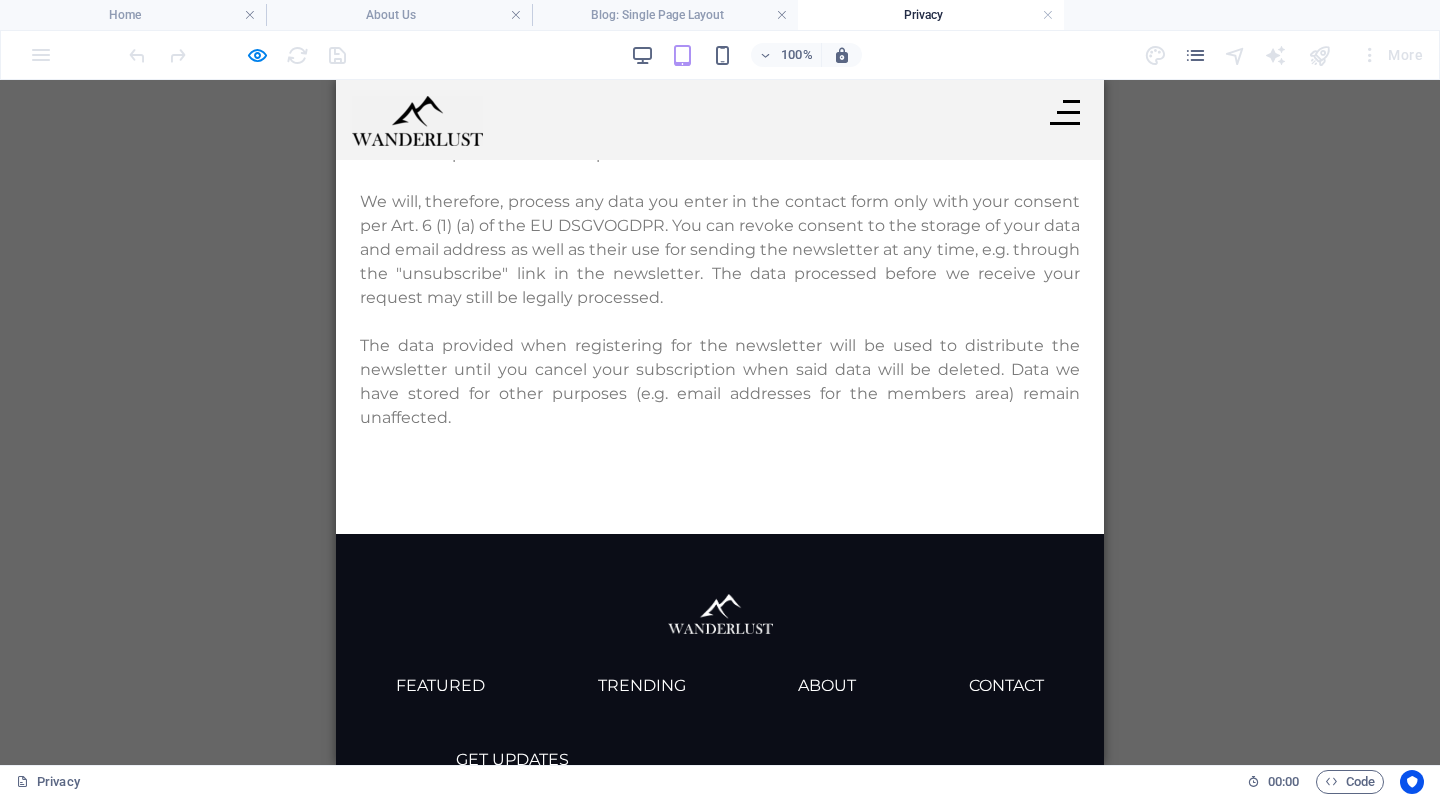 click on "Legal Notice  |  Privacy Policy" at bounding box center (716, 903) 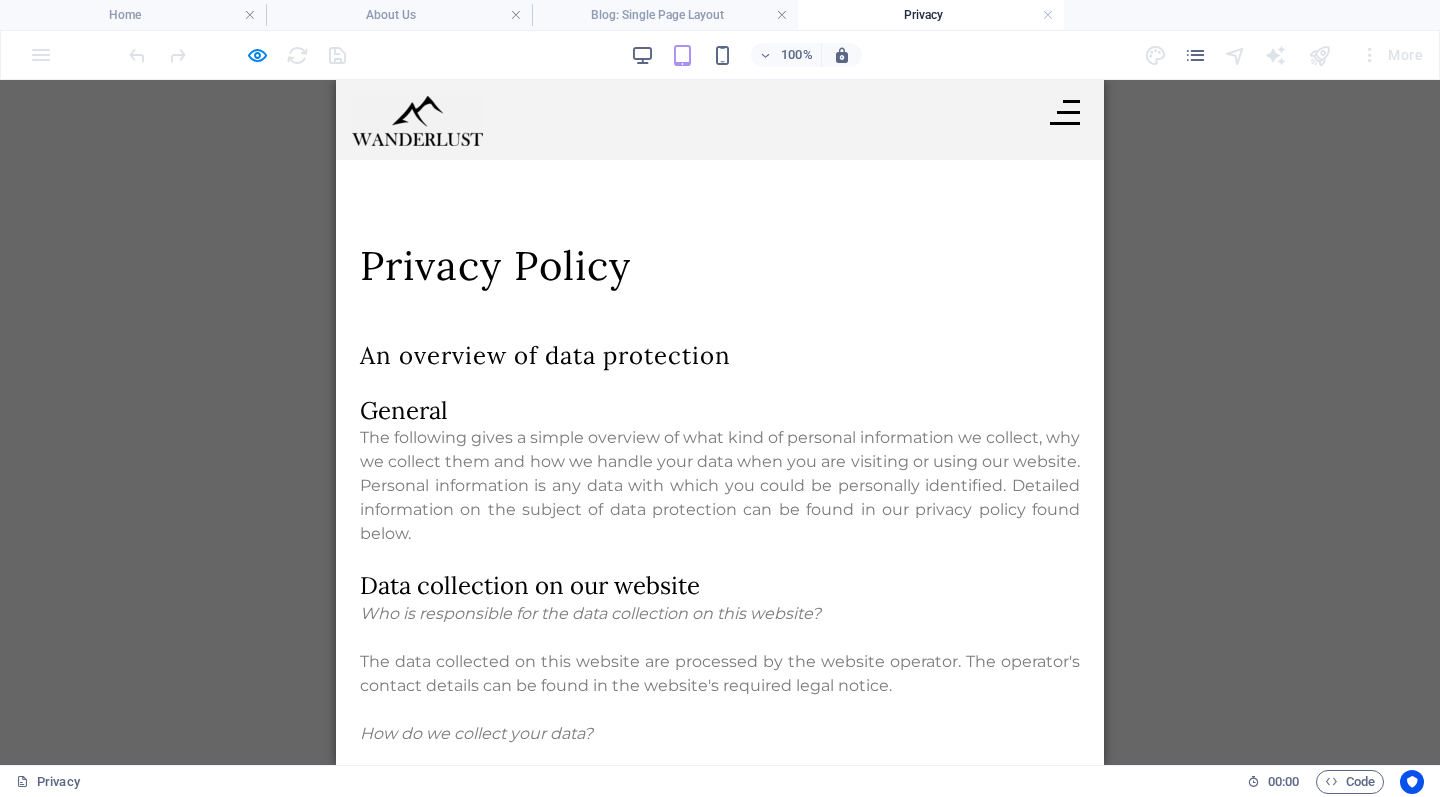 scroll, scrollTop: 0, scrollLeft: 0, axis: both 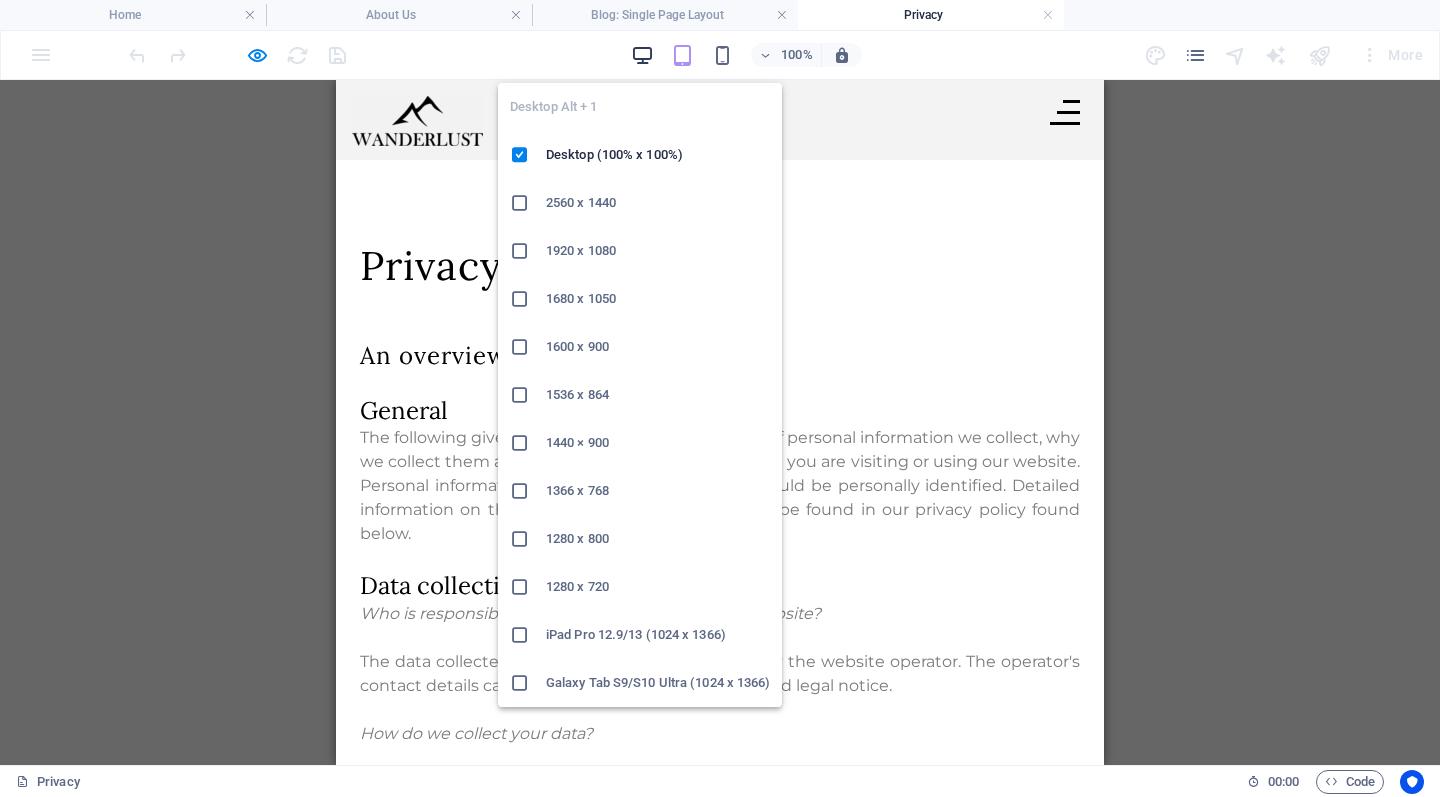click at bounding box center [642, 55] 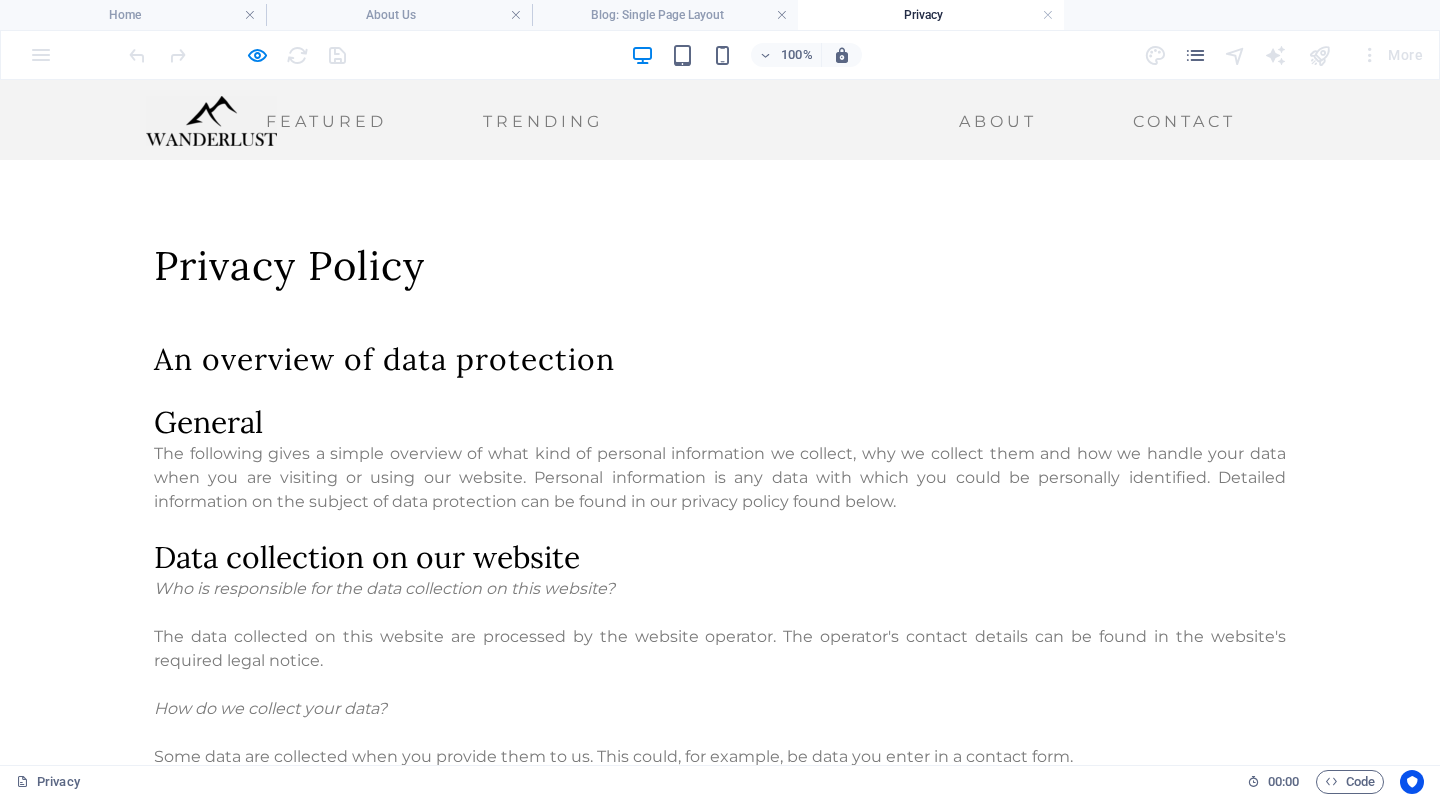 click on "Featured Trending About Contact" at bounding box center [695, 122] 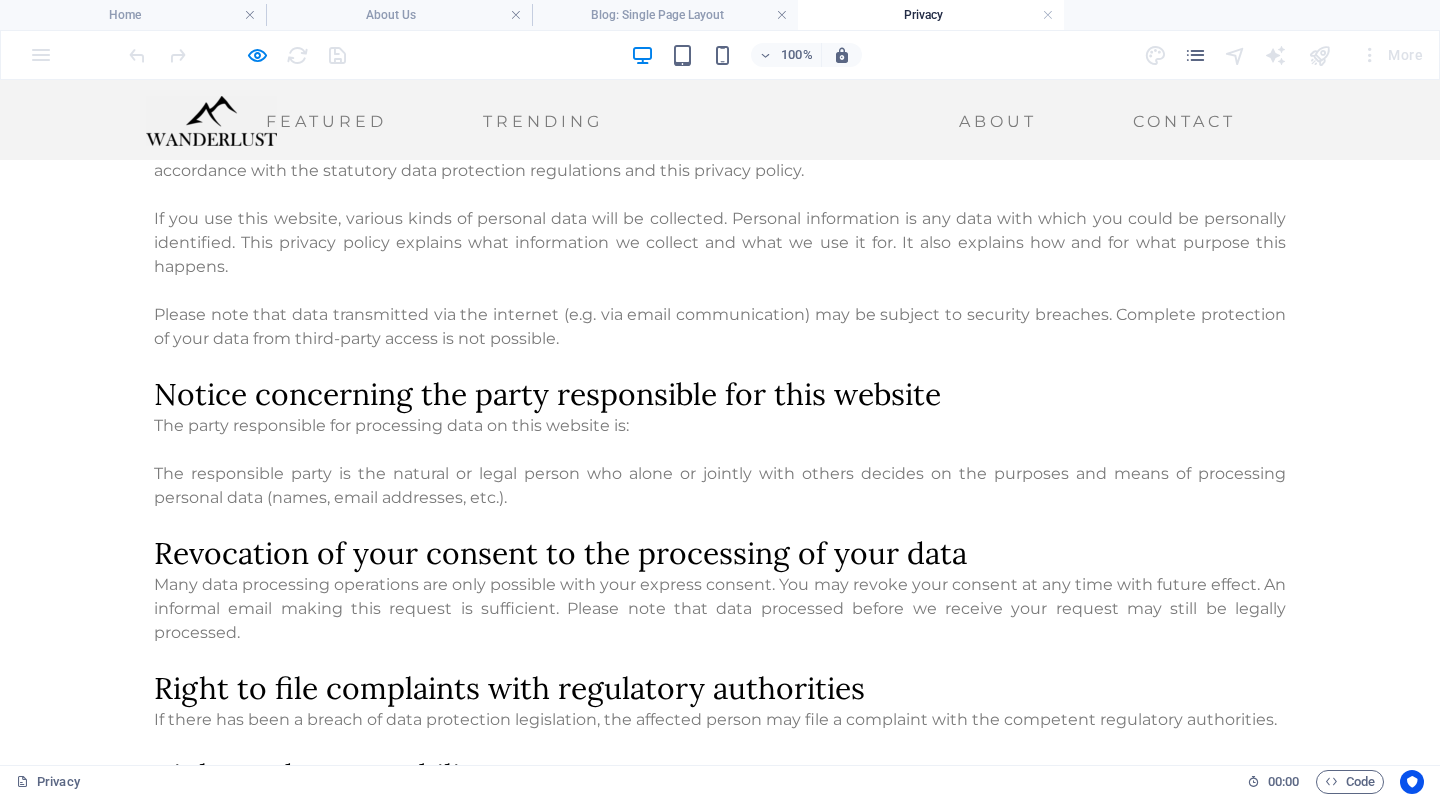 scroll, scrollTop: 687, scrollLeft: 0, axis: vertical 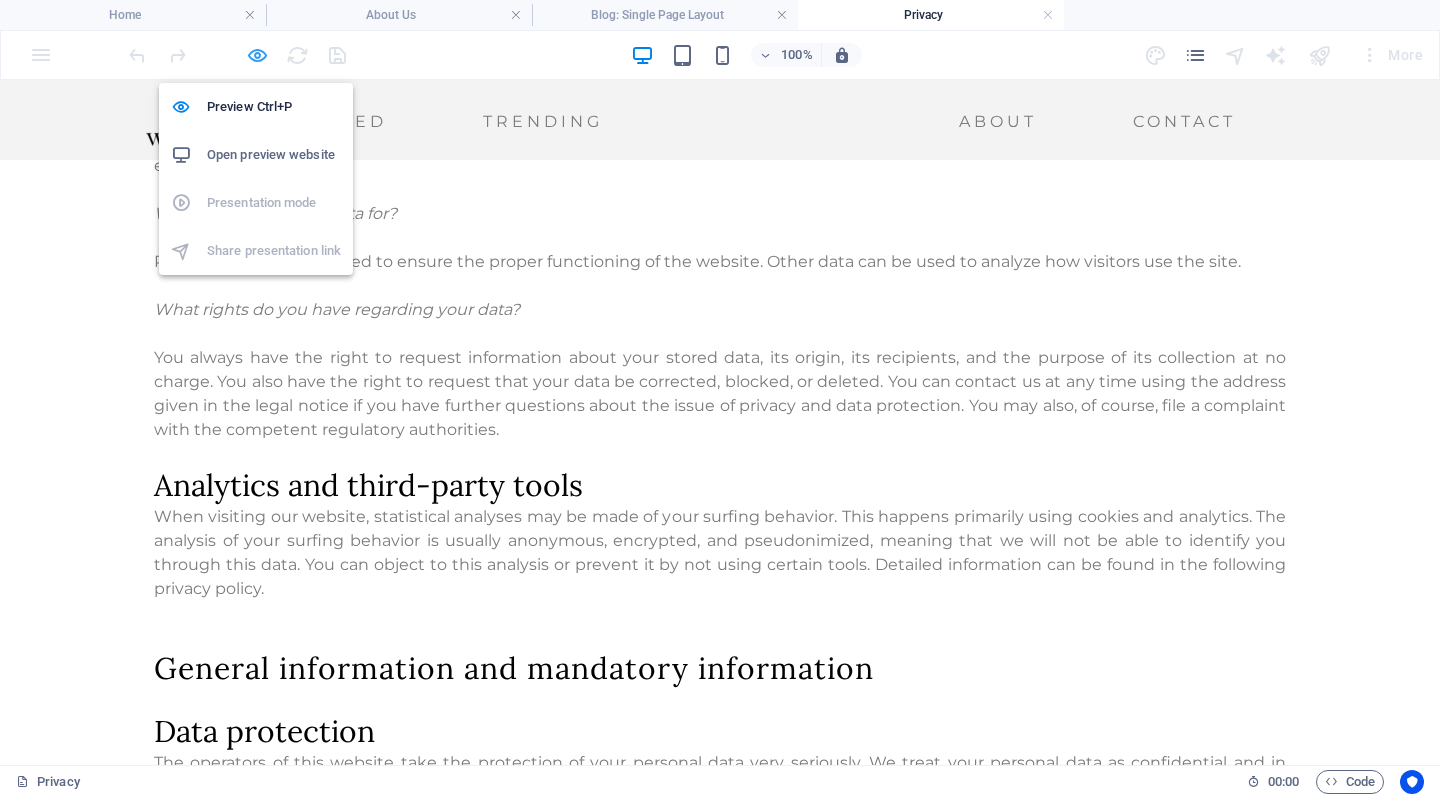 click at bounding box center (257, 55) 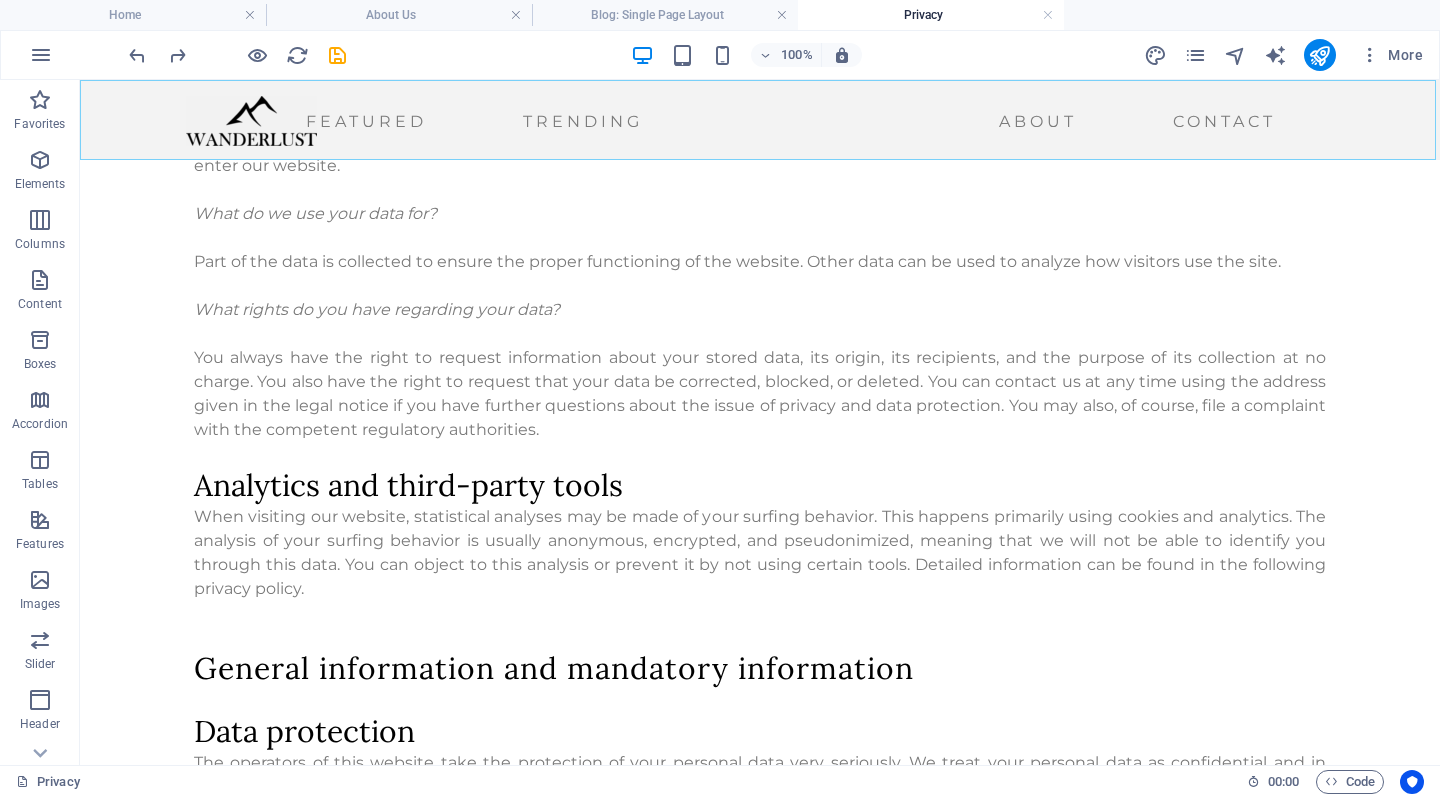 click on "Featured Trending About Contact" at bounding box center [735, 122] 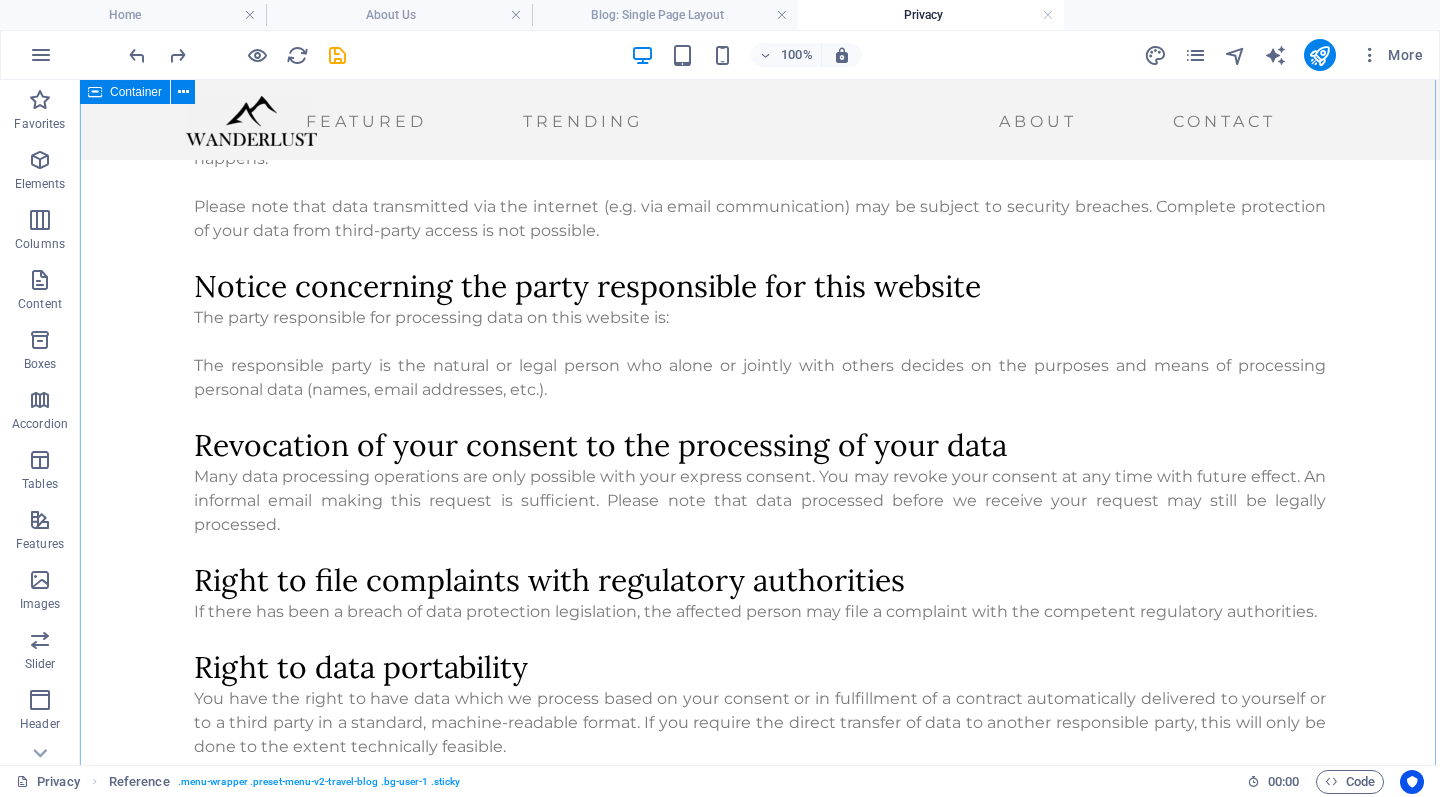 scroll, scrollTop: 1445, scrollLeft: 0, axis: vertical 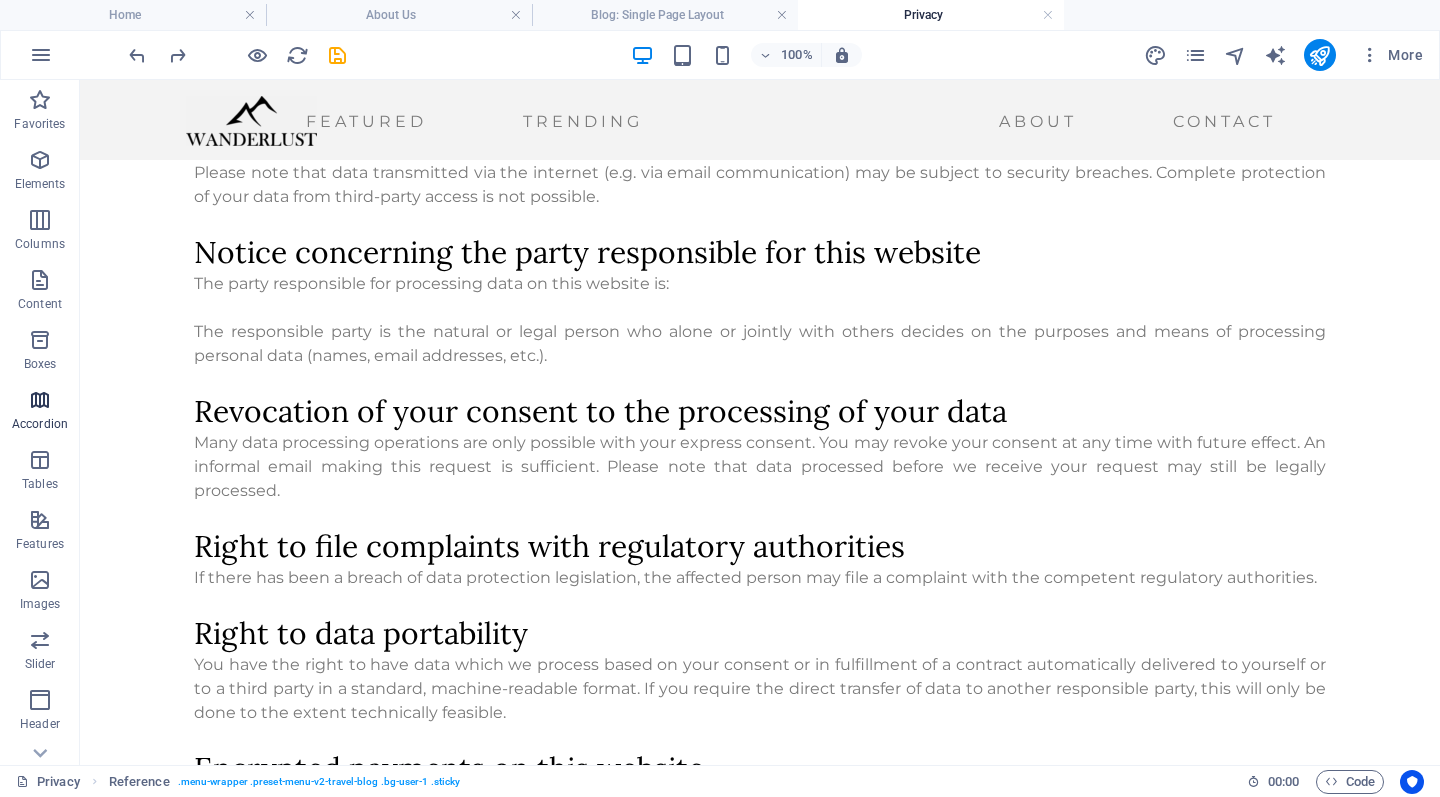 click at bounding box center (40, 400) 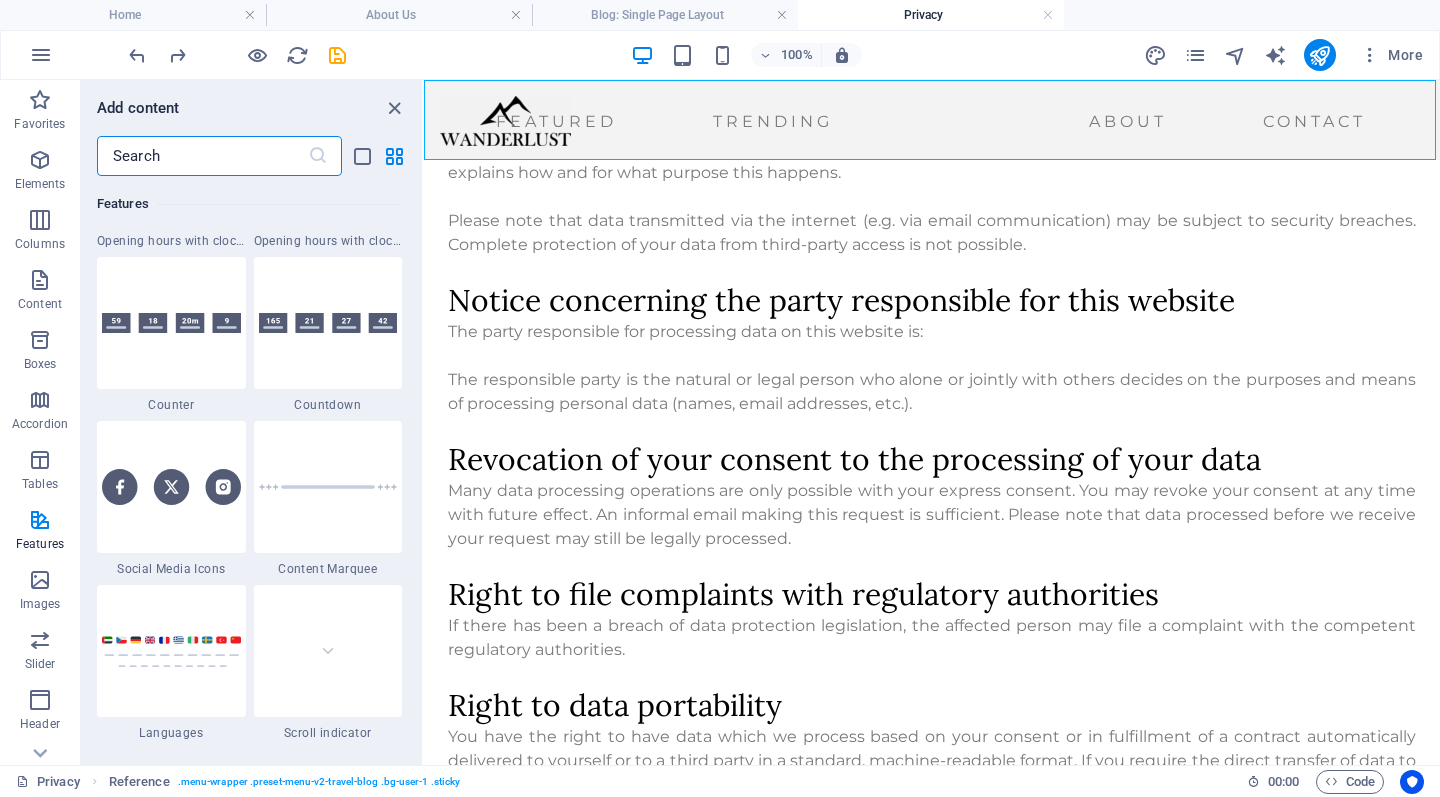 scroll, scrollTop: 8923, scrollLeft: 0, axis: vertical 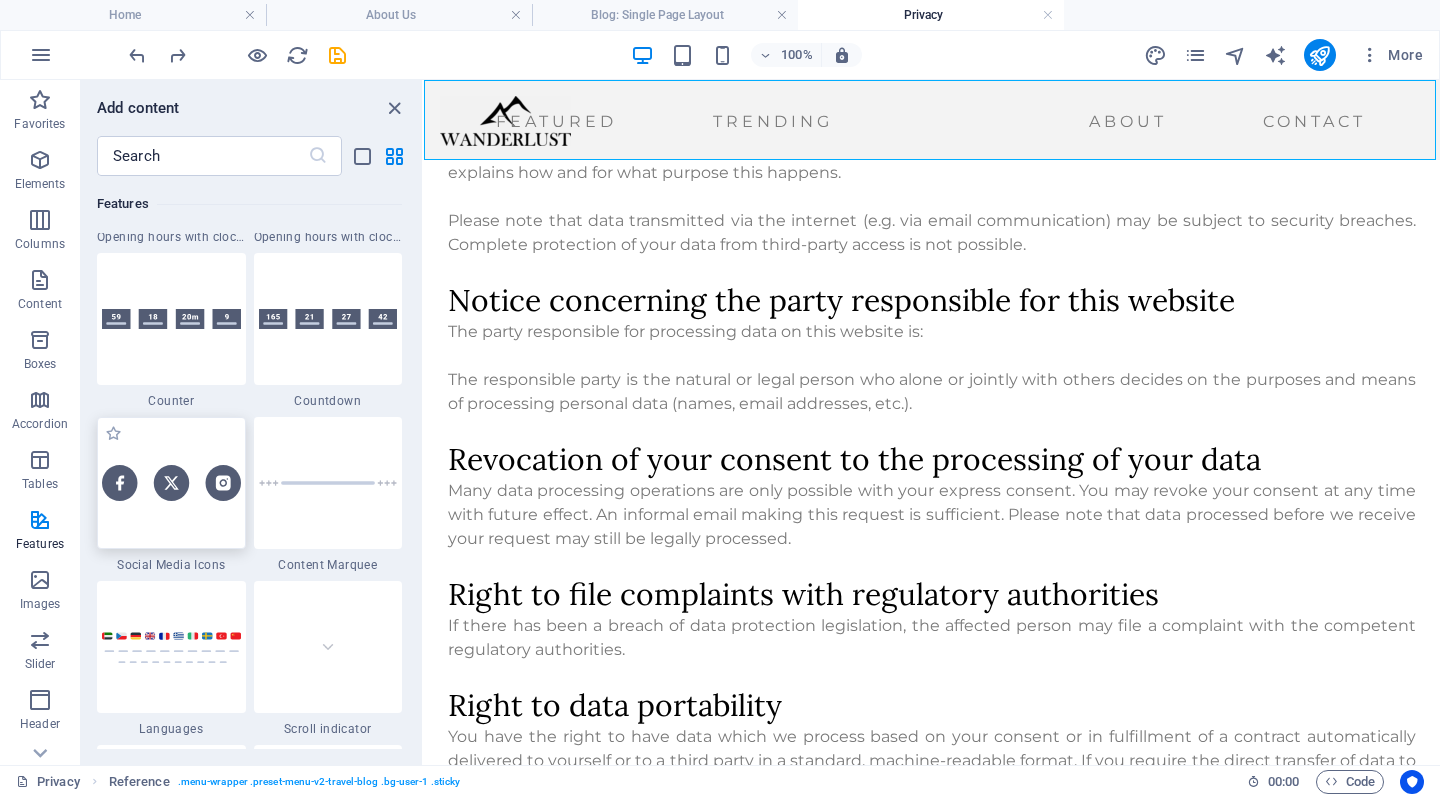 click at bounding box center (171, 483) 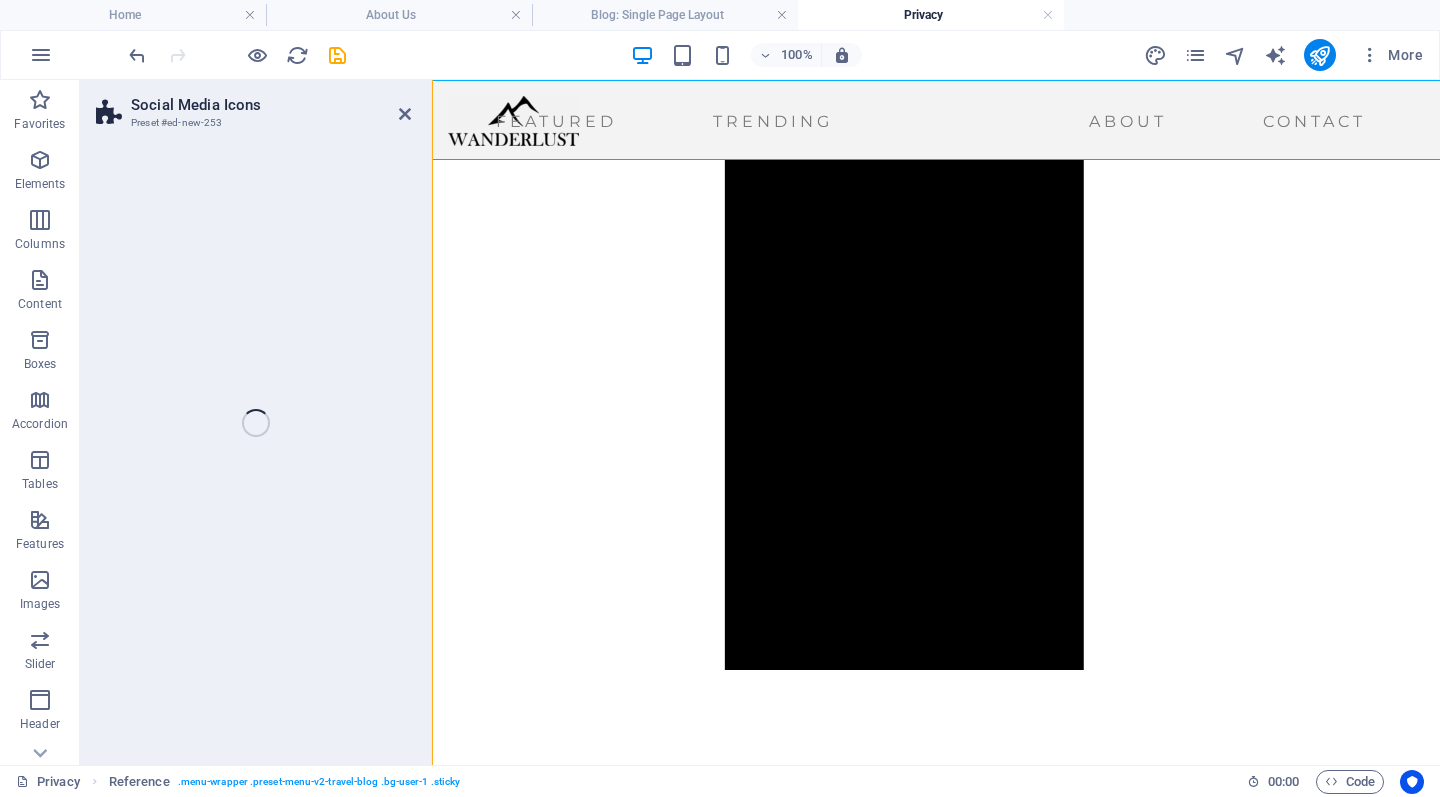 select on "rem" 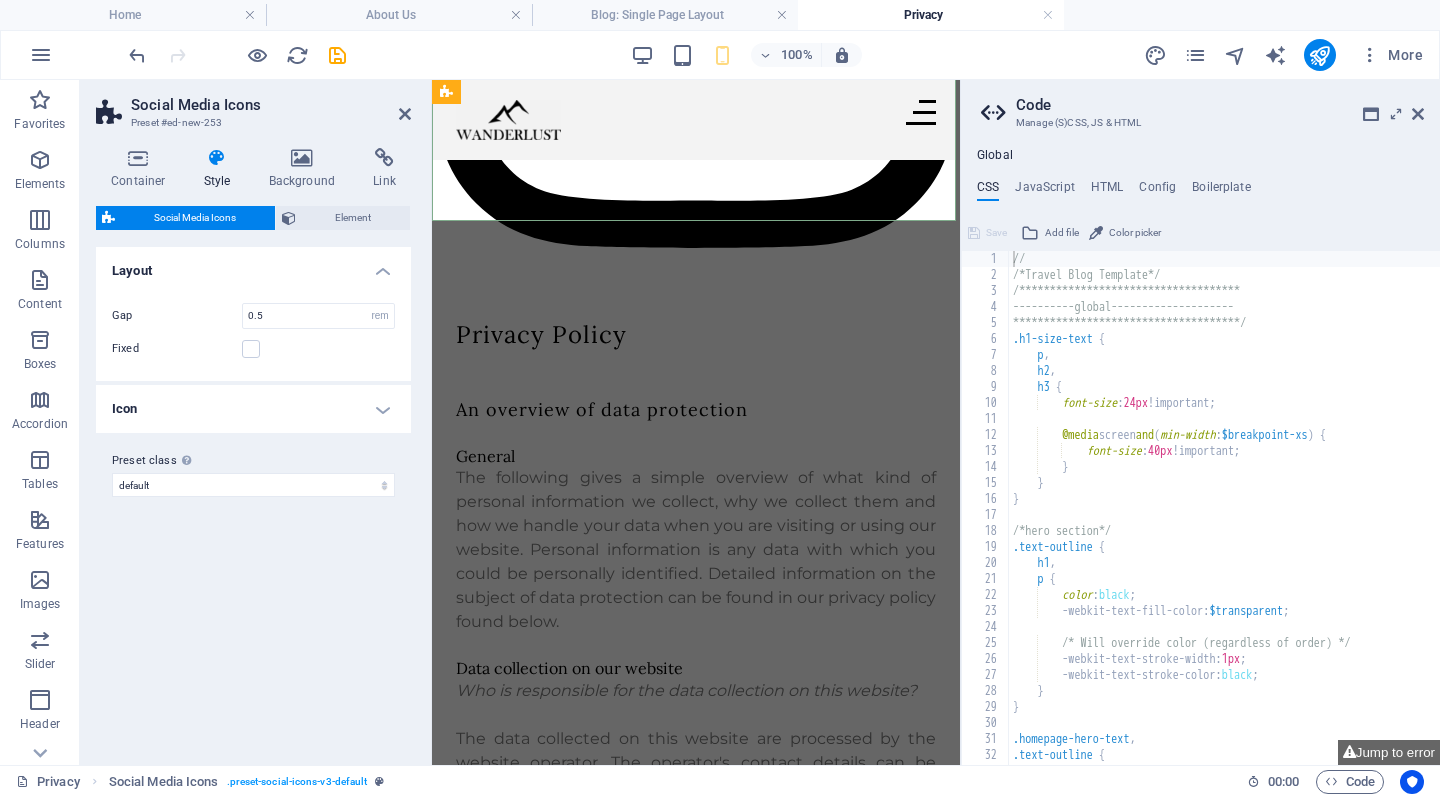 scroll, scrollTop: 2027, scrollLeft: 0, axis: vertical 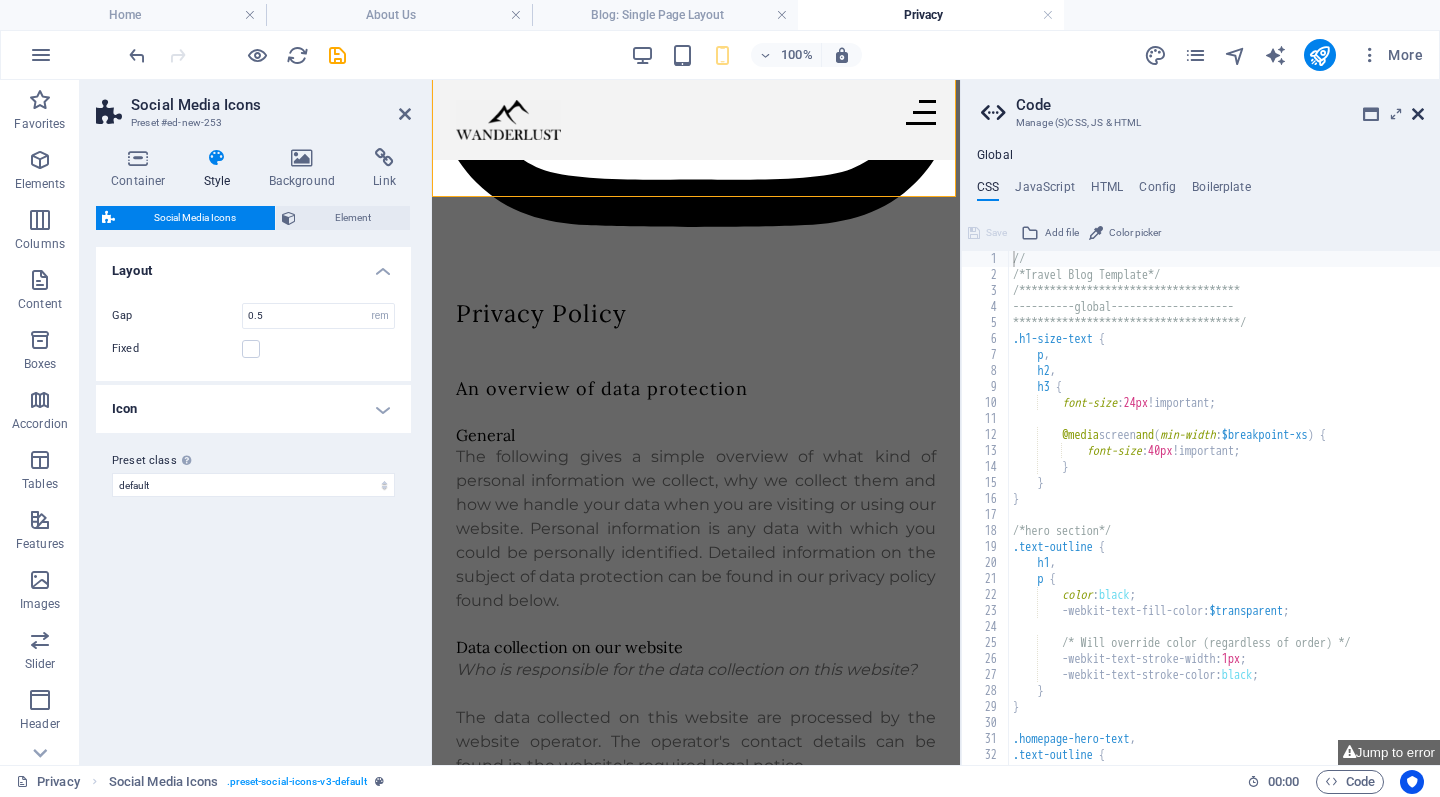 click at bounding box center (1418, 114) 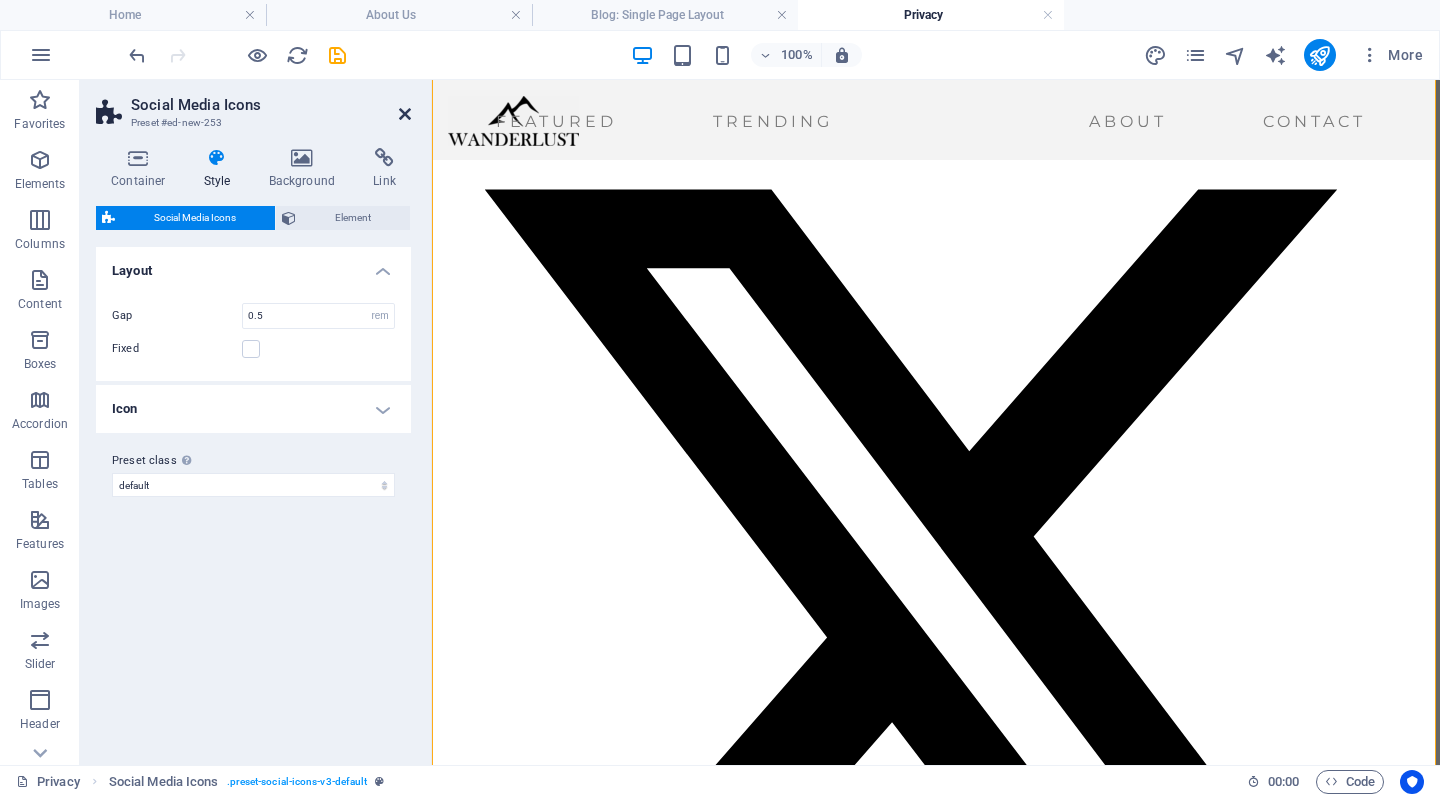 click at bounding box center [405, 114] 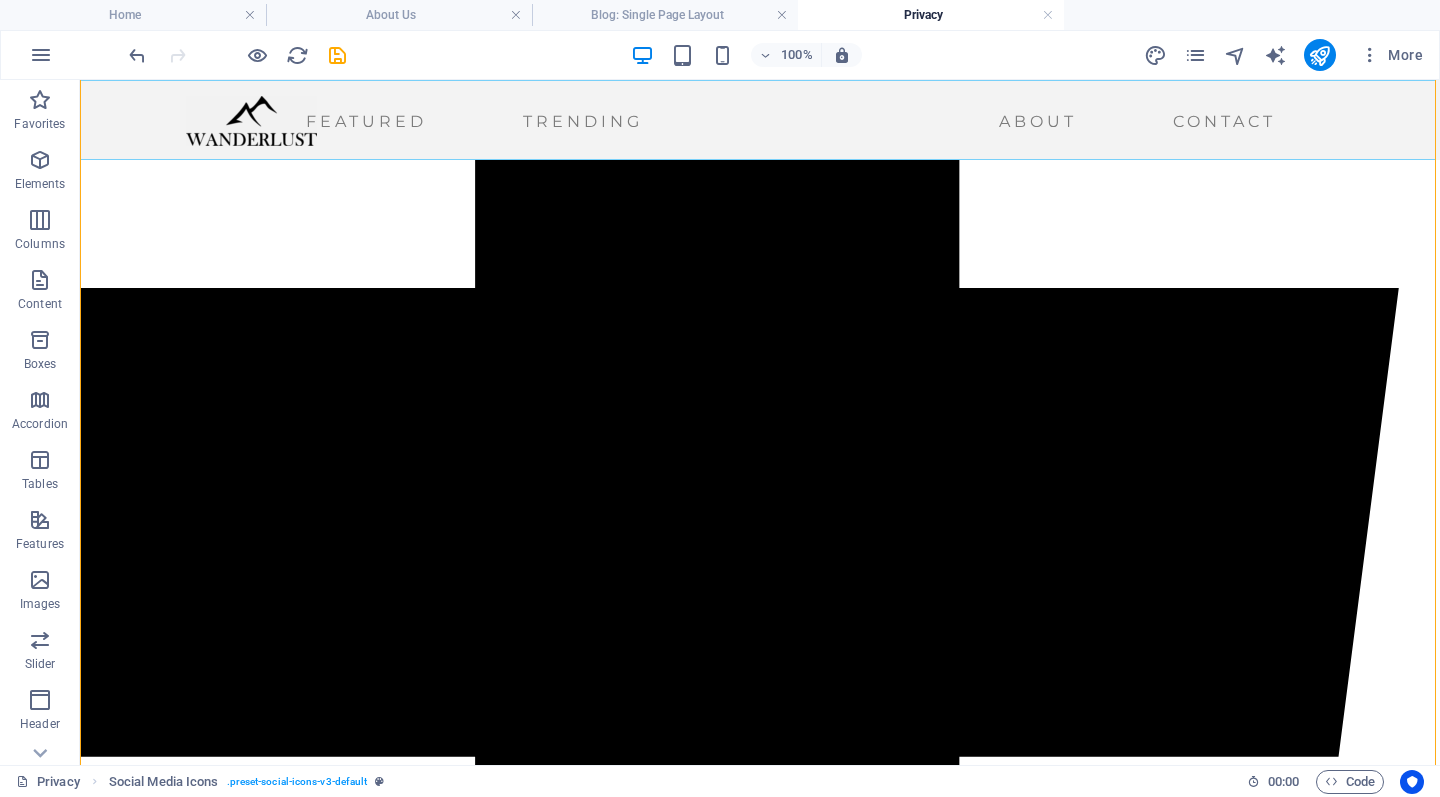 scroll, scrollTop: 863, scrollLeft: 0, axis: vertical 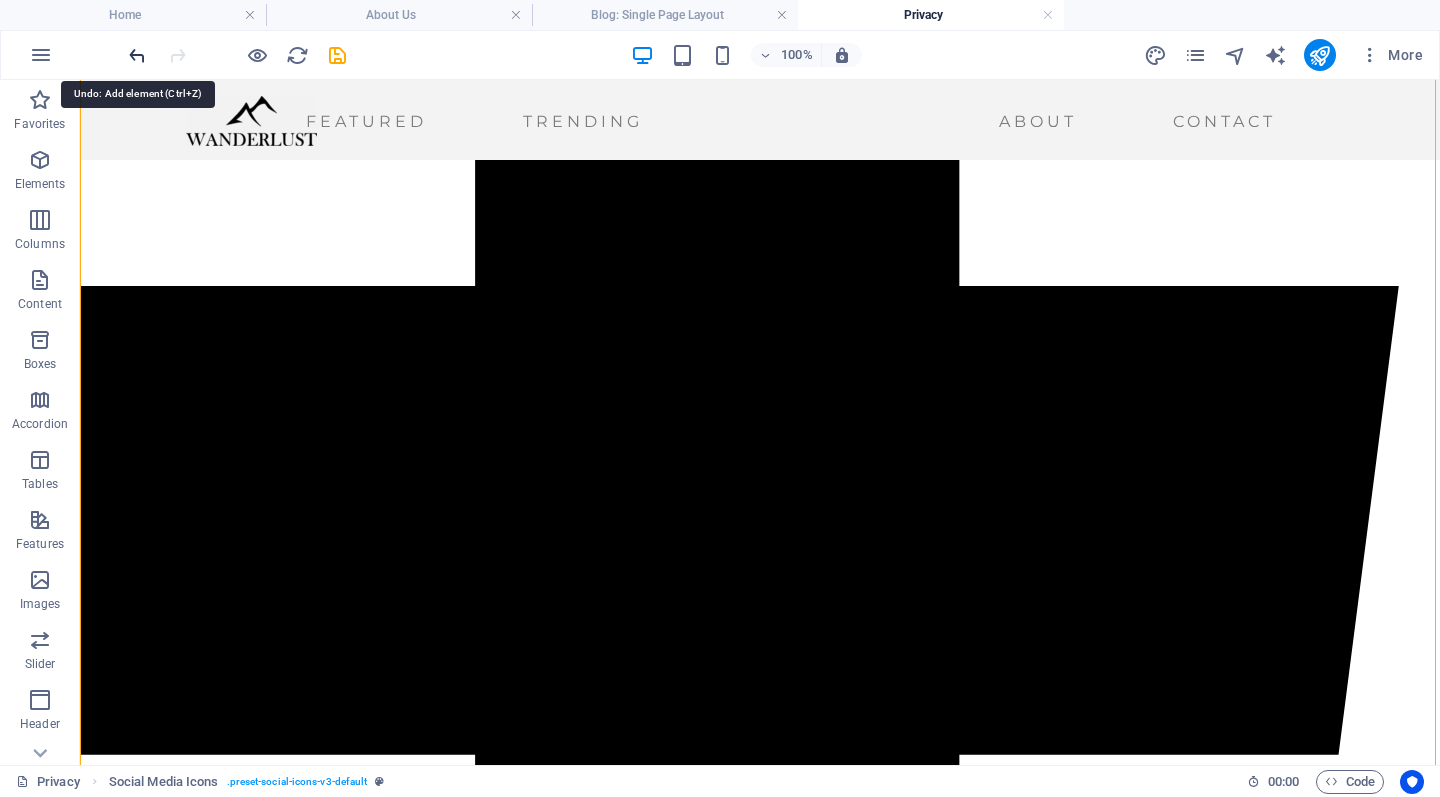 click at bounding box center (137, 55) 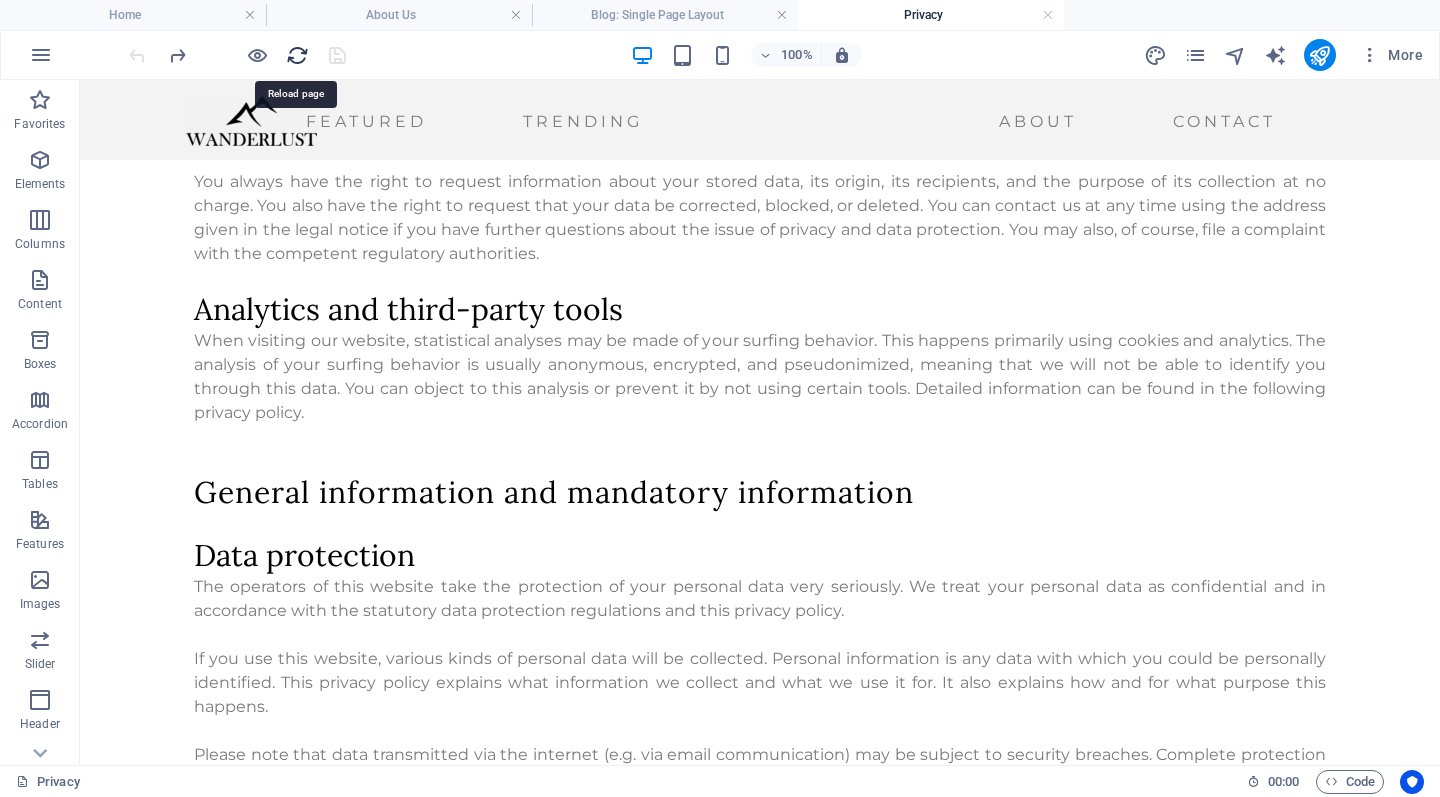 click at bounding box center [297, 55] 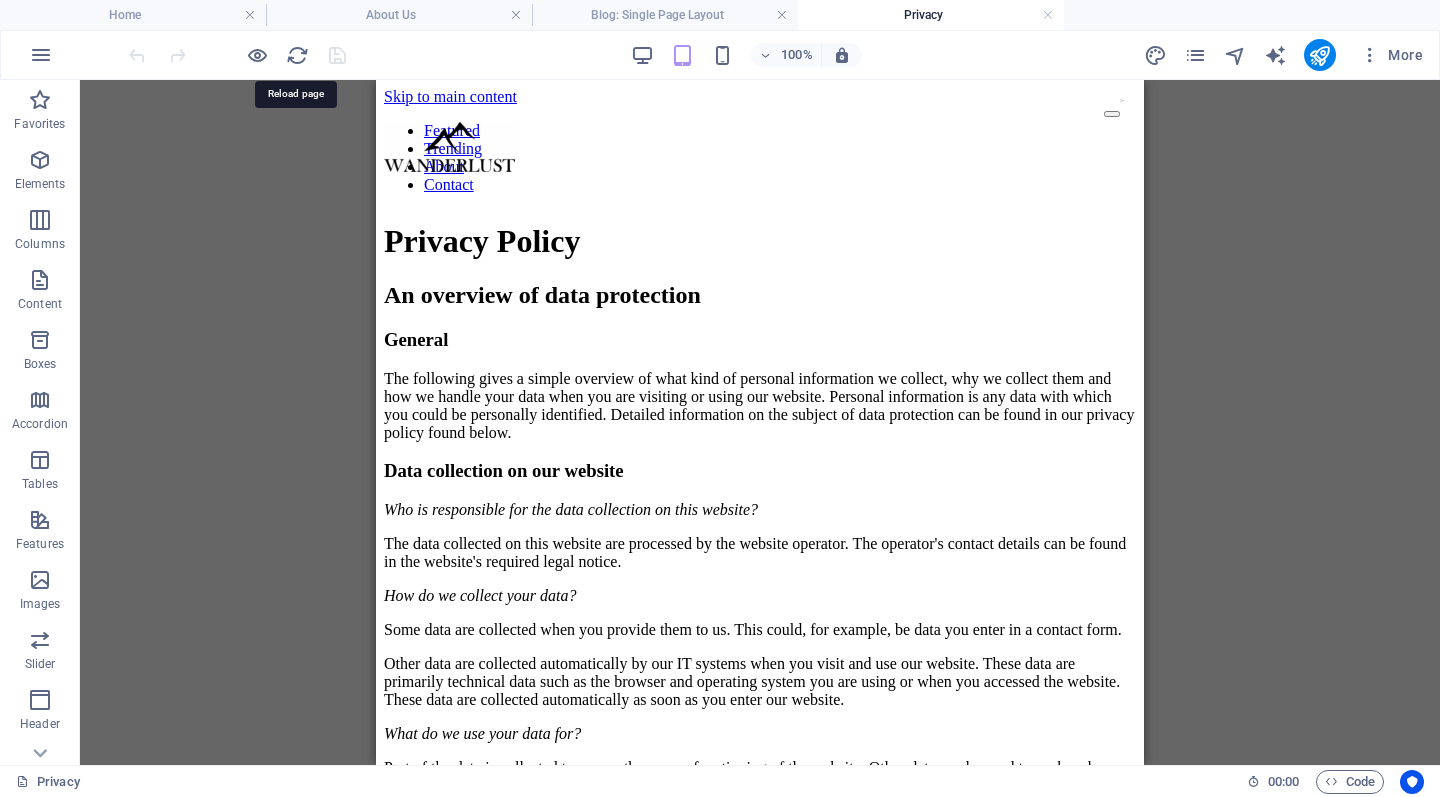 scroll, scrollTop: 0, scrollLeft: 0, axis: both 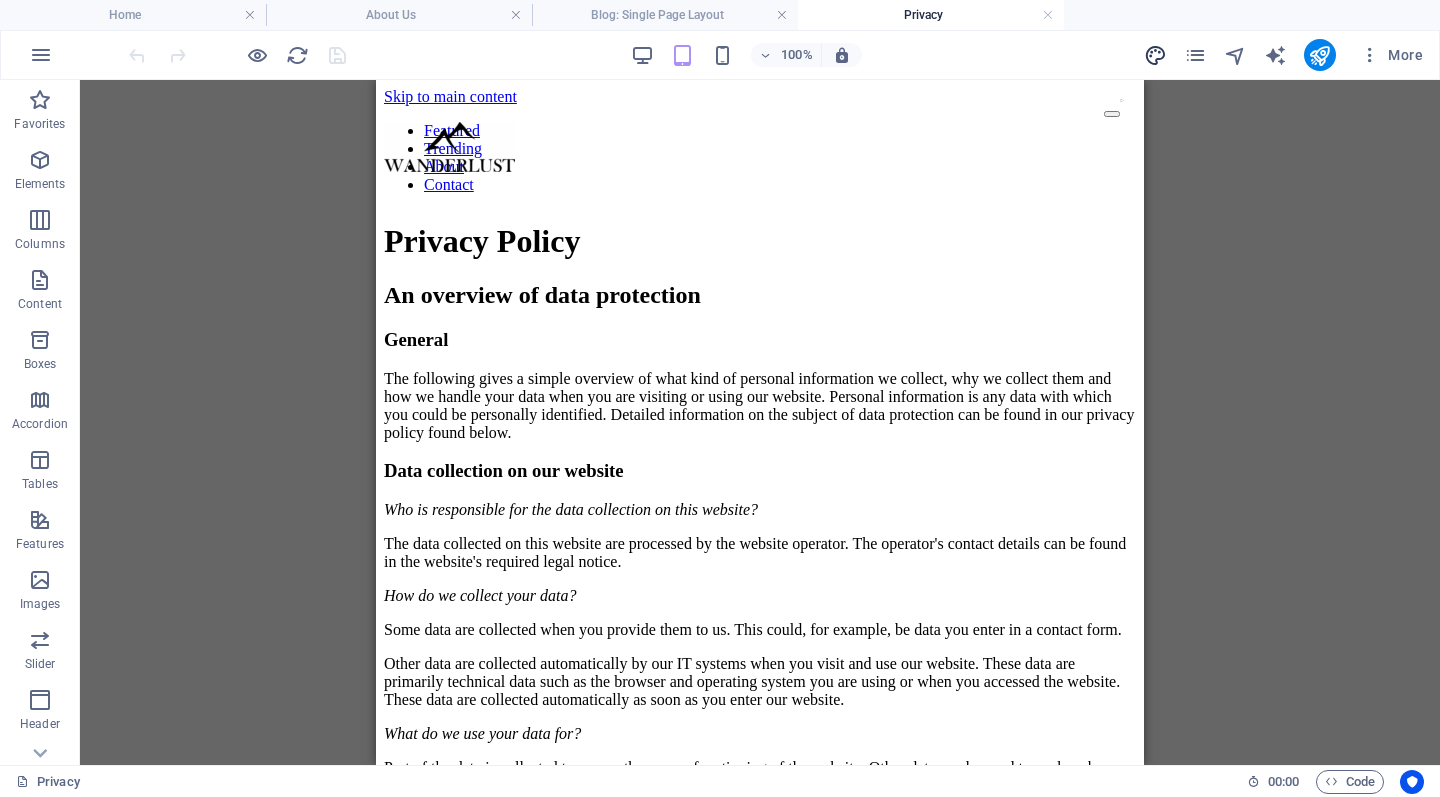 click at bounding box center (1155, 55) 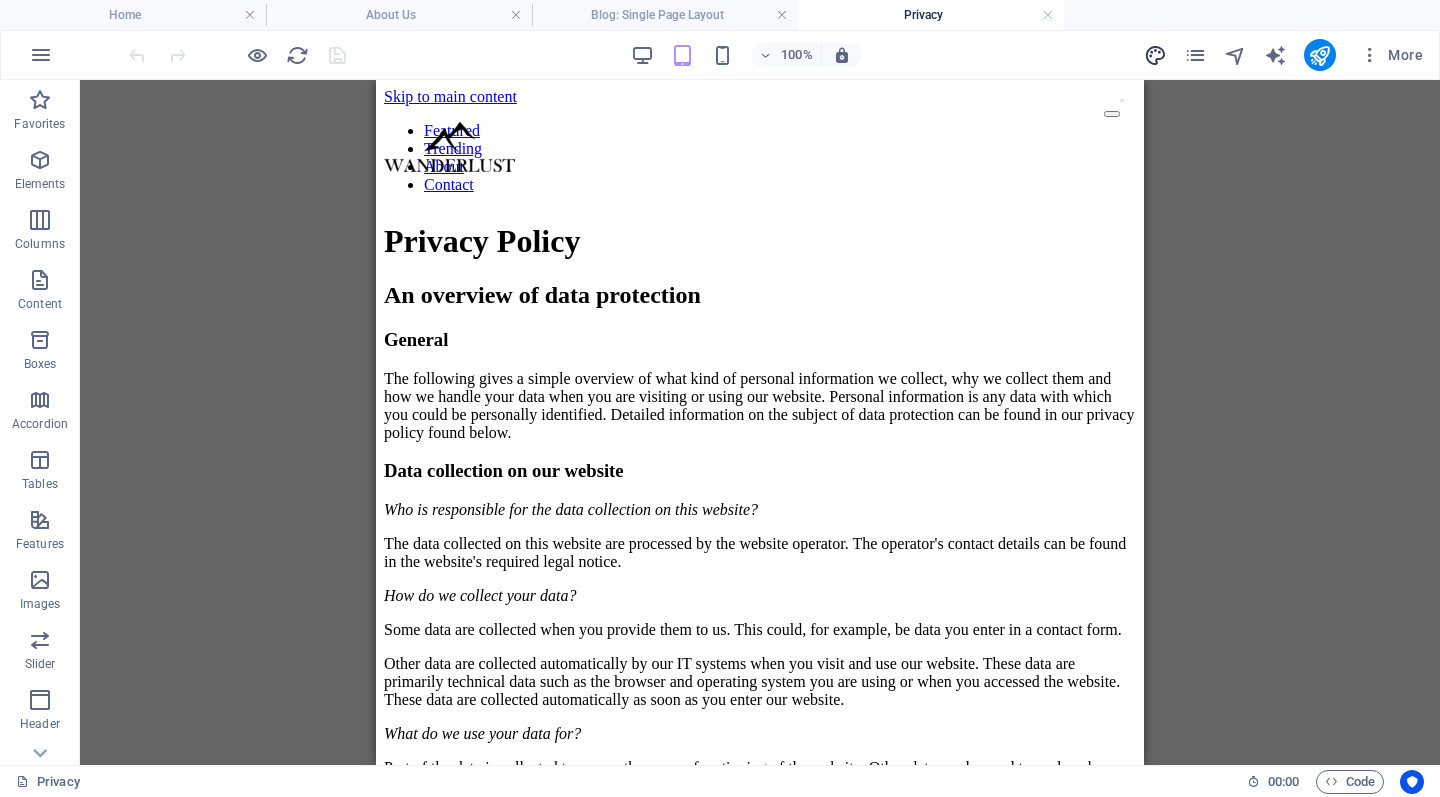 select on "ease-in-out" 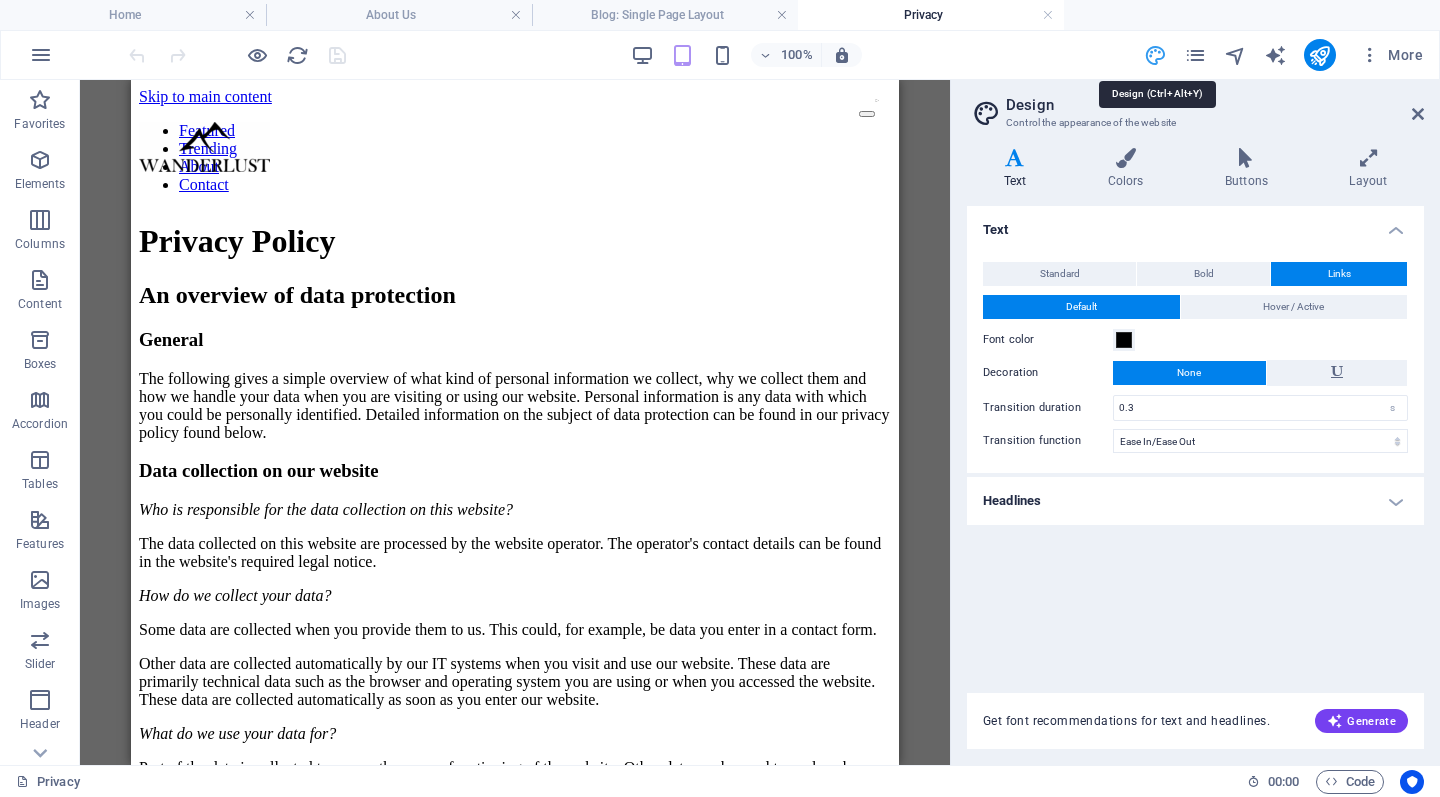 click at bounding box center (1155, 55) 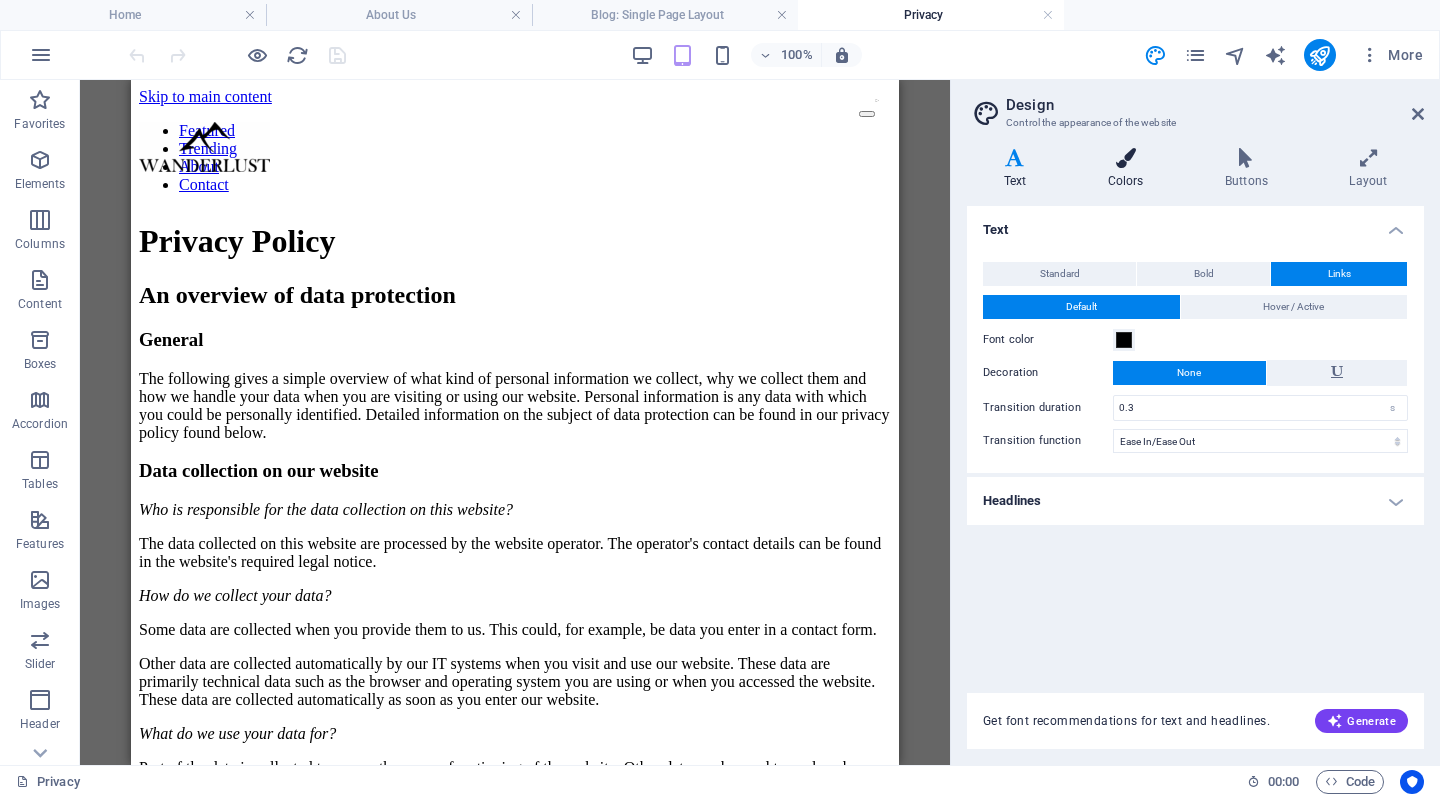 click at bounding box center [1125, 158] 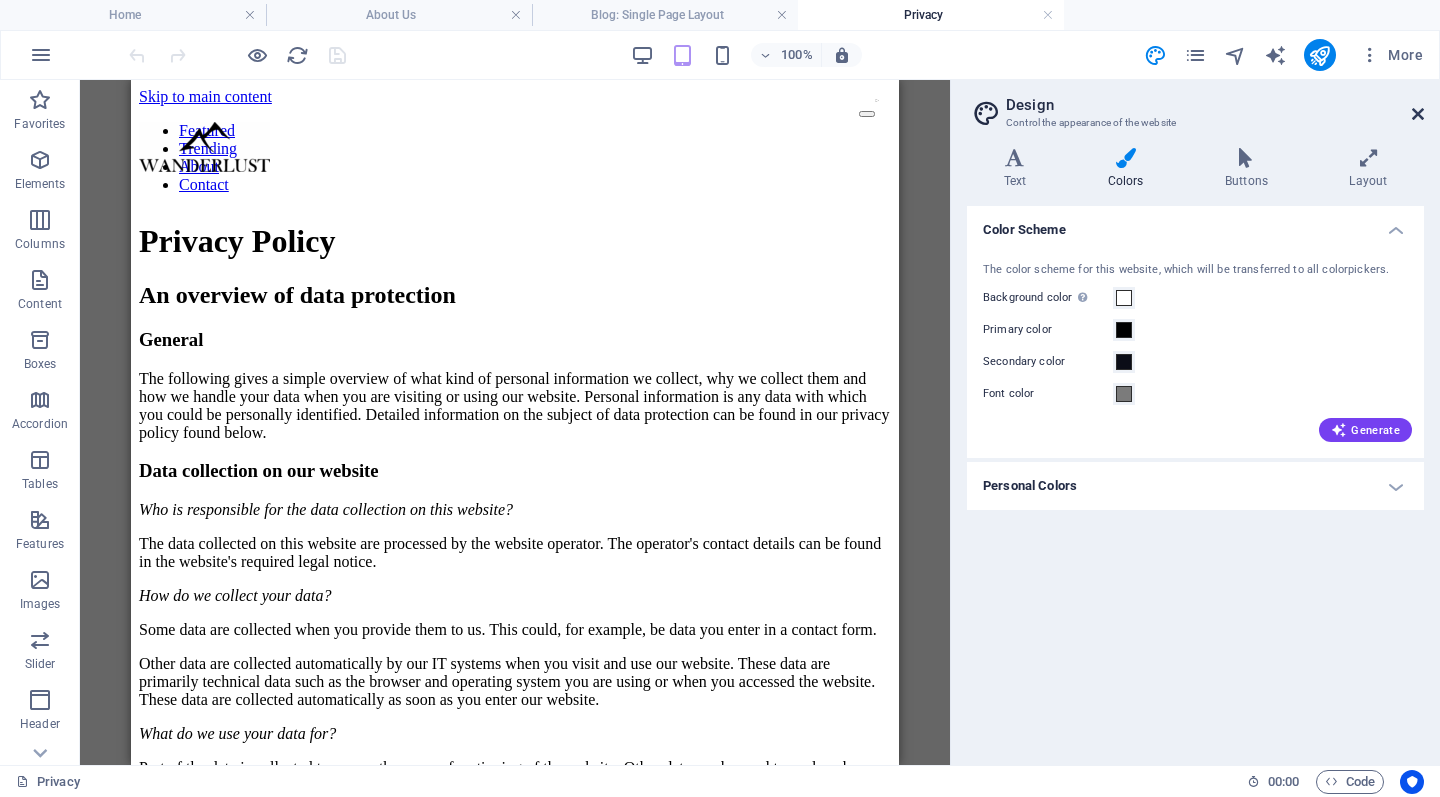 click at bounding box center [1418, 114] 